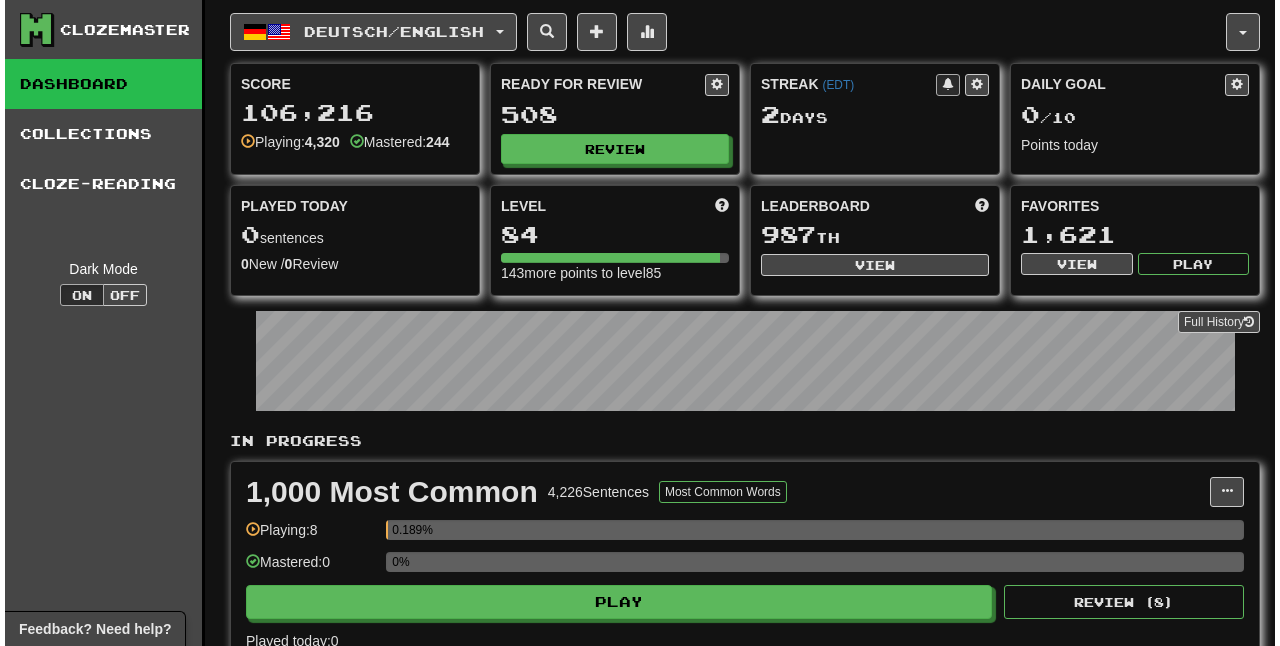 scroll, scrollTop: 0, scrollLeft: 0, axis: both 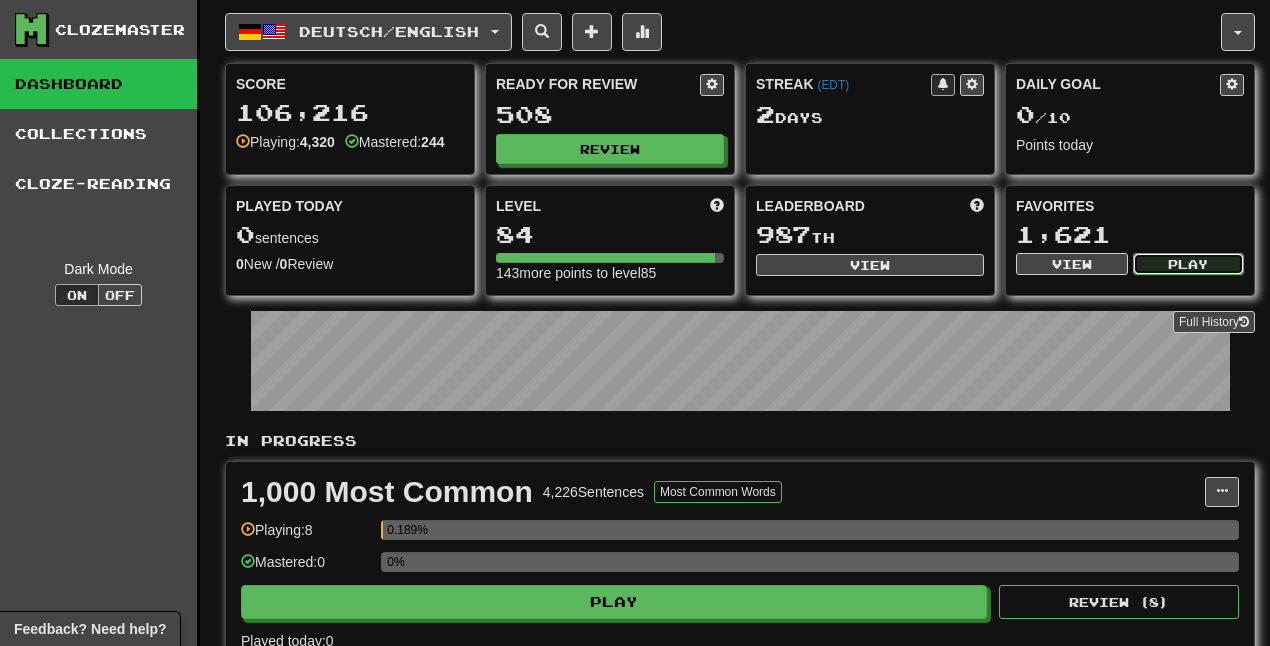 click on "Play" at bounding box center (1189, 264) 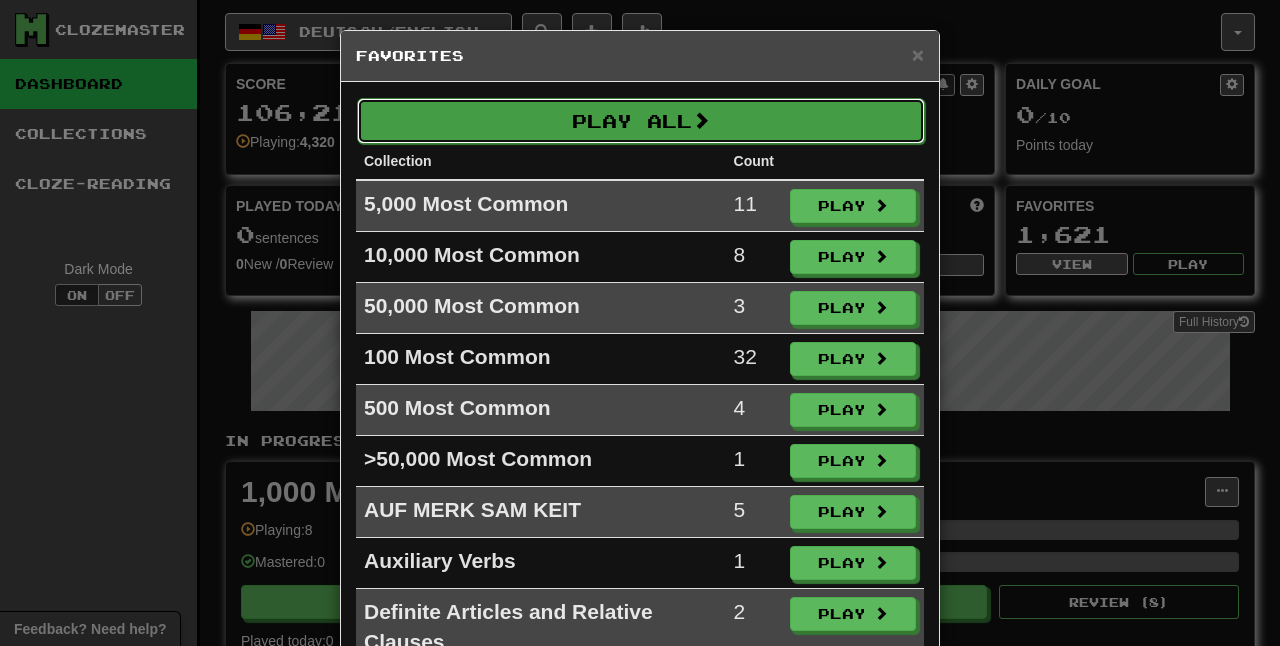click on "Play All" at bounding box center (641, 121) 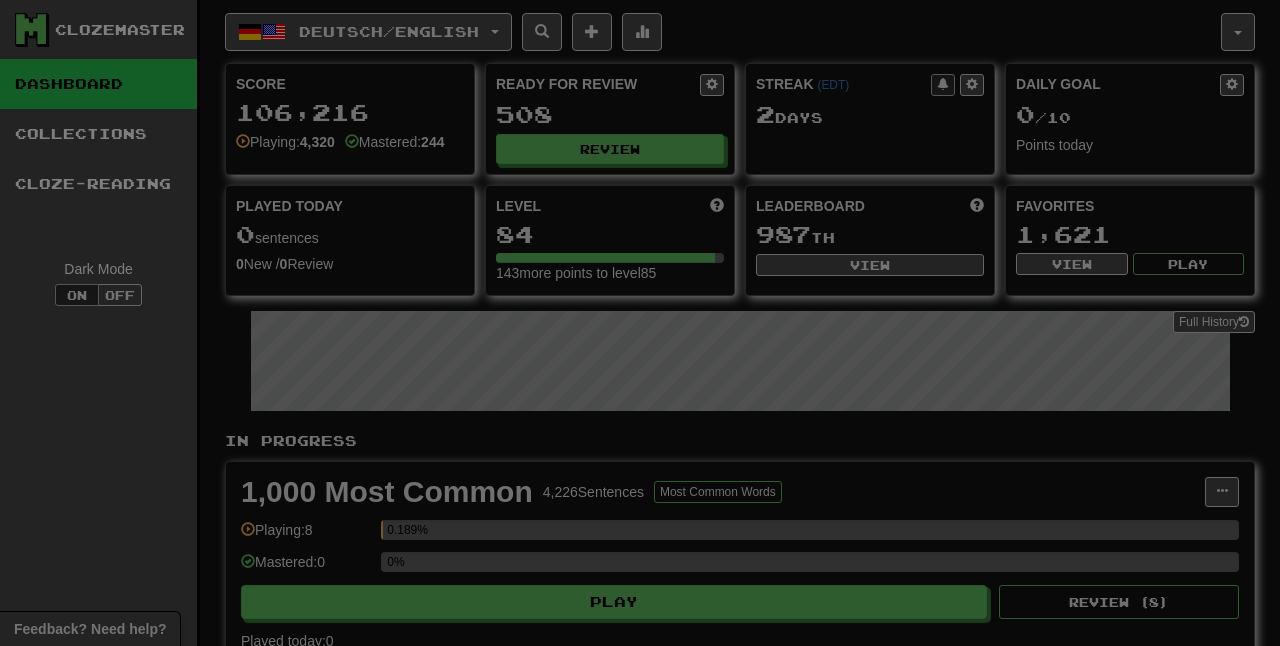 select on "**" 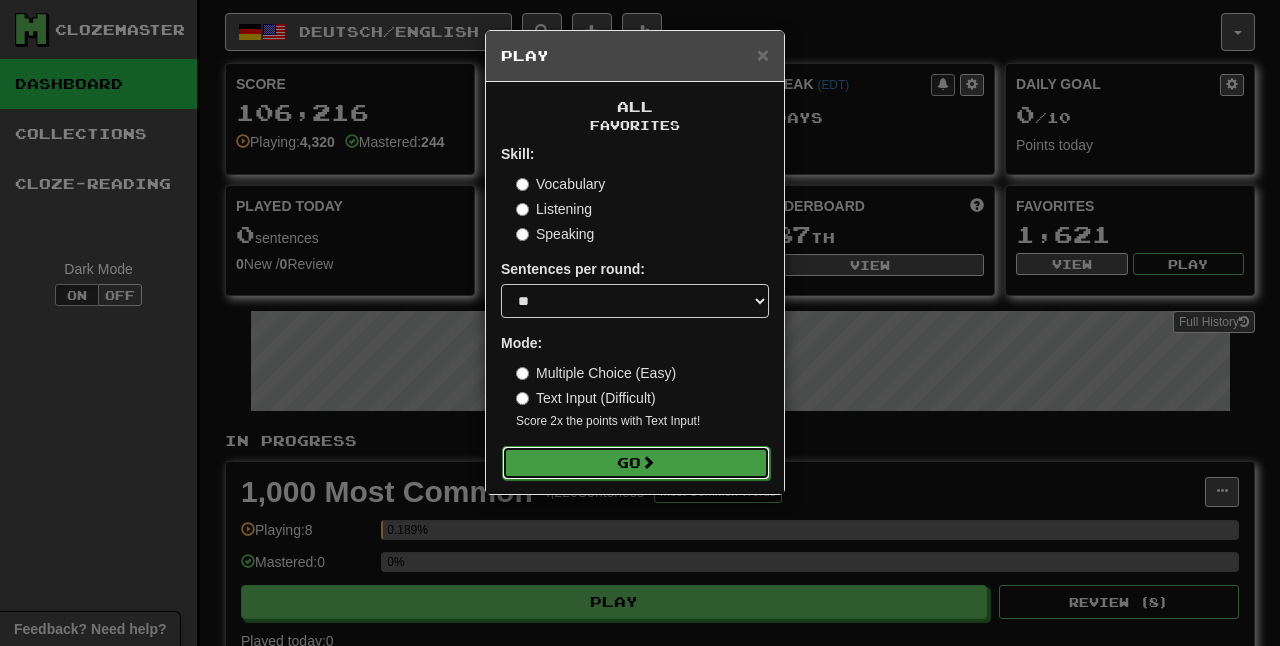 click on "Go" at bounding box center [636, 463] 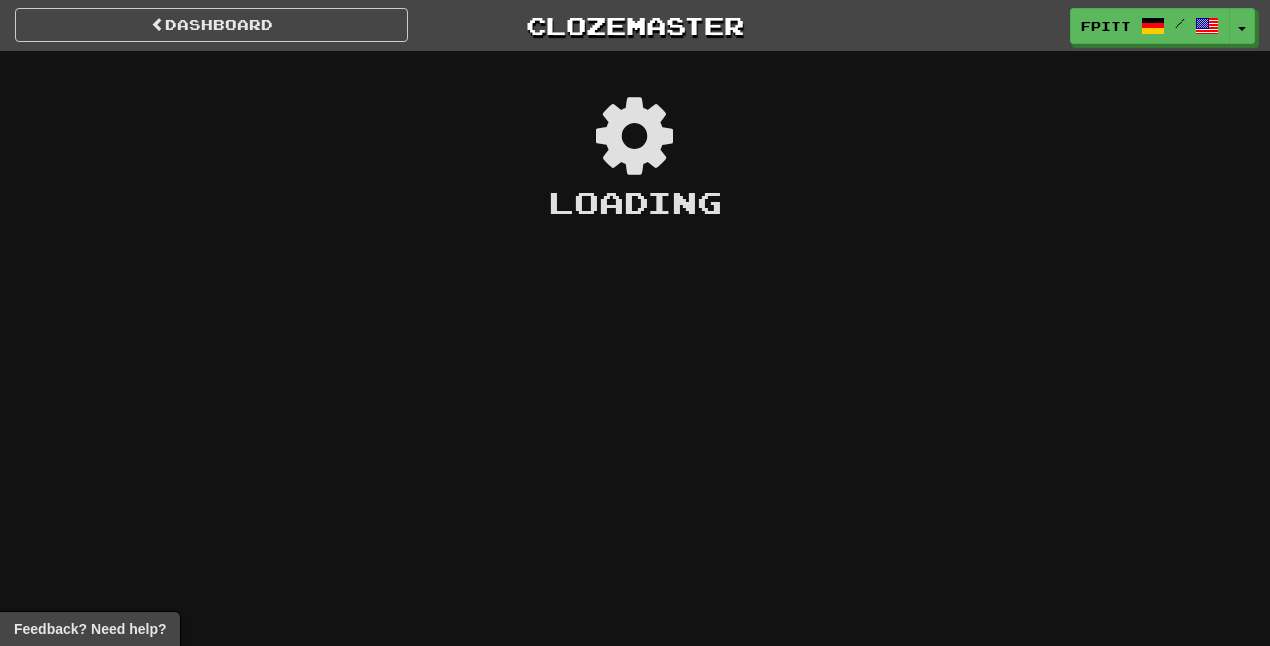 scroll, scrollTop: 0, scrollLeft: 0, axis: both 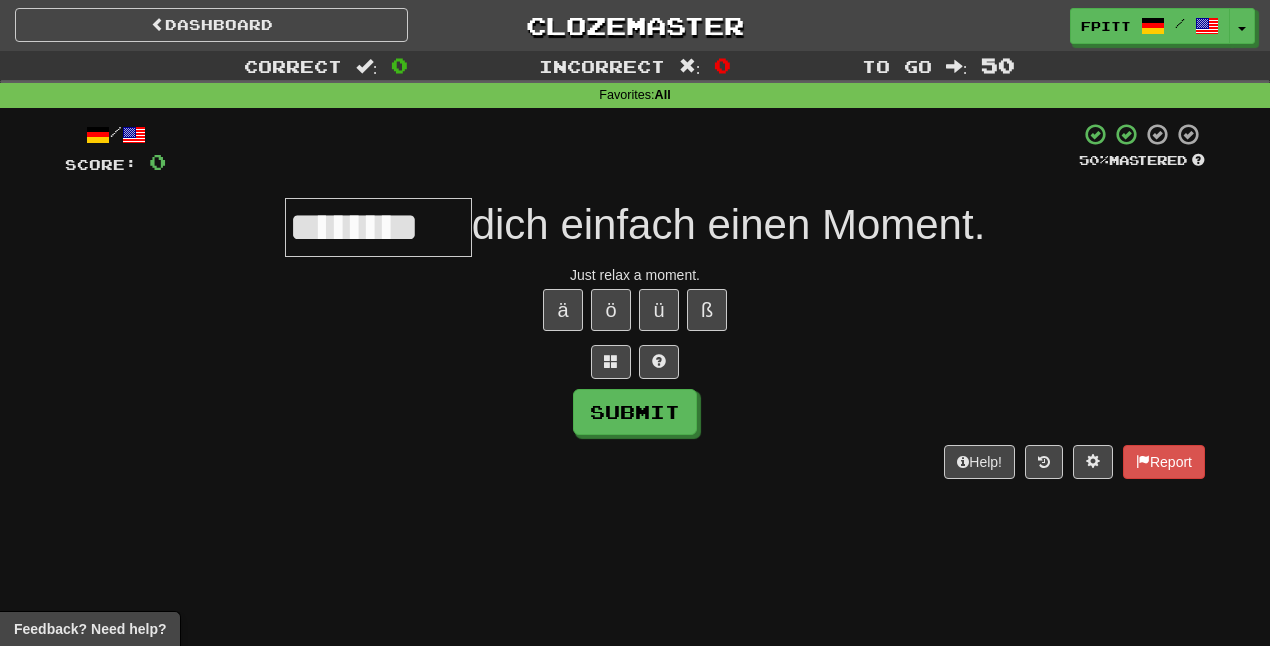 type on "********" 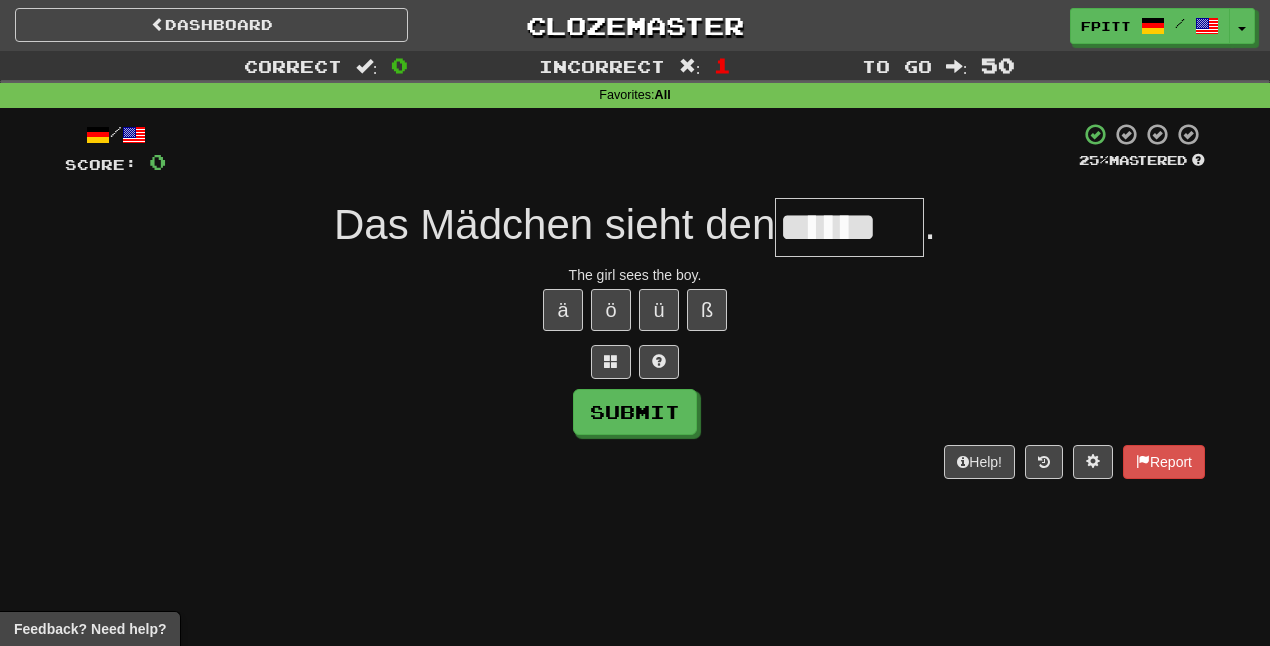 type on "******" 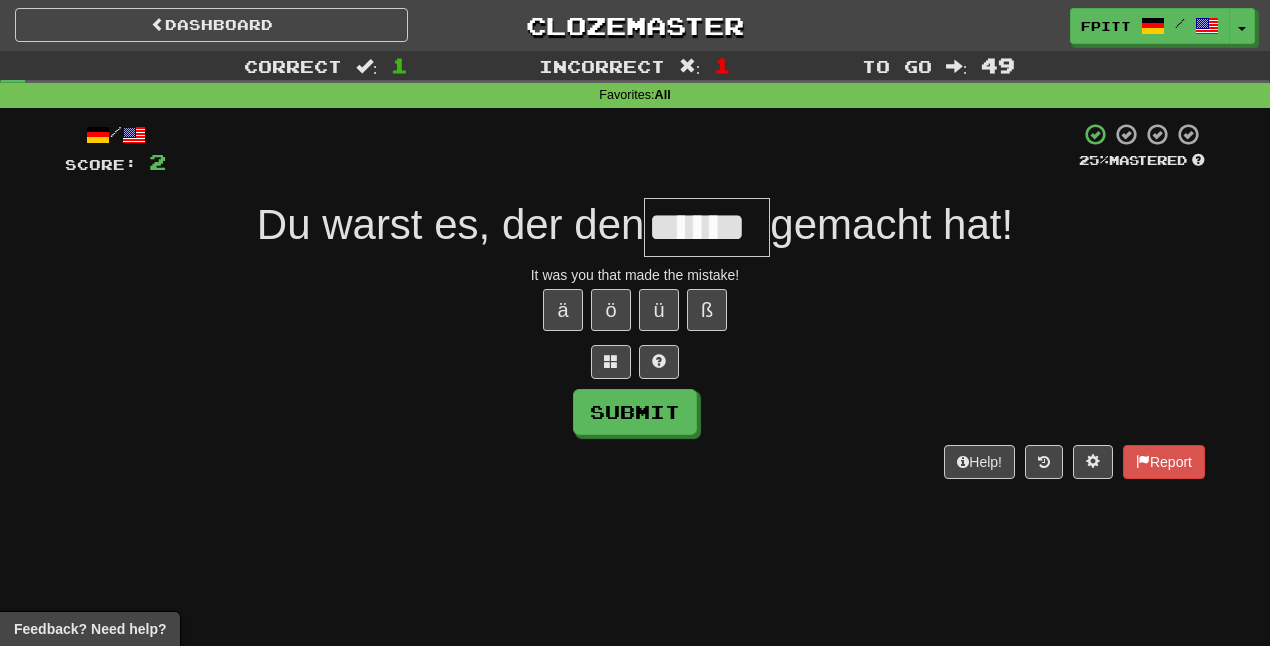 type on "******" 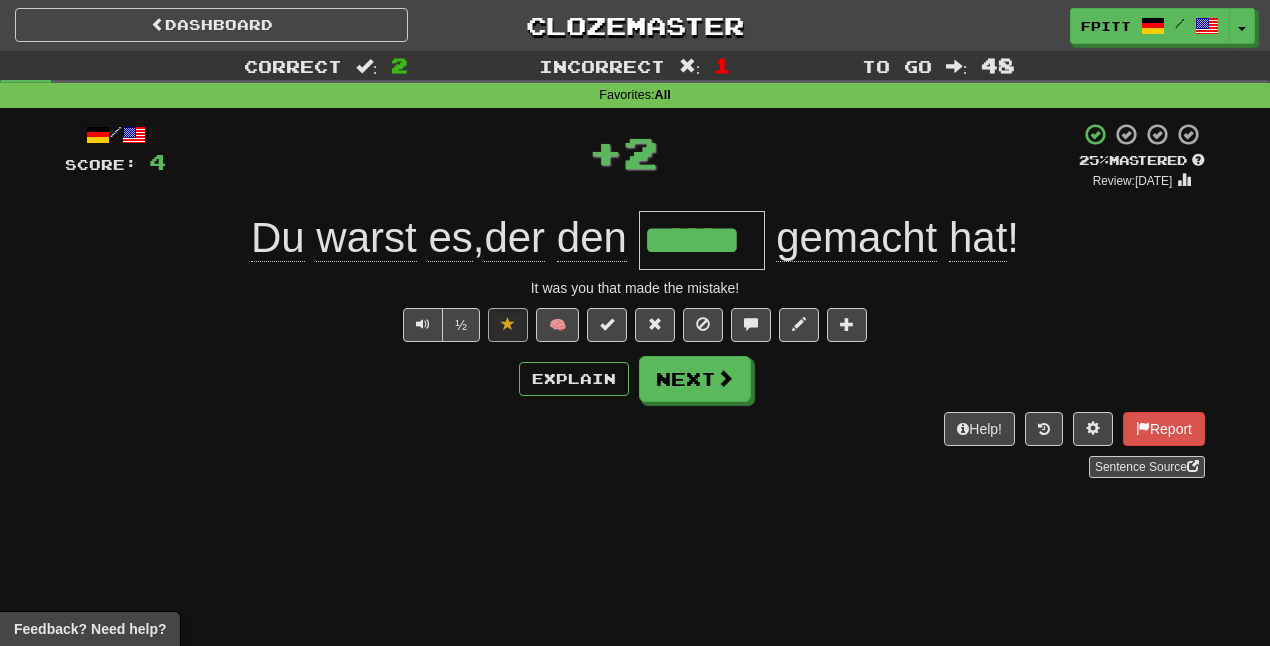 type 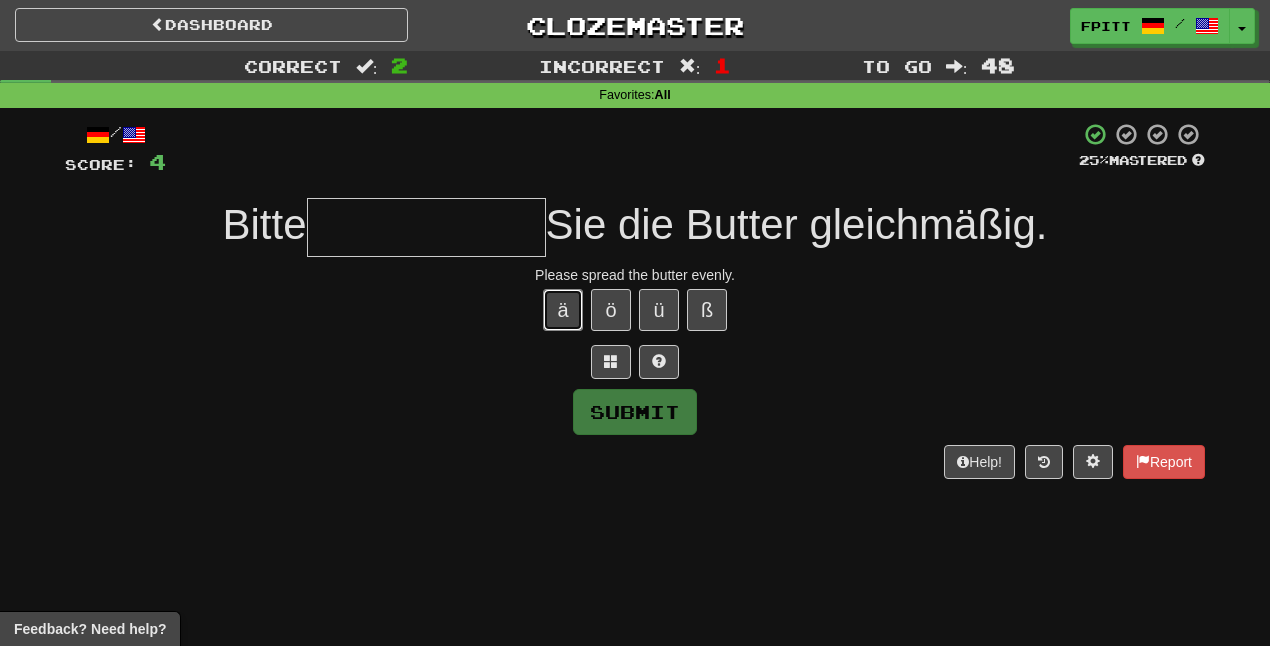 type 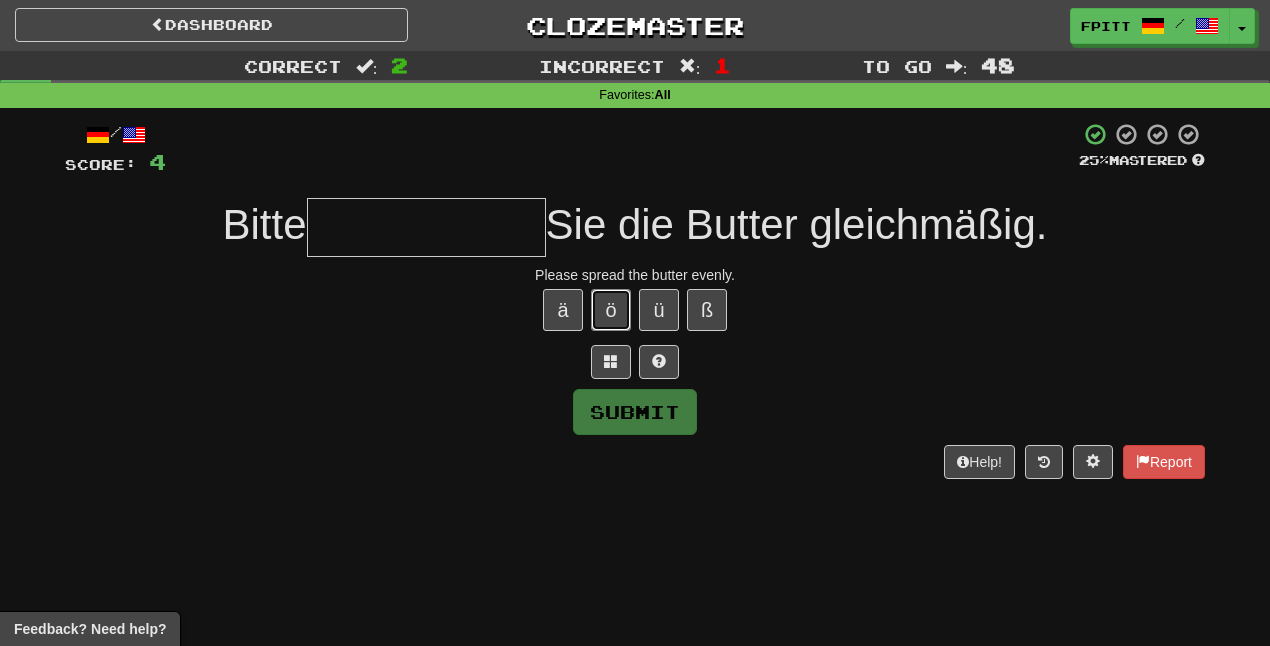type 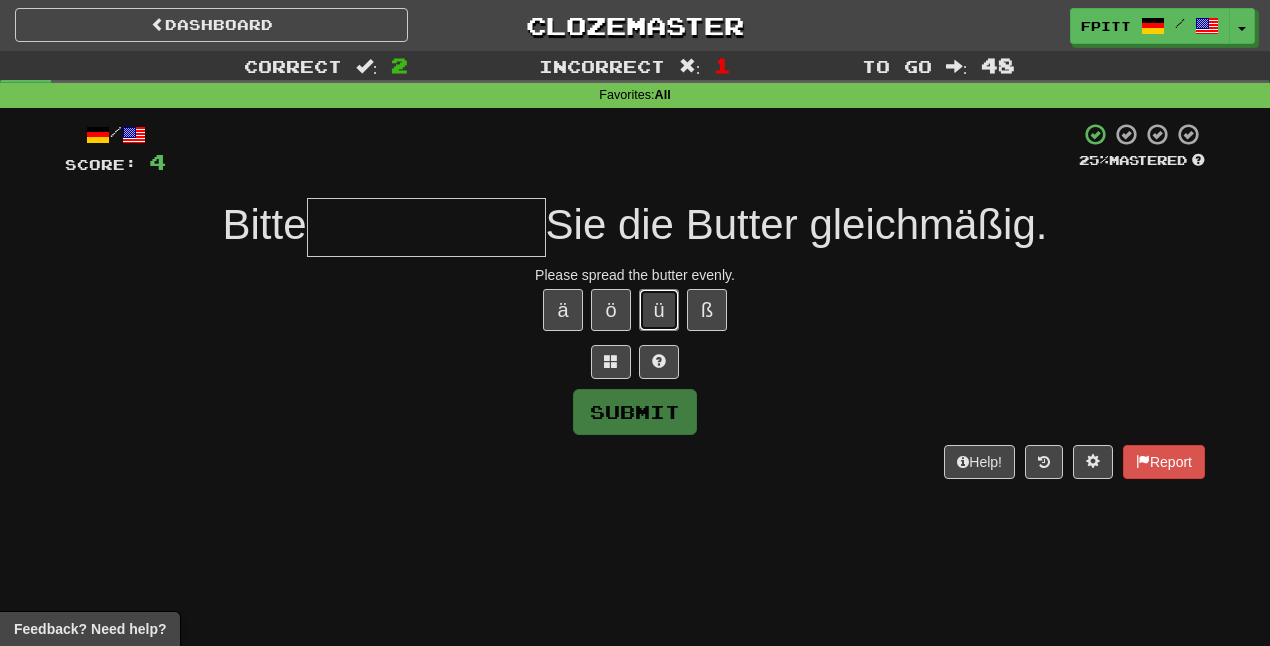 type 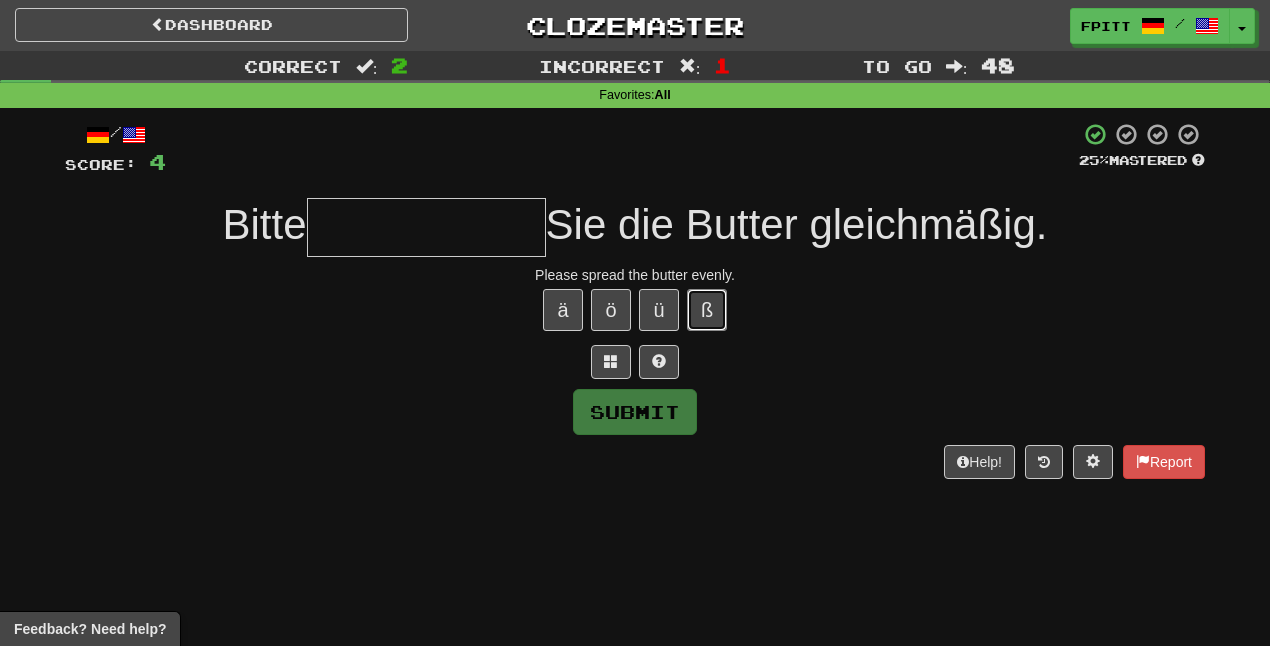 type 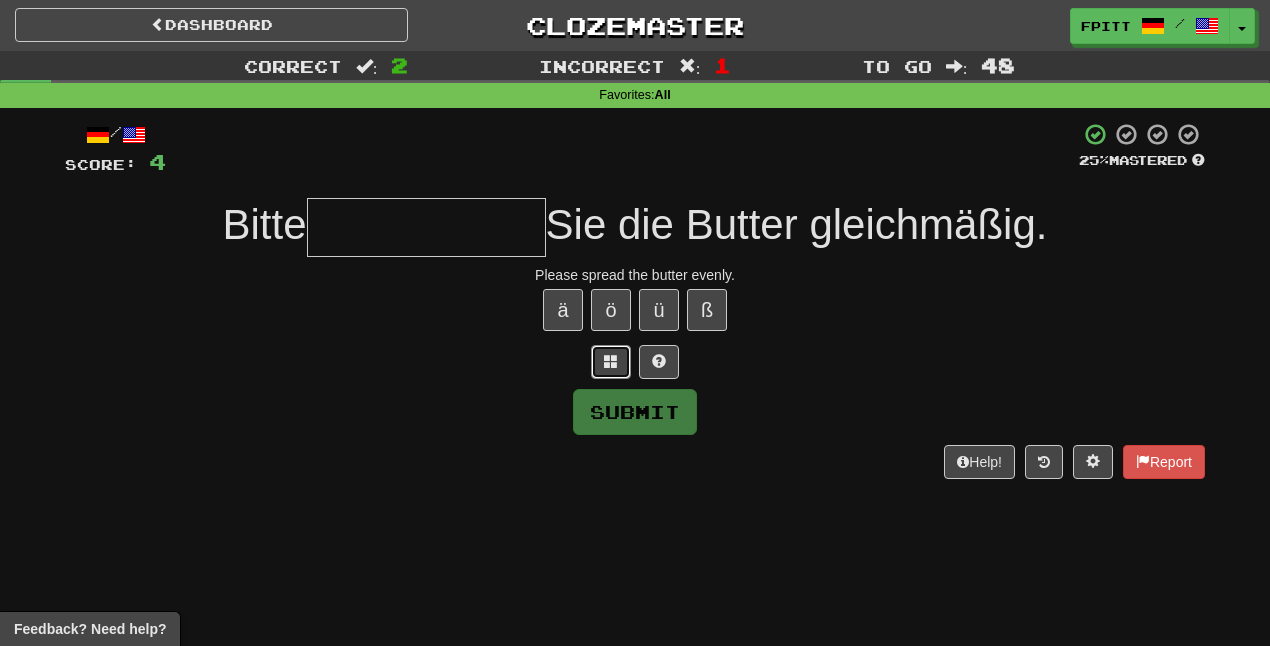 type 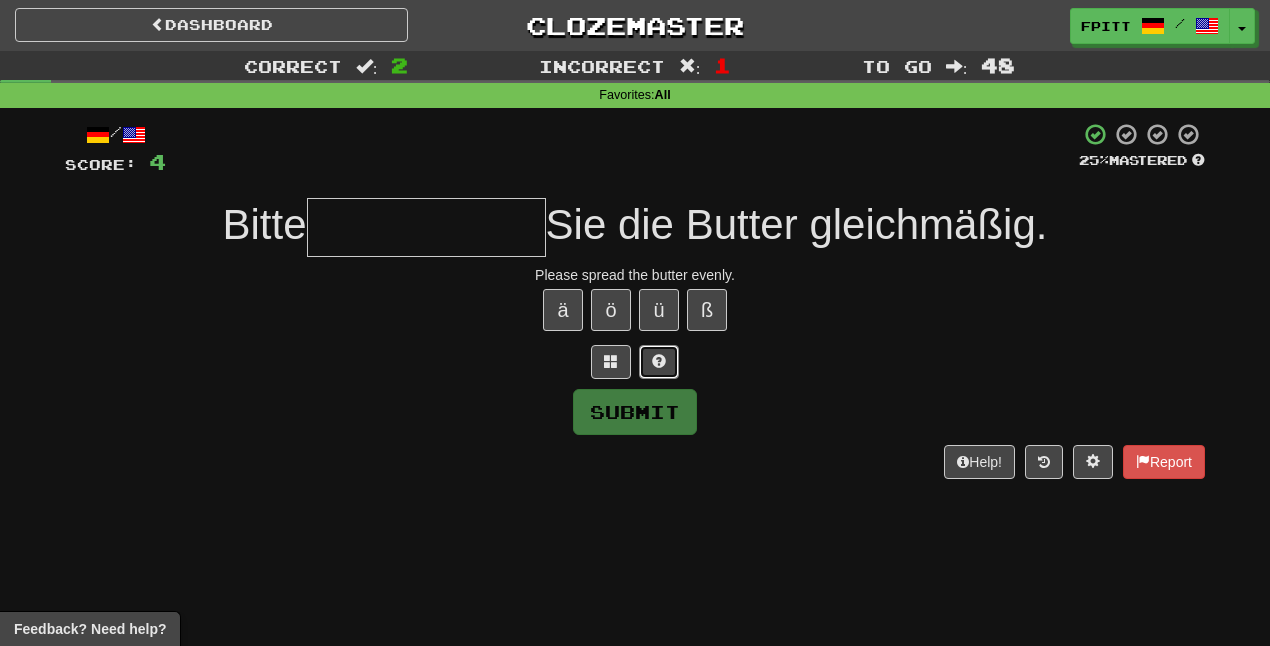 type 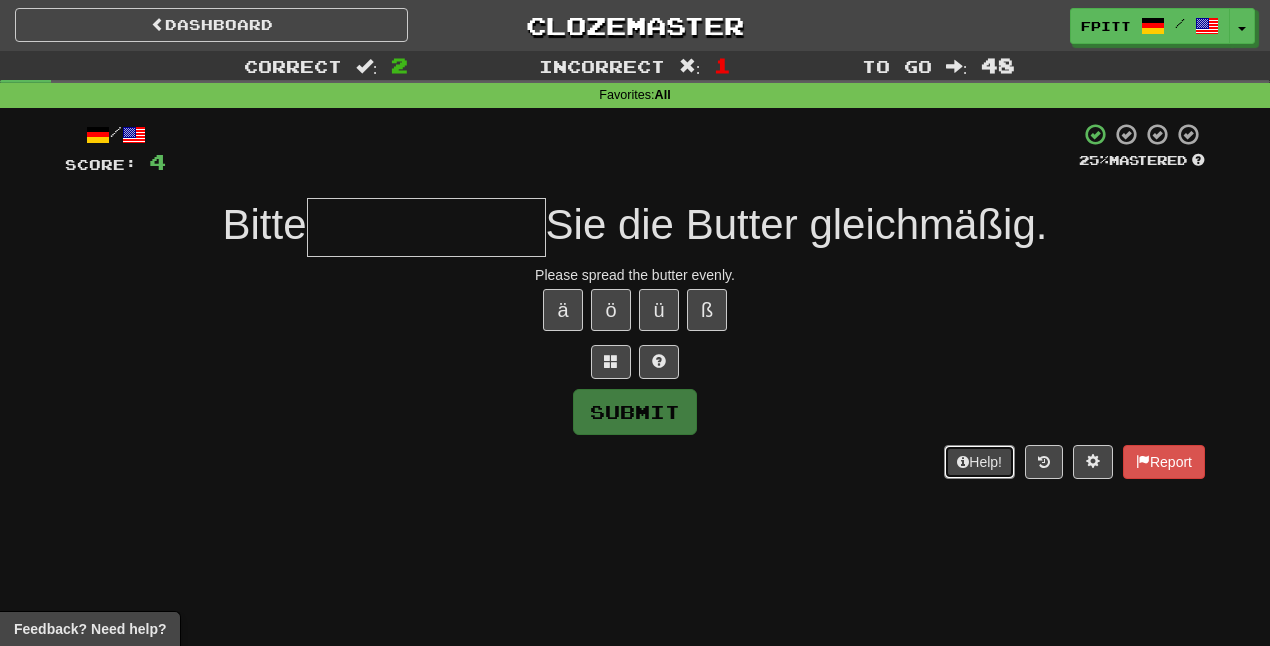 type 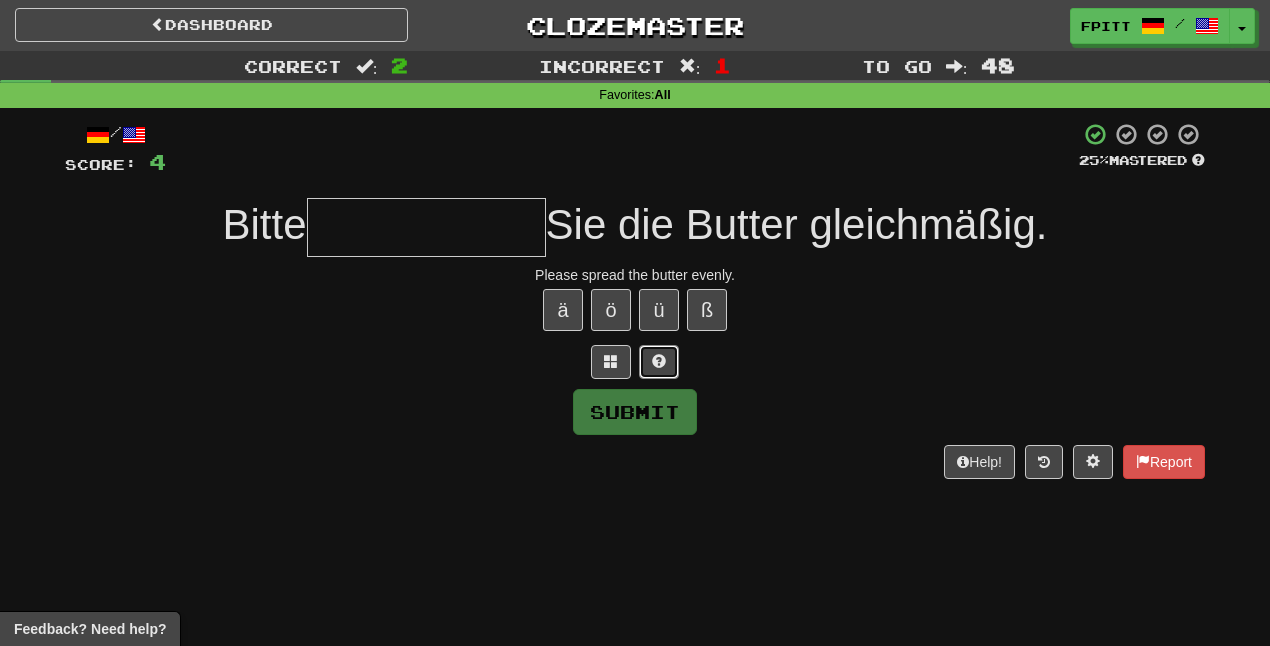 click at bounding box center [659, 362] 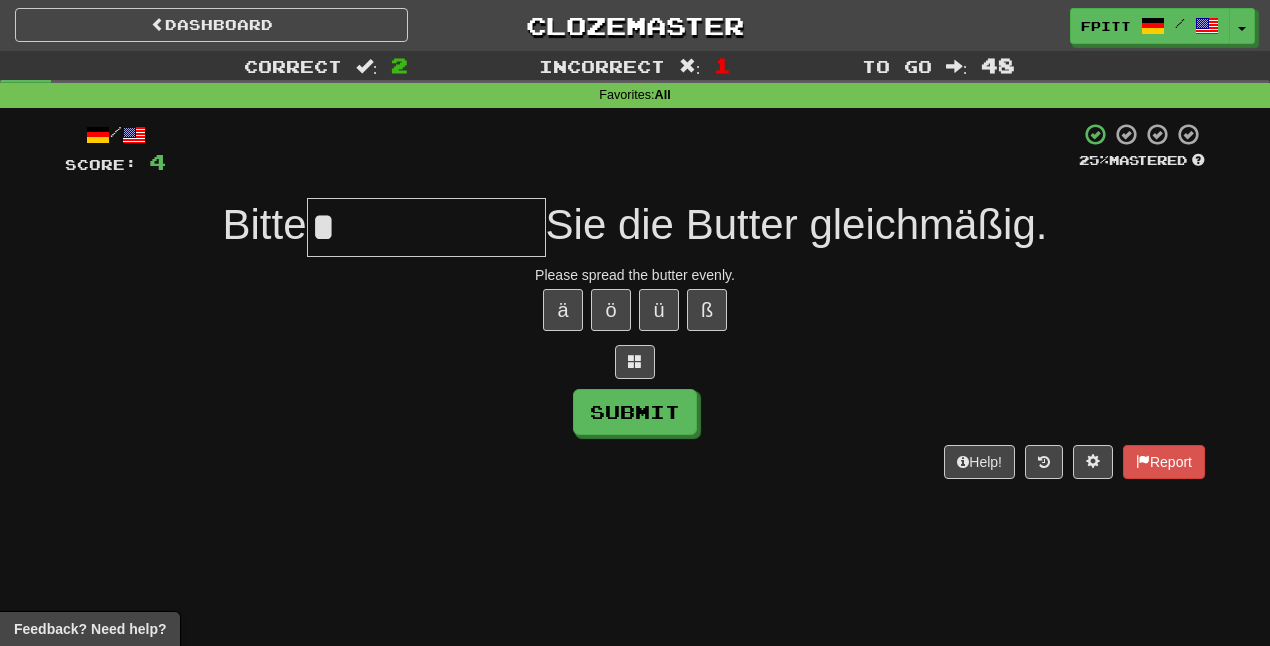 type on "**********" 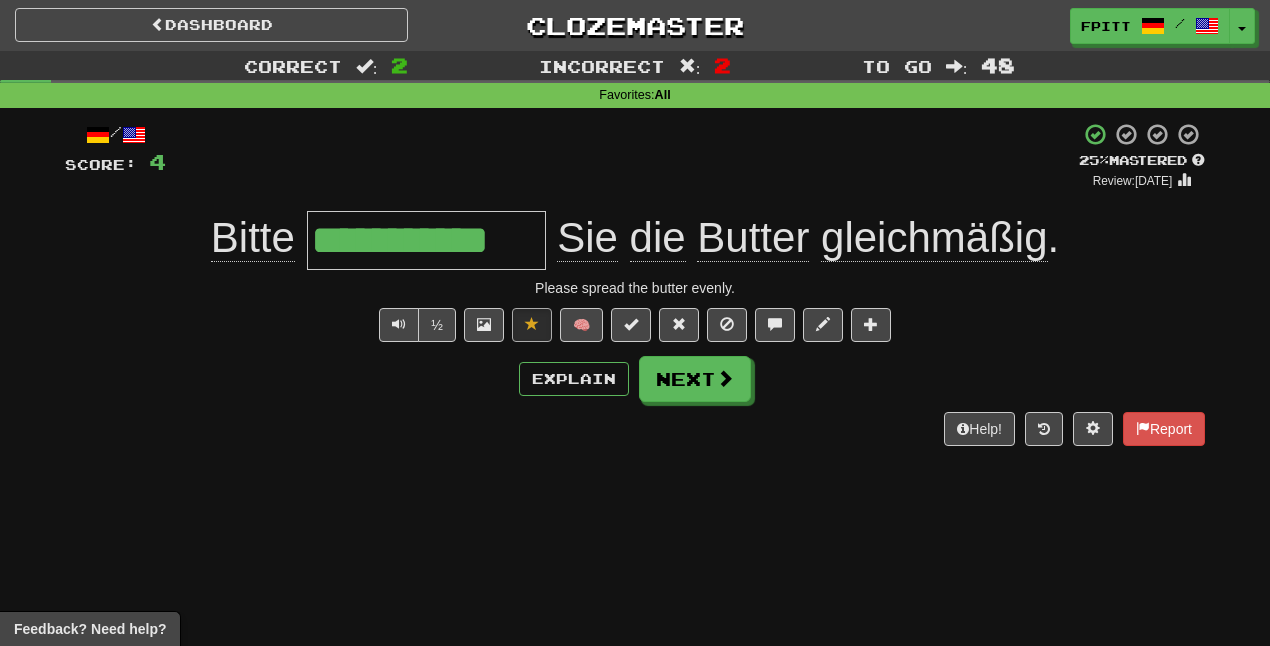 type on "**********" 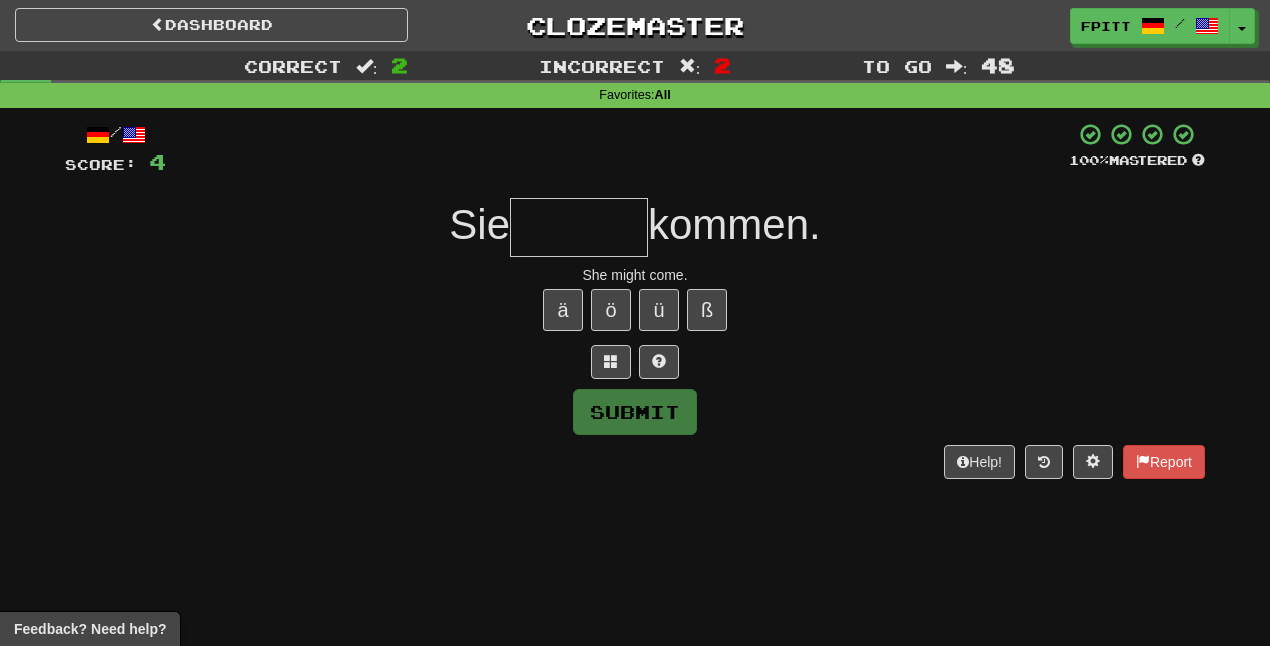 type on "*" 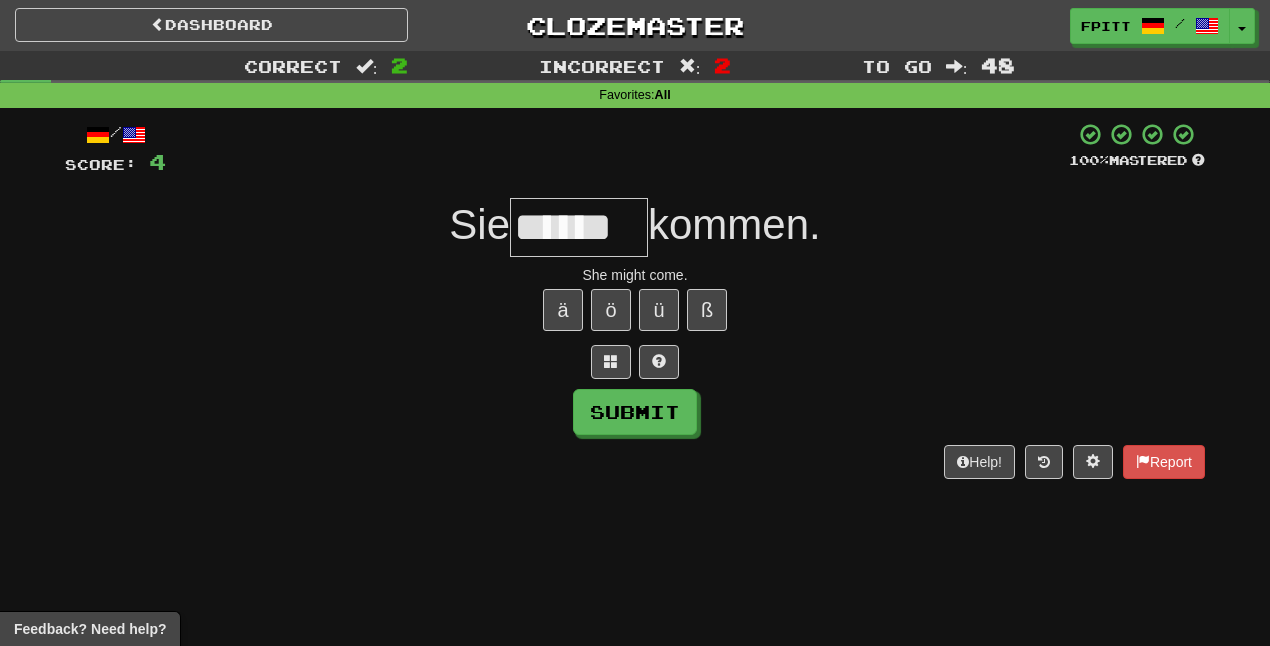 type on "******" 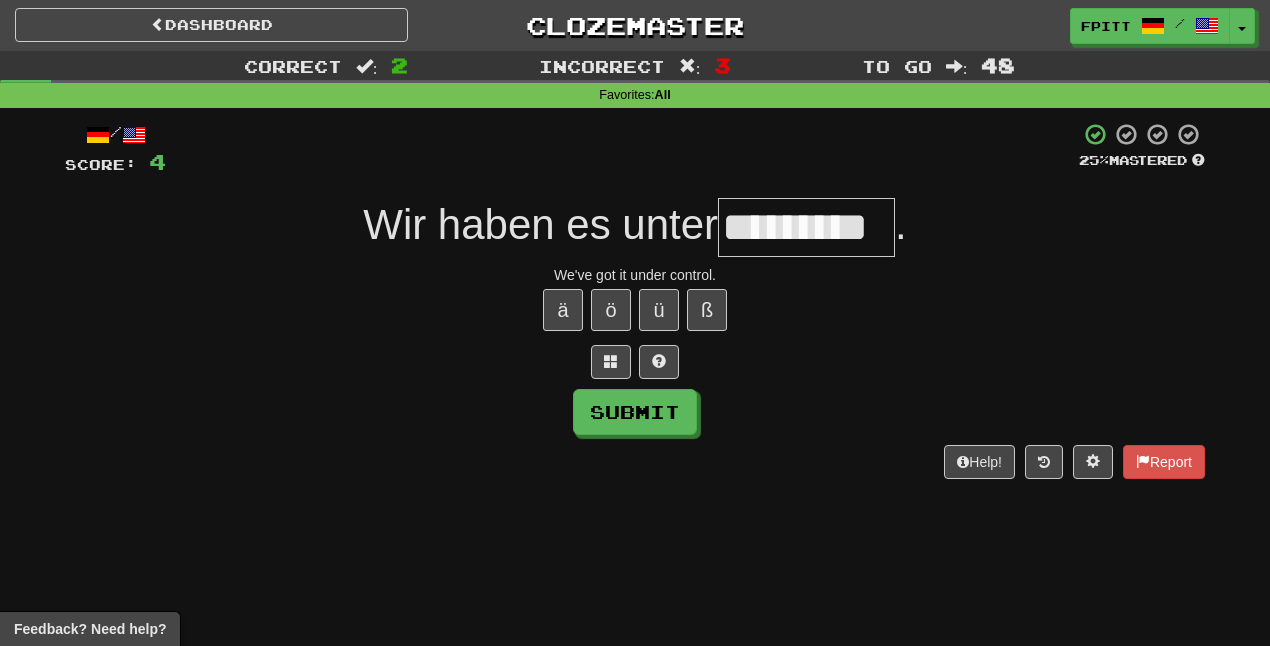 type on "*********" 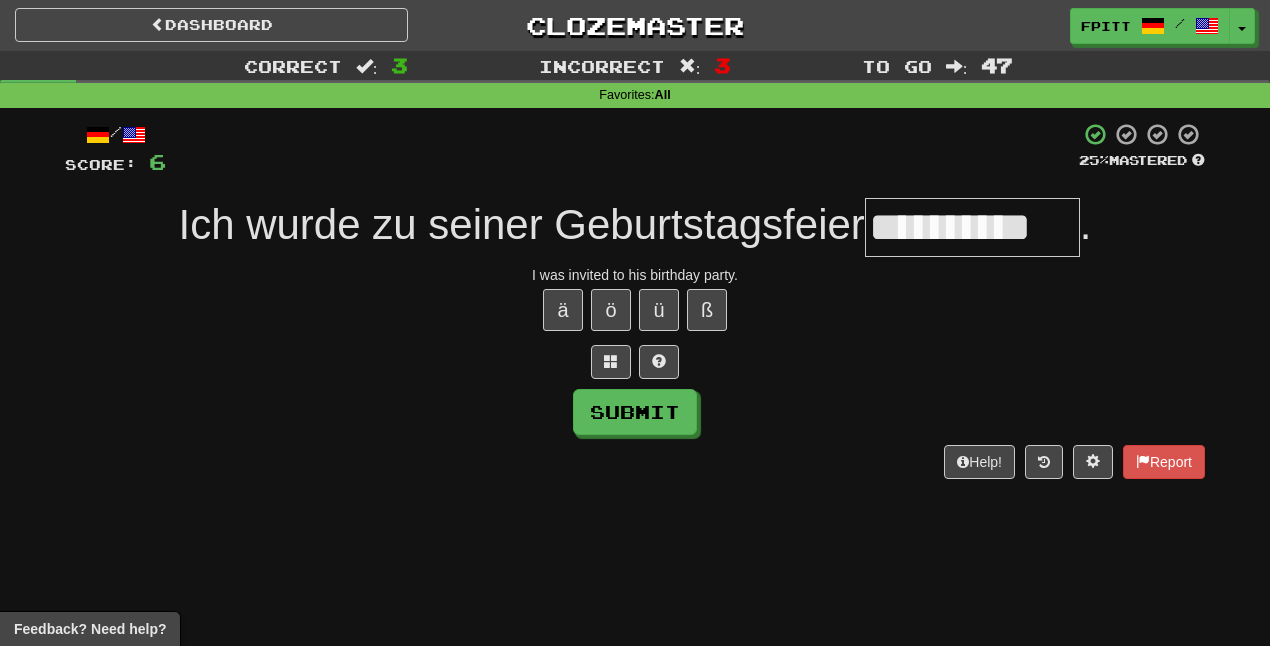 type on "**********" 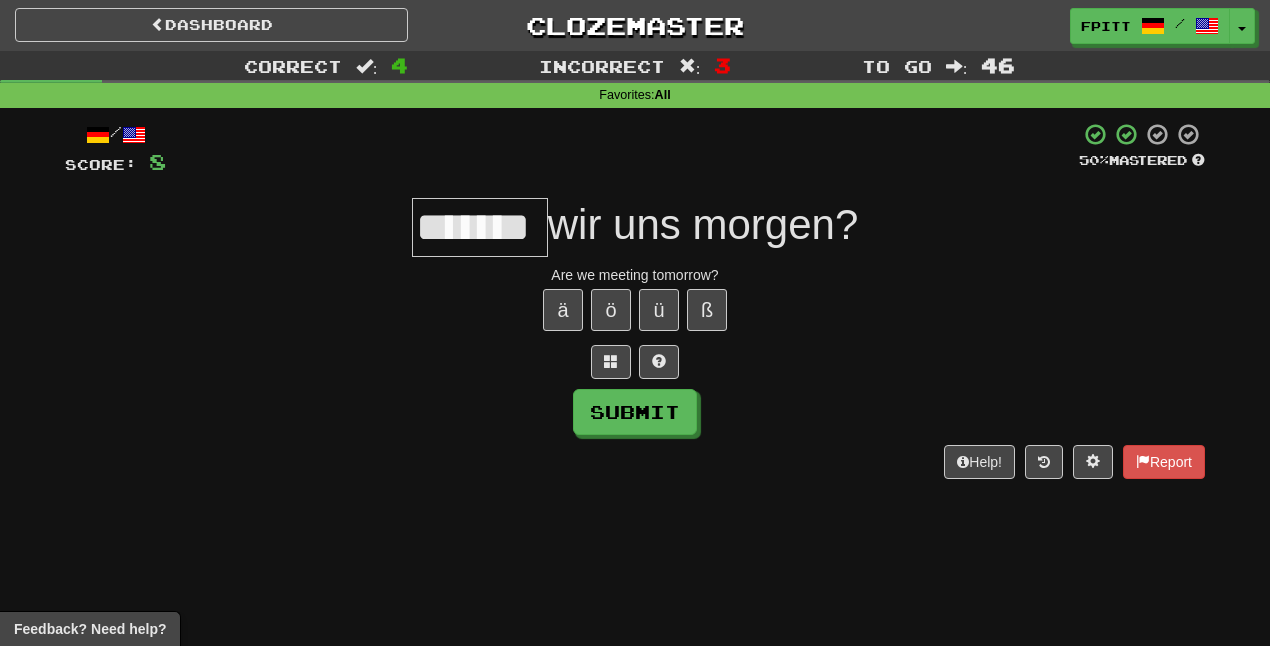 type on "*******" 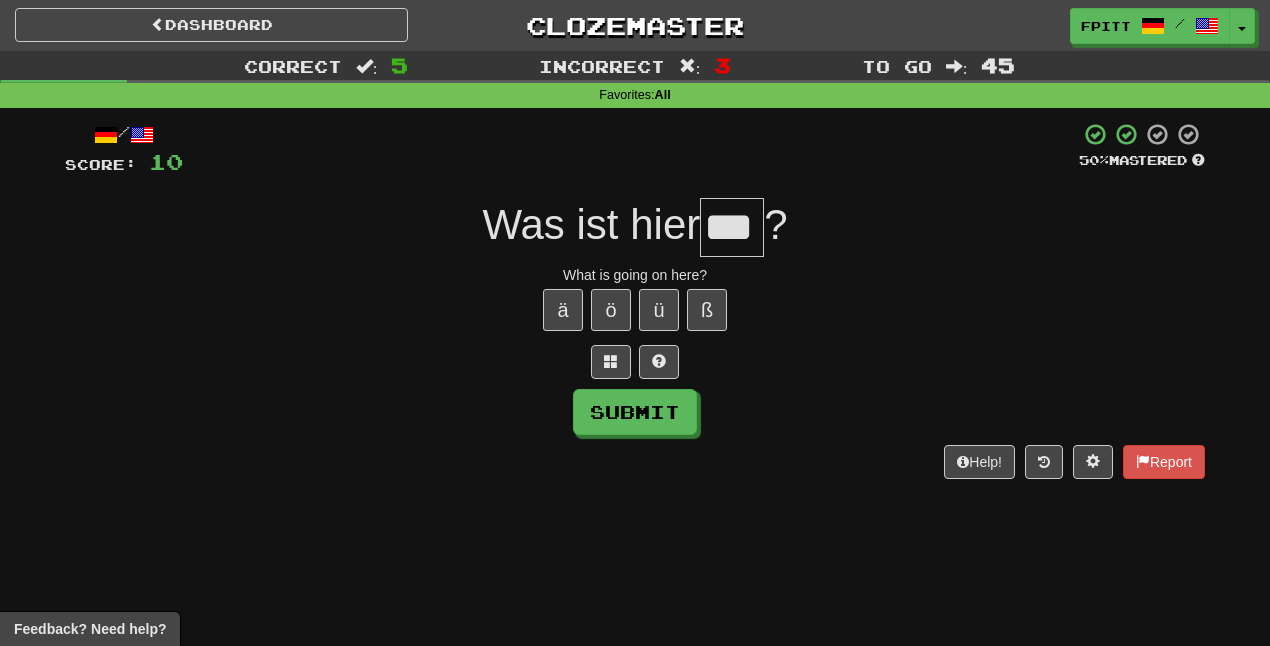 type on "***" 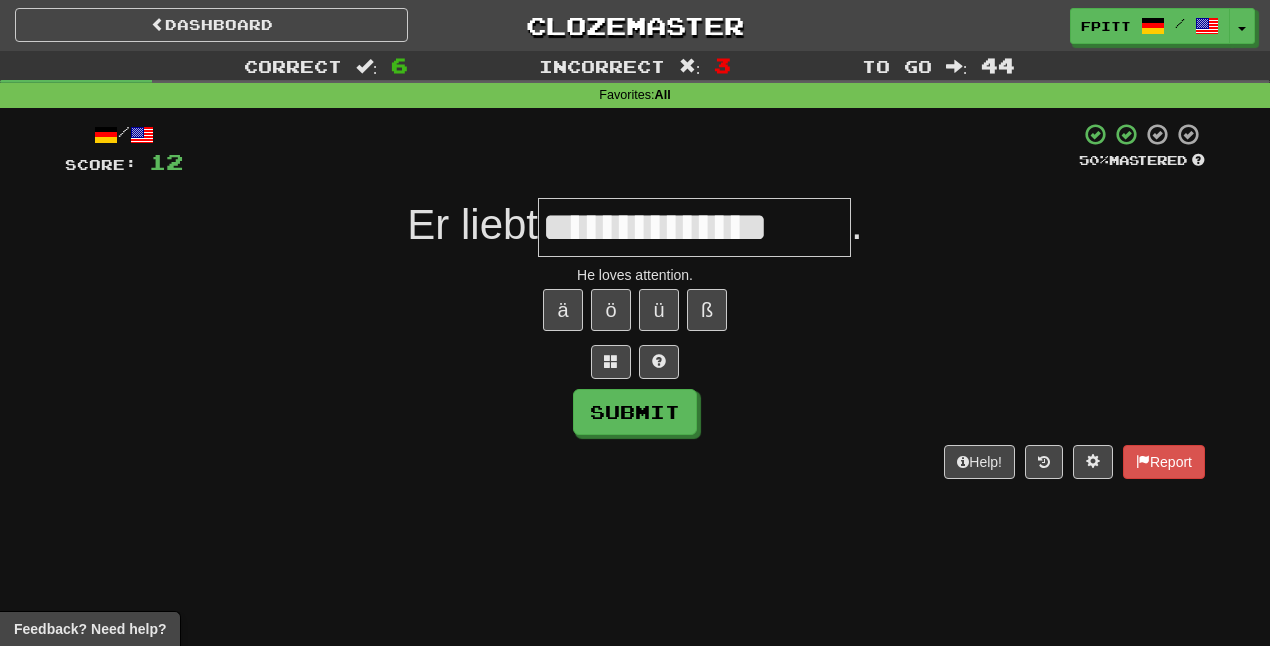 type on "**********" 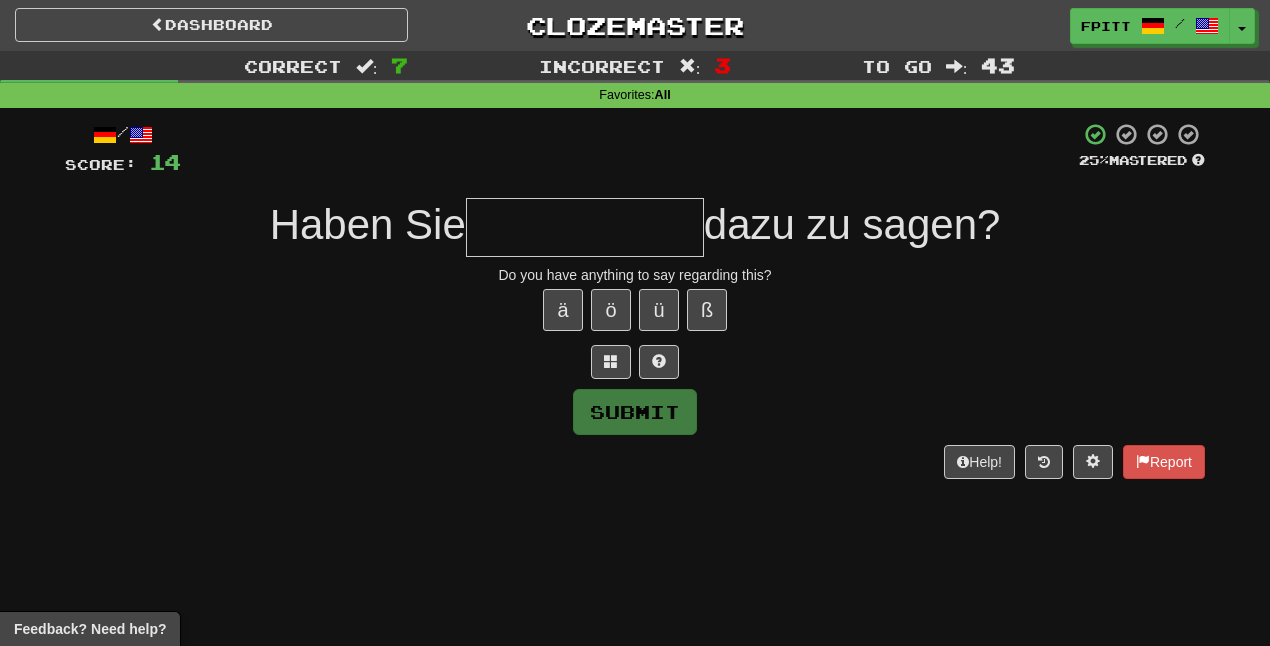 type on "**********" 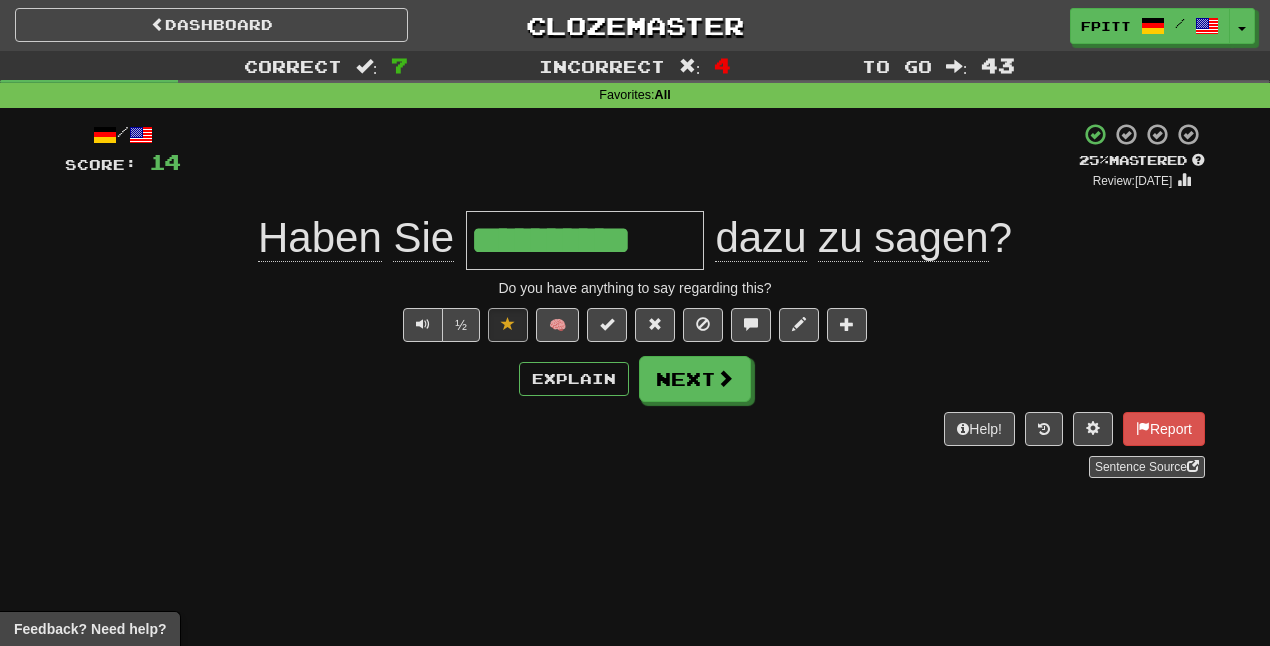 type on "**********" 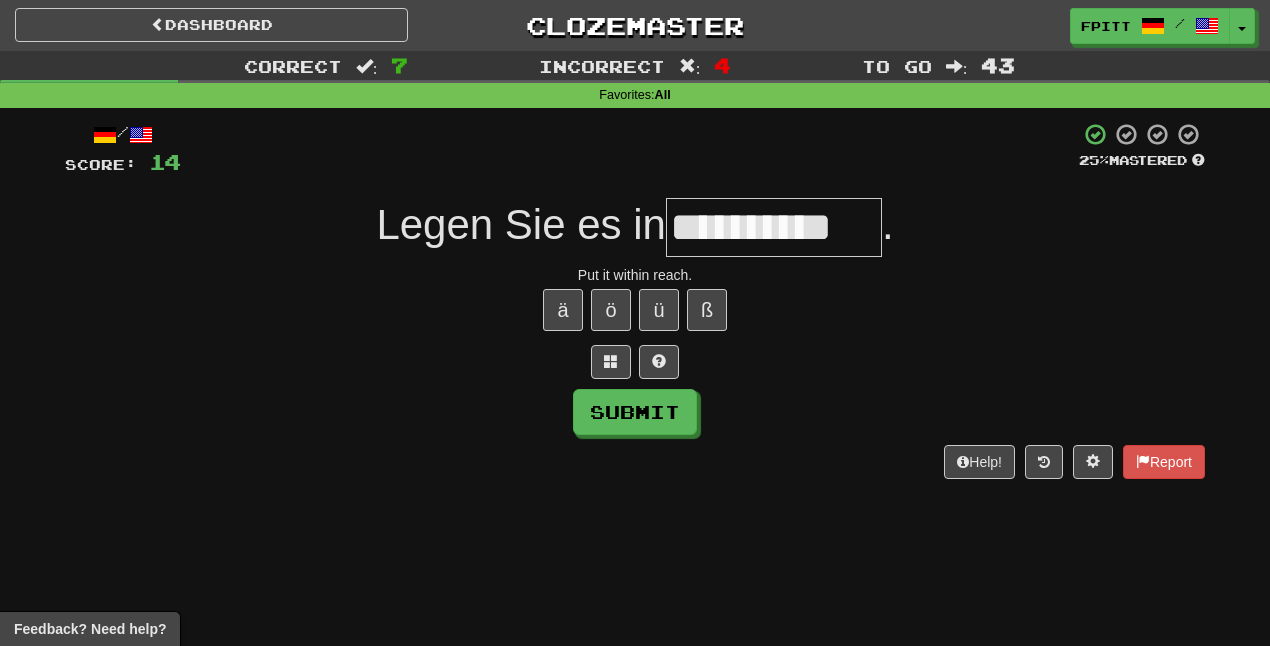 type on "**********" 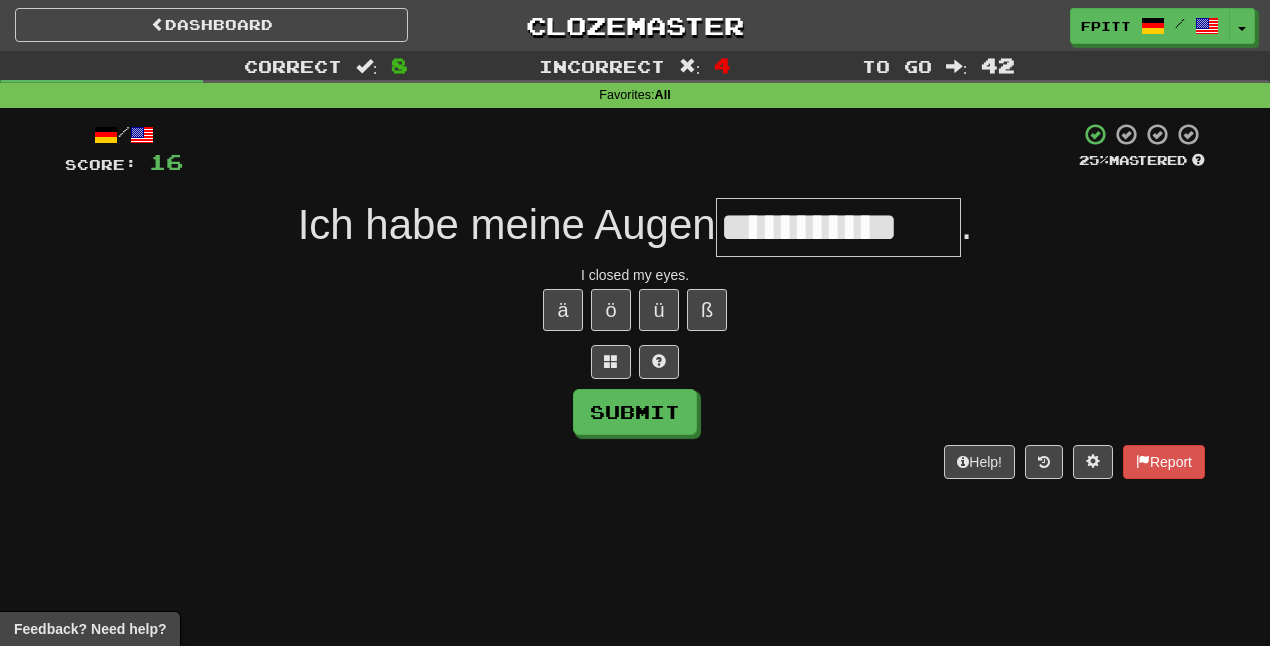 type on "**********" 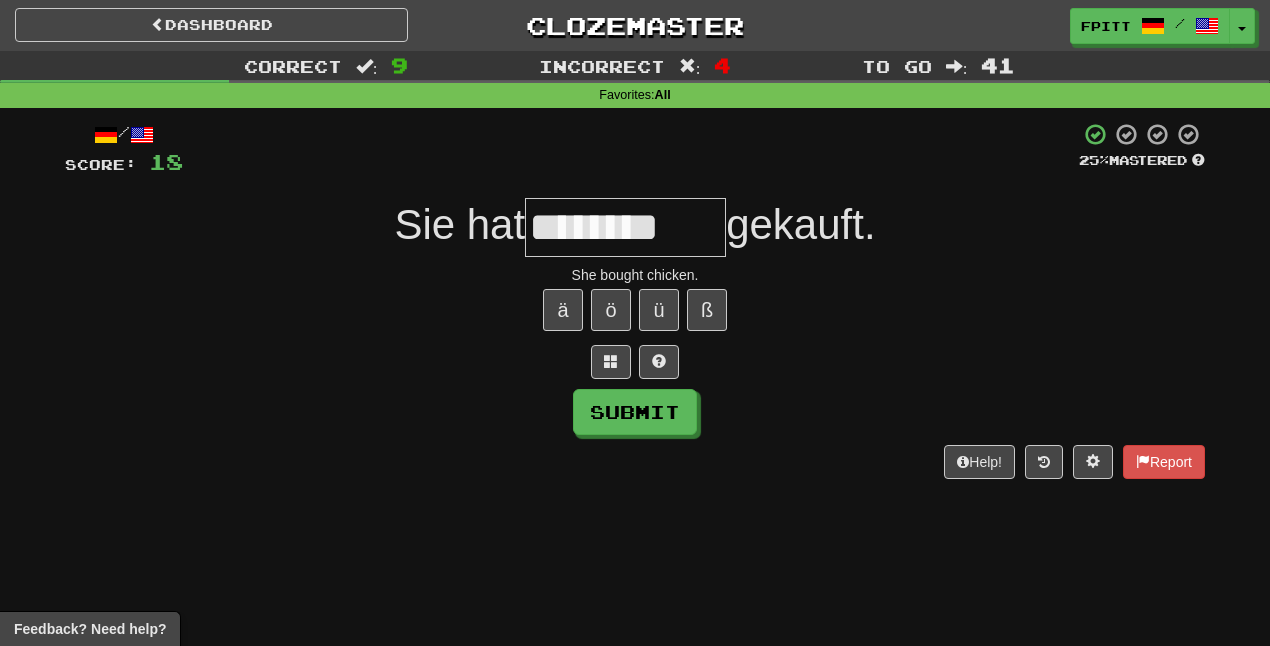 type on "********" 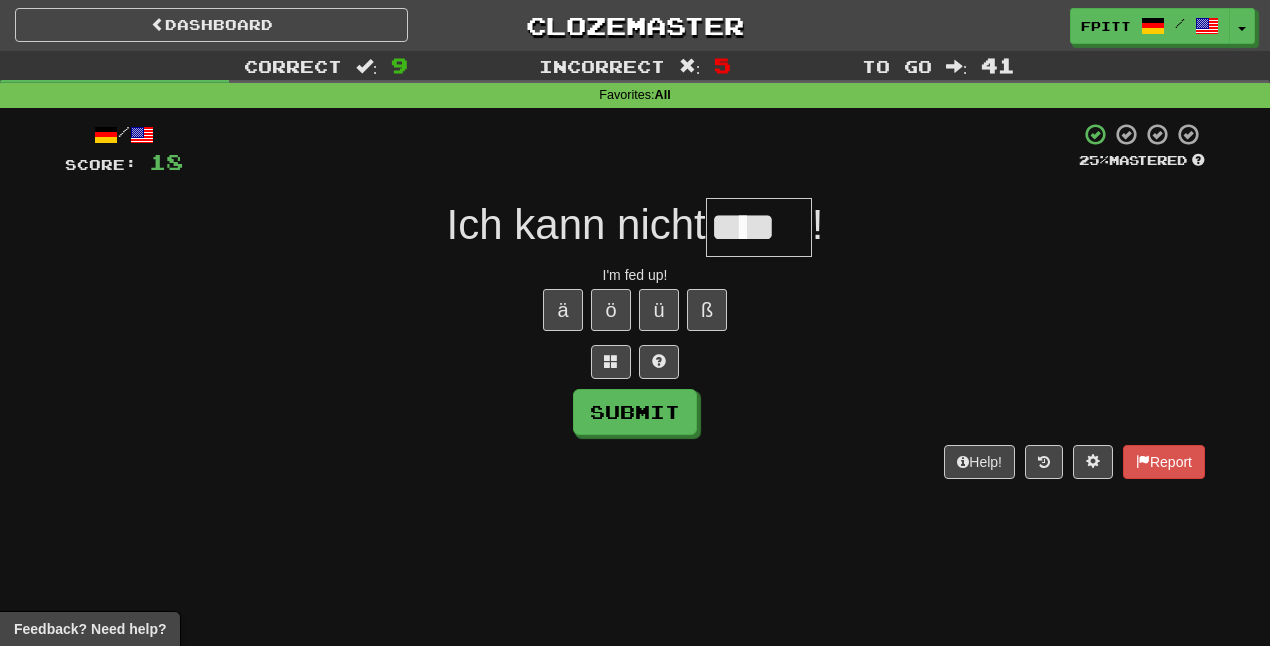 type on "****" 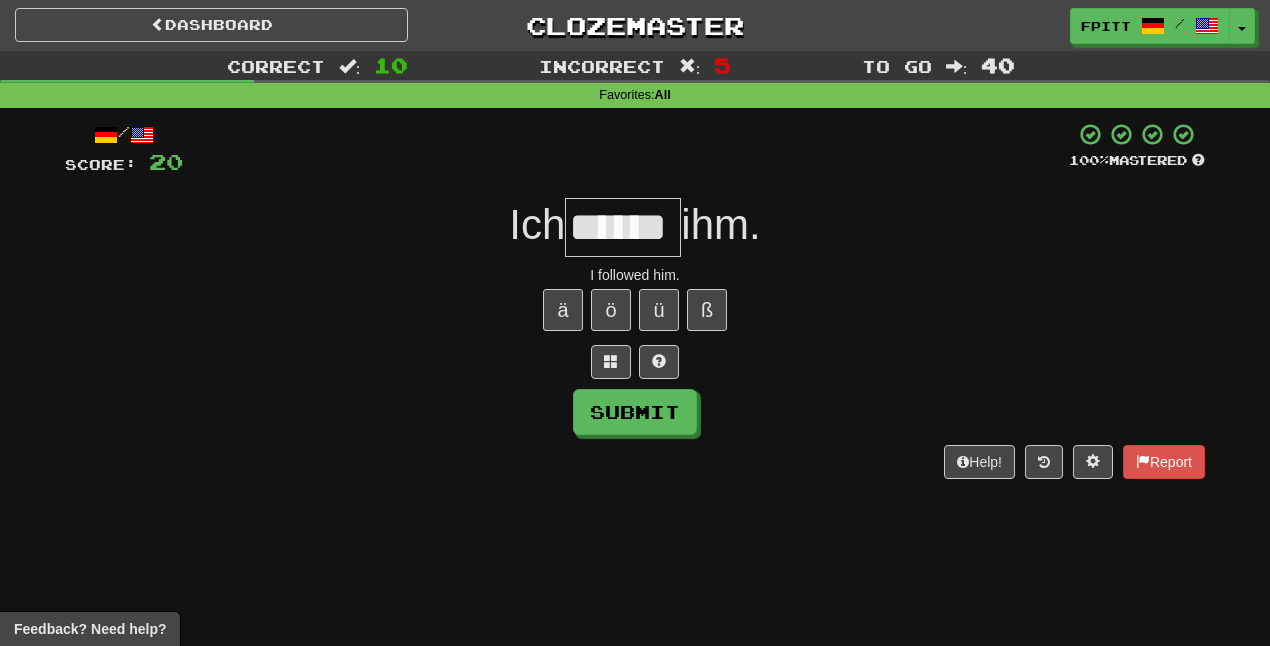 type on "******" 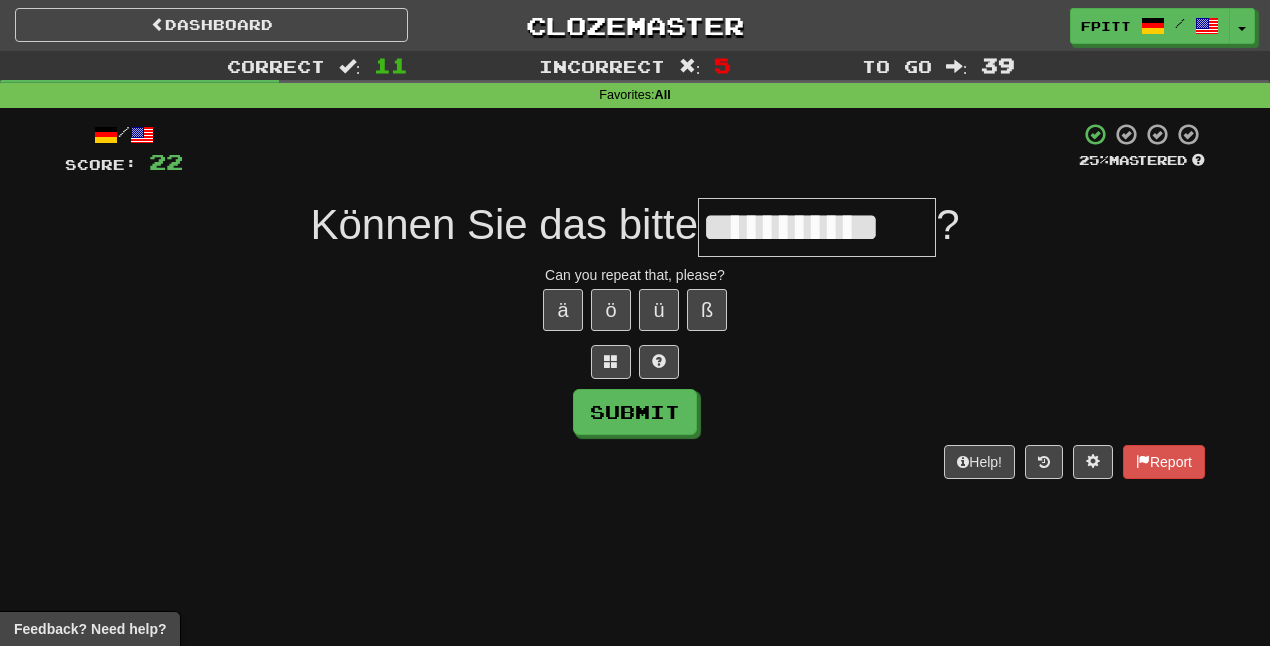 type on "**********" 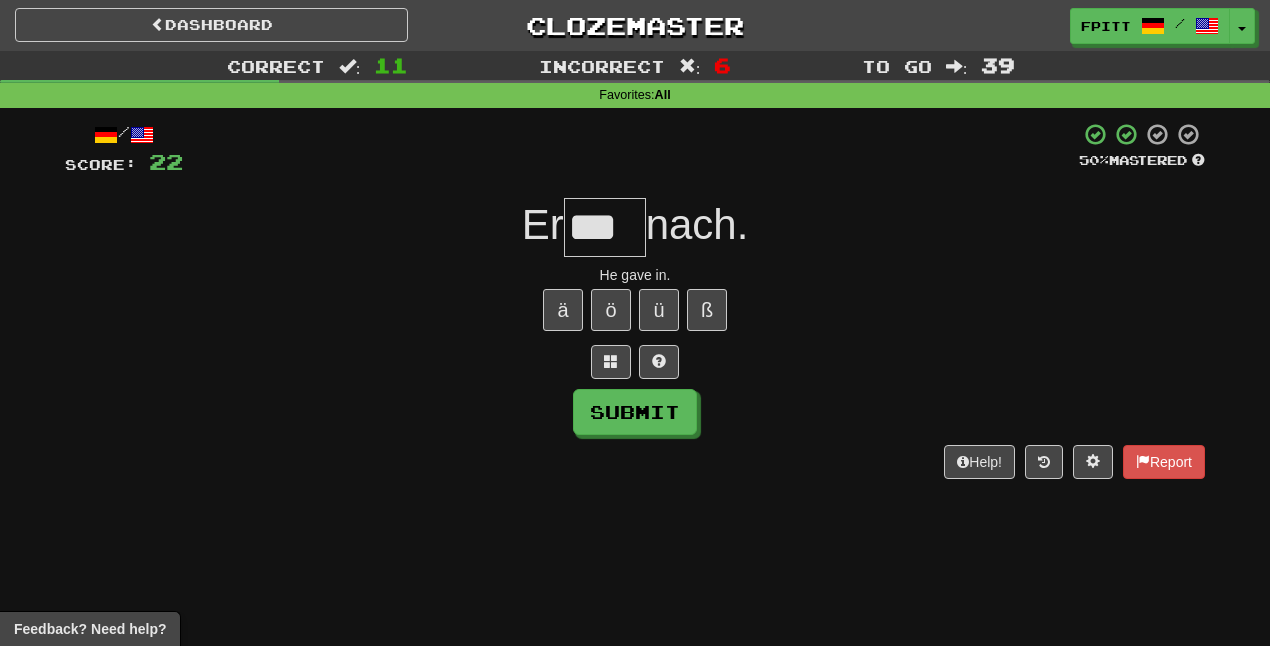type on "***" 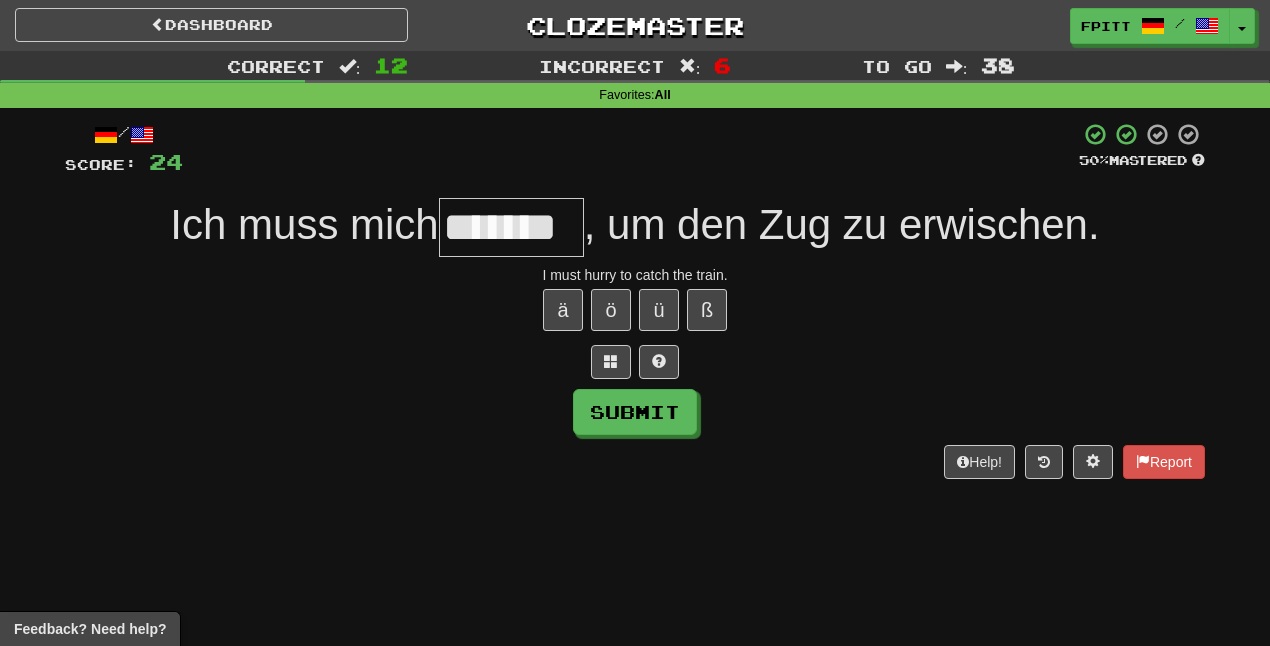 type on "*******" 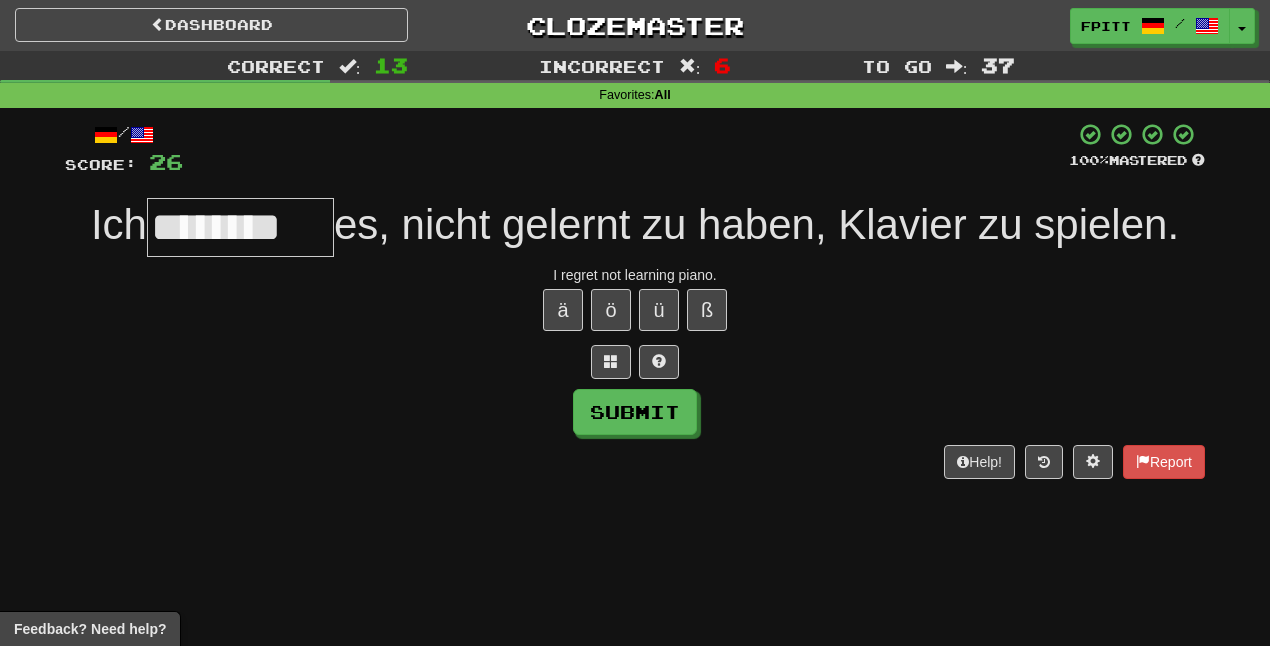 type on "********" 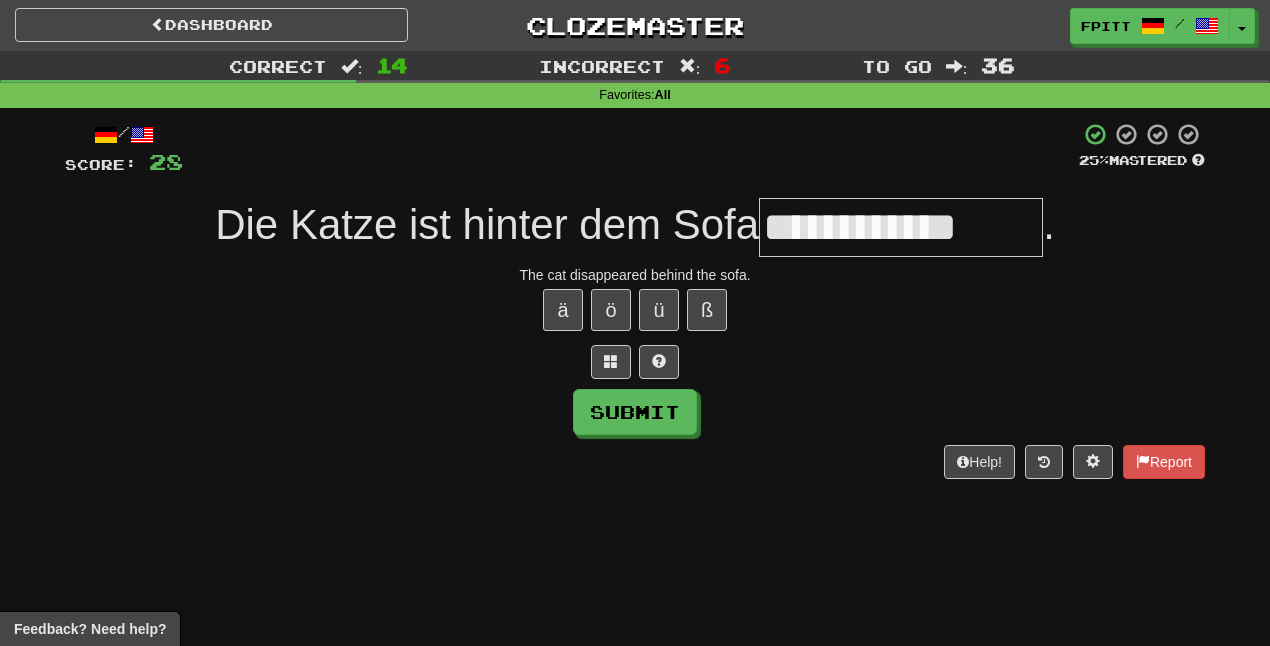 type on "**********" 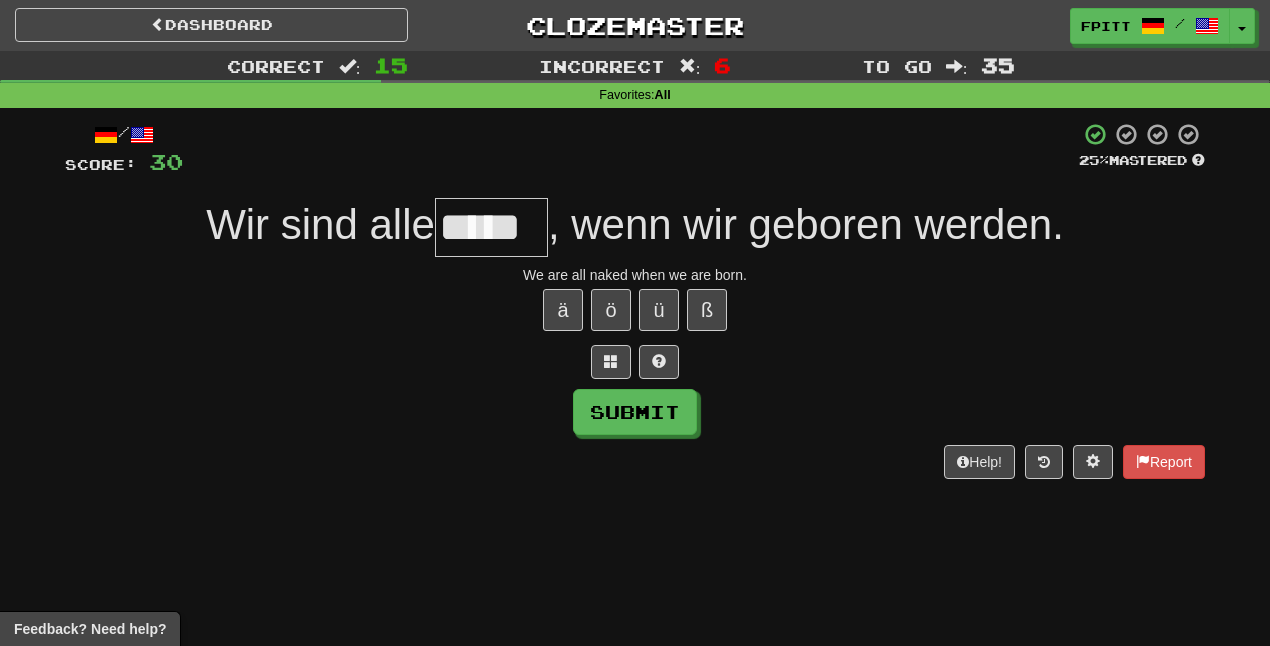type on "*****" 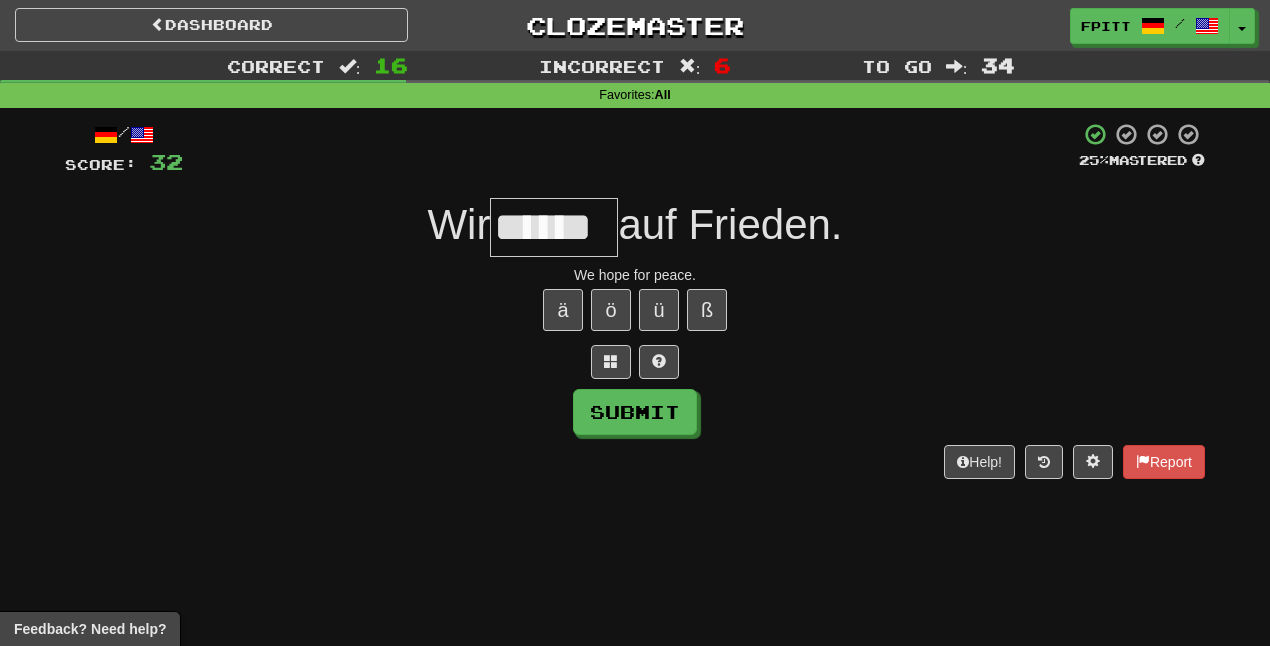 type on "******" 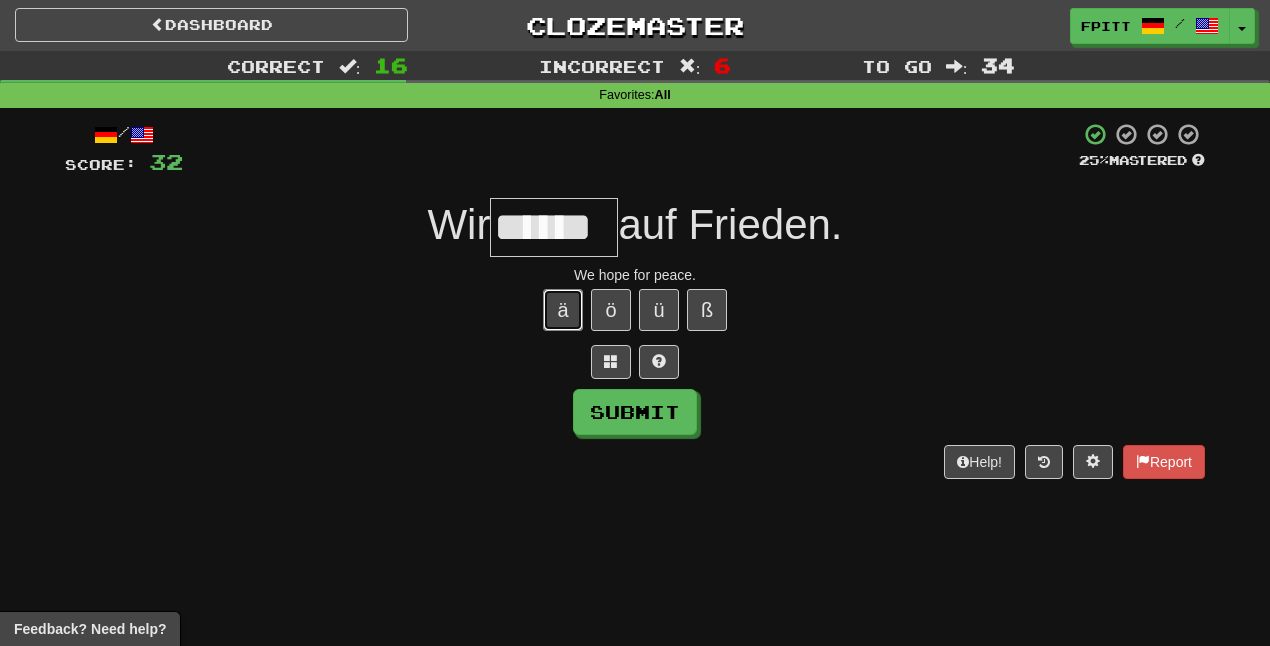 type 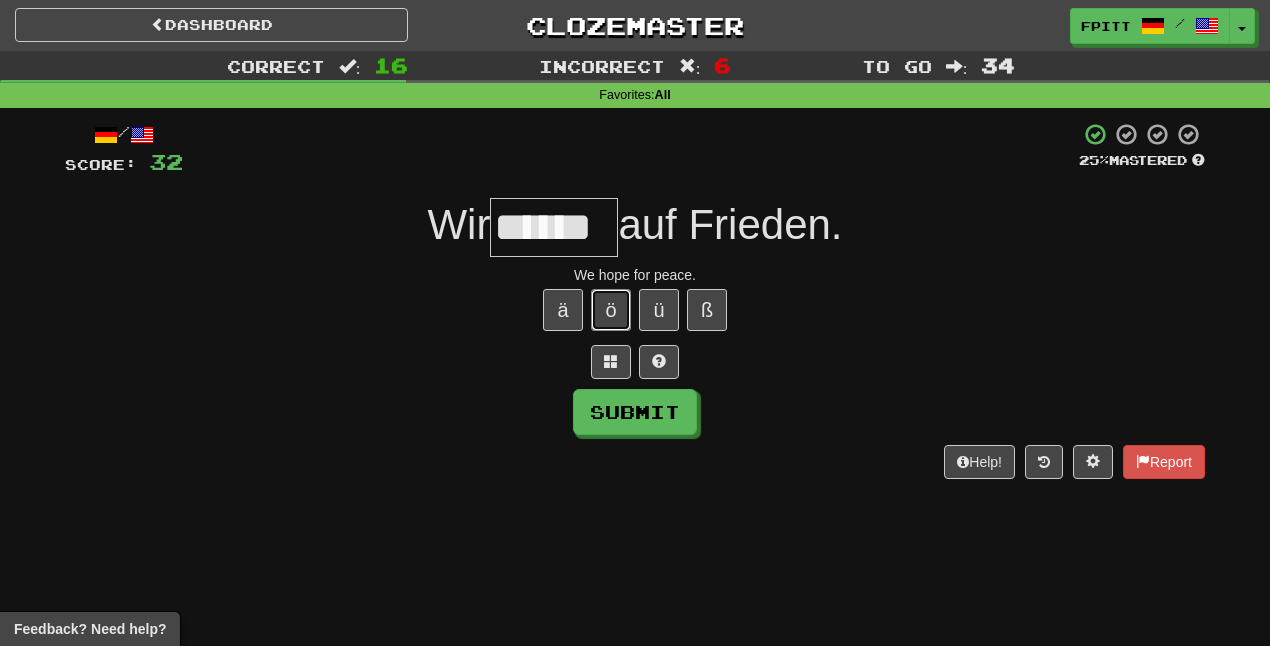 type 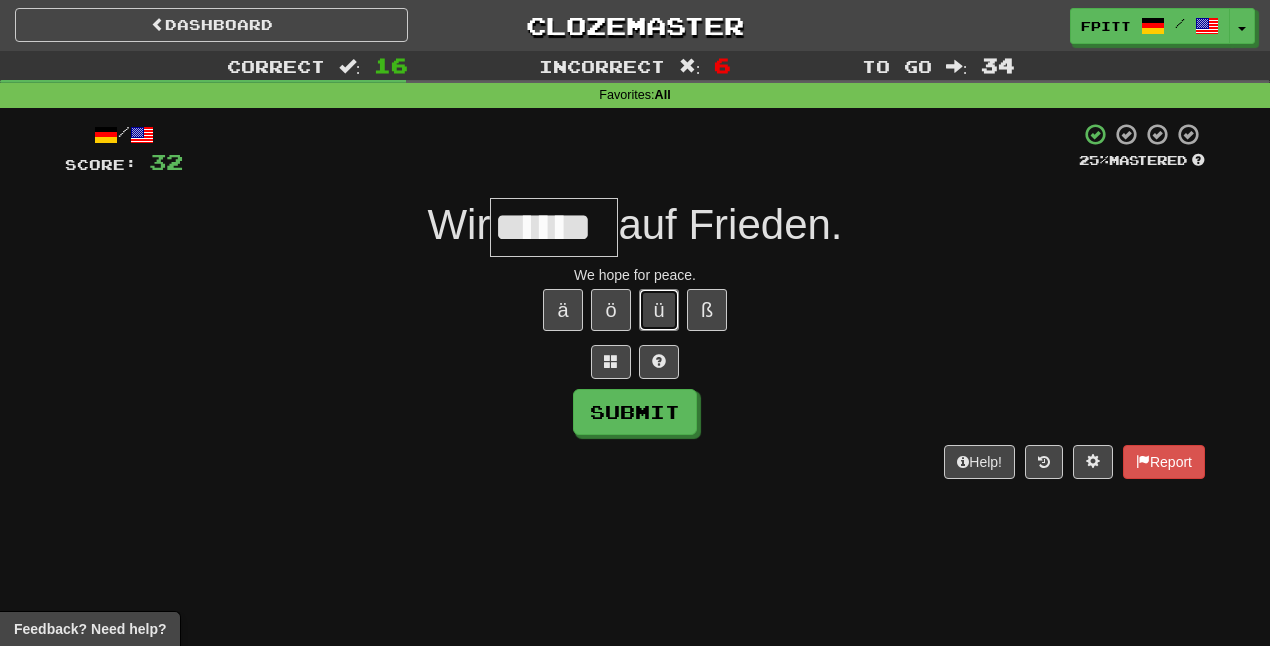 type 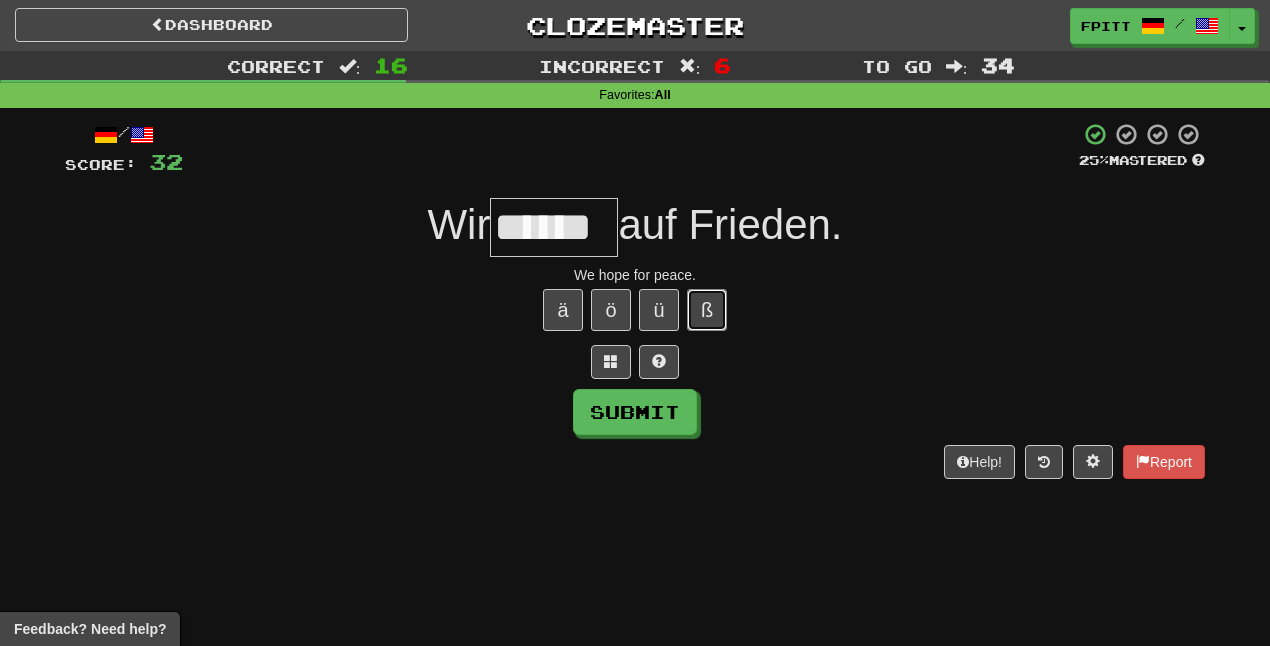 type 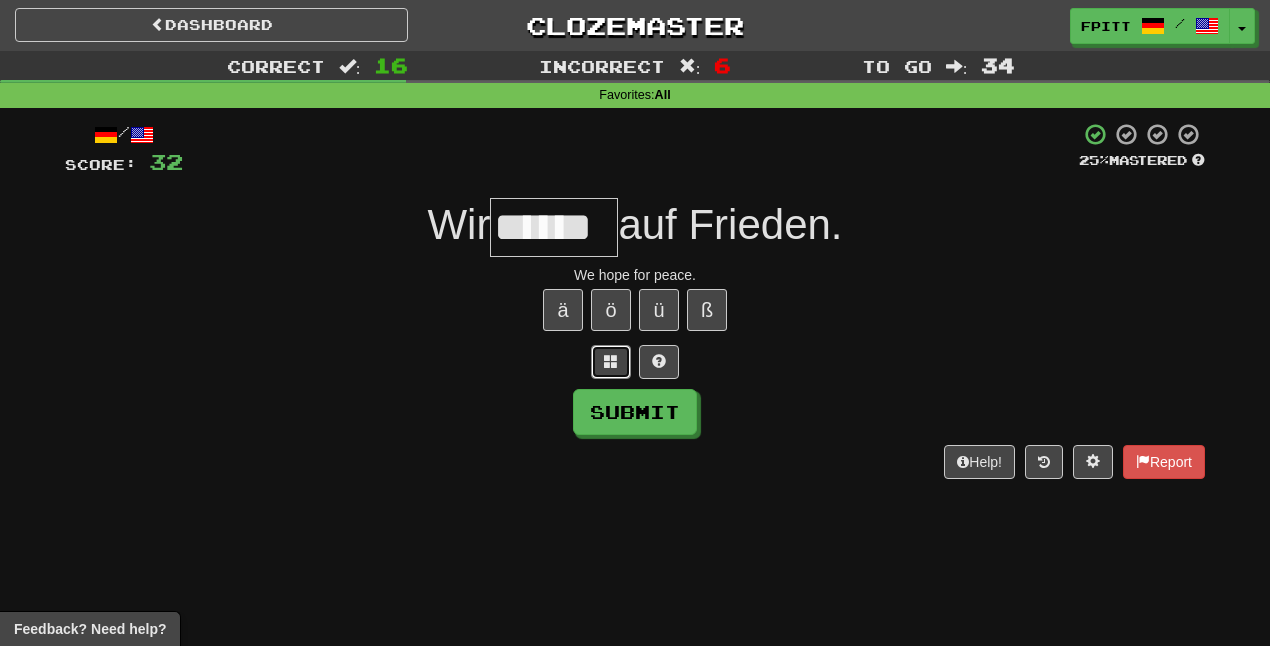 type 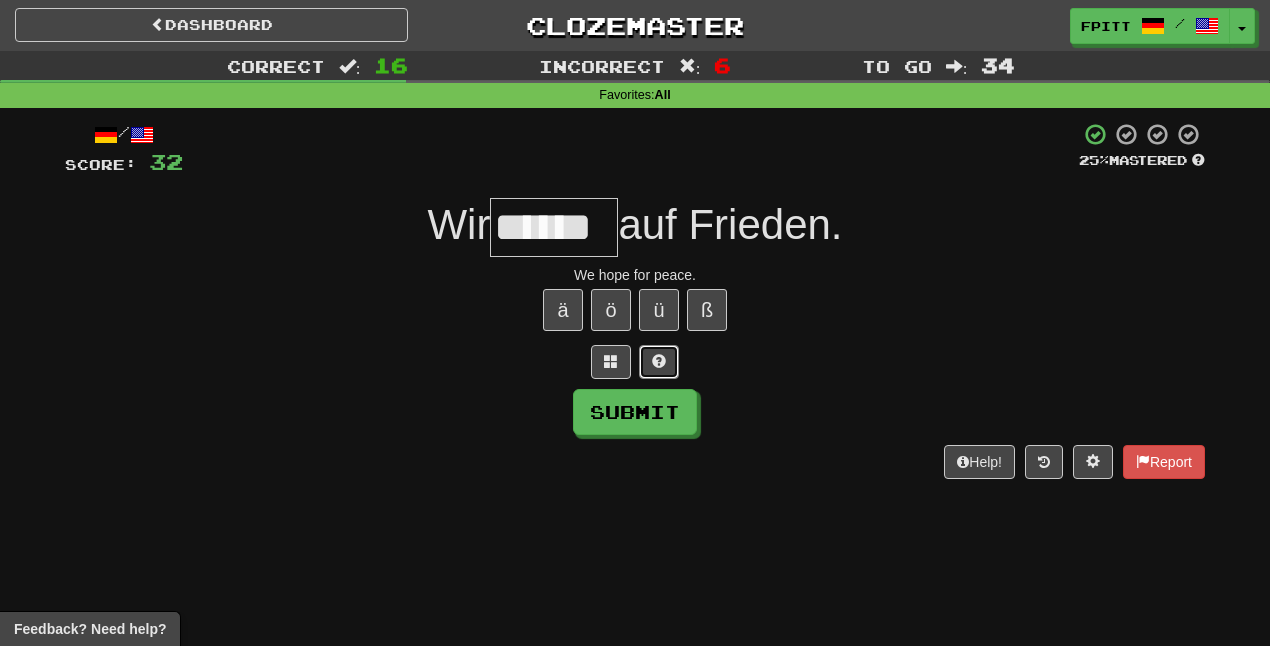 type 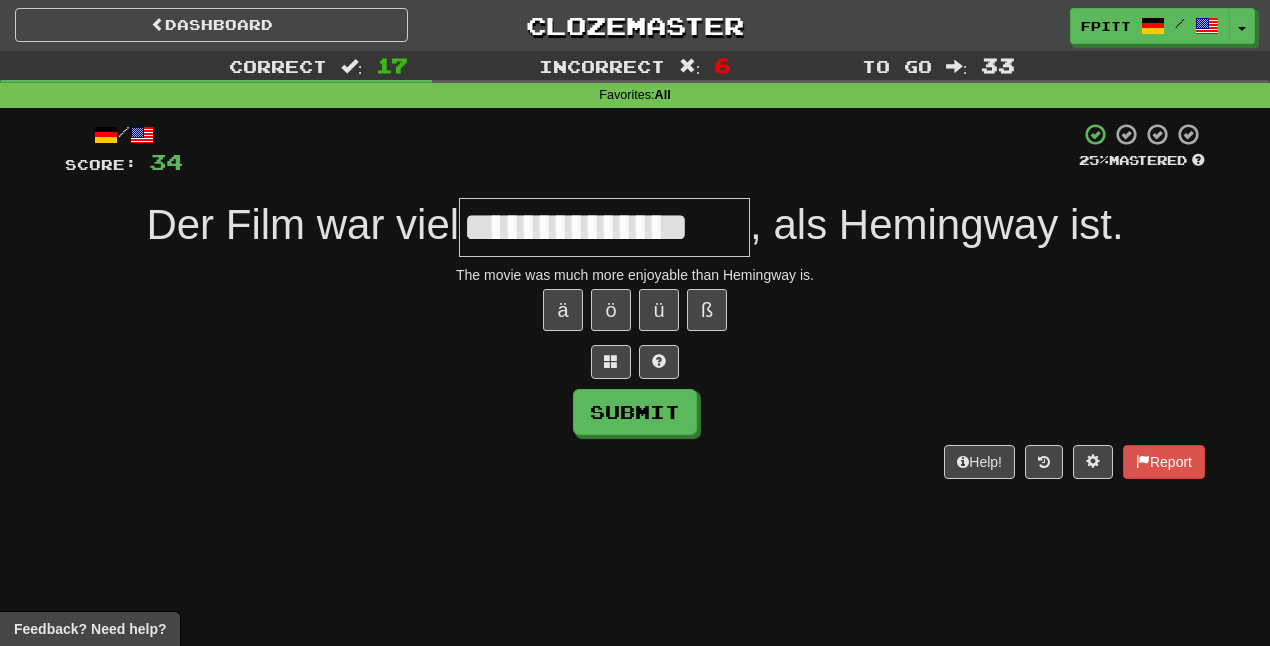 type on "**********" 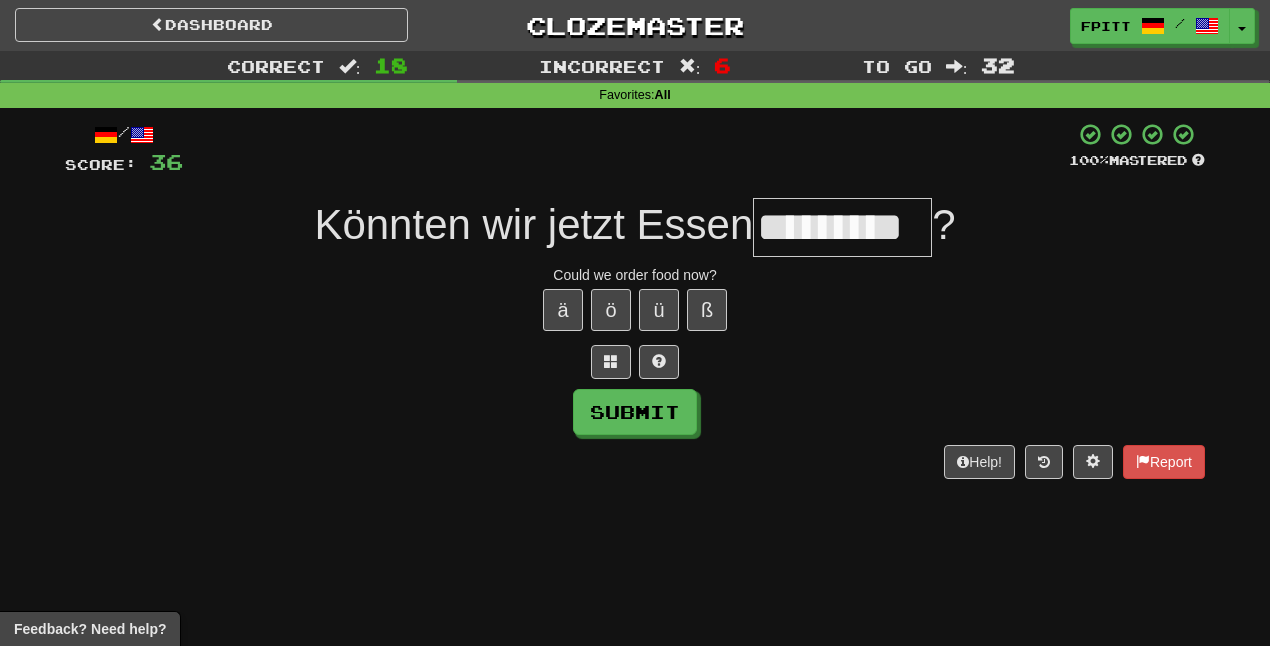 type on "*********" 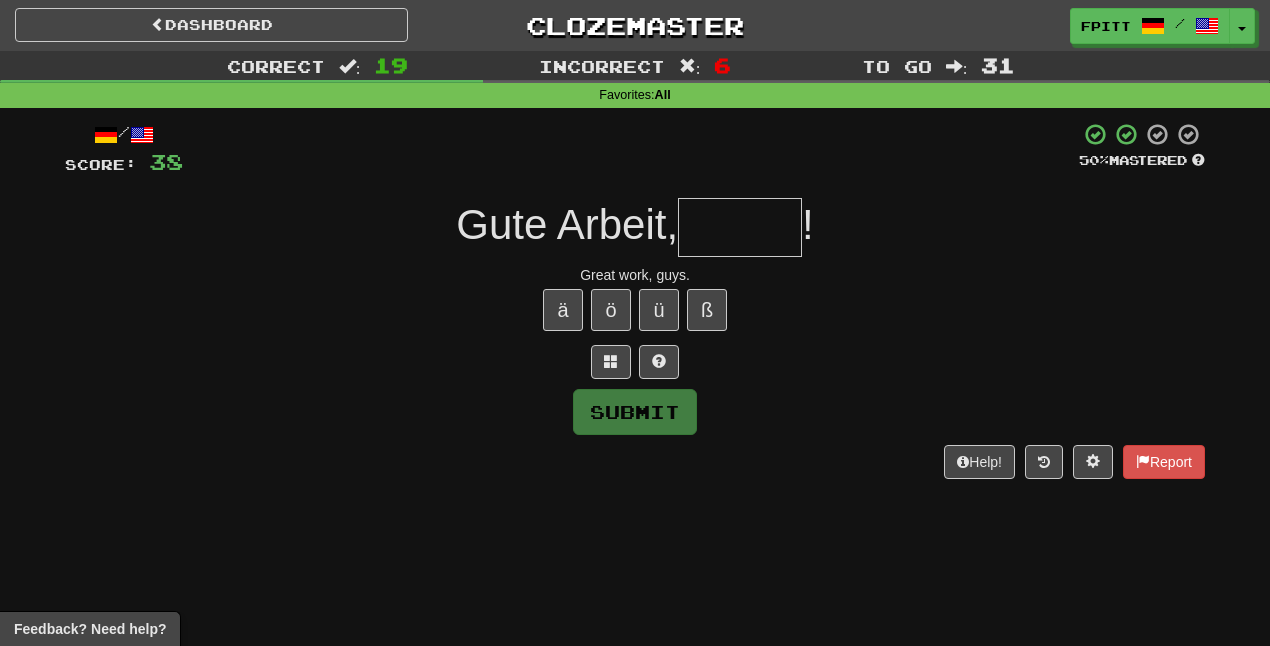 type on "*" 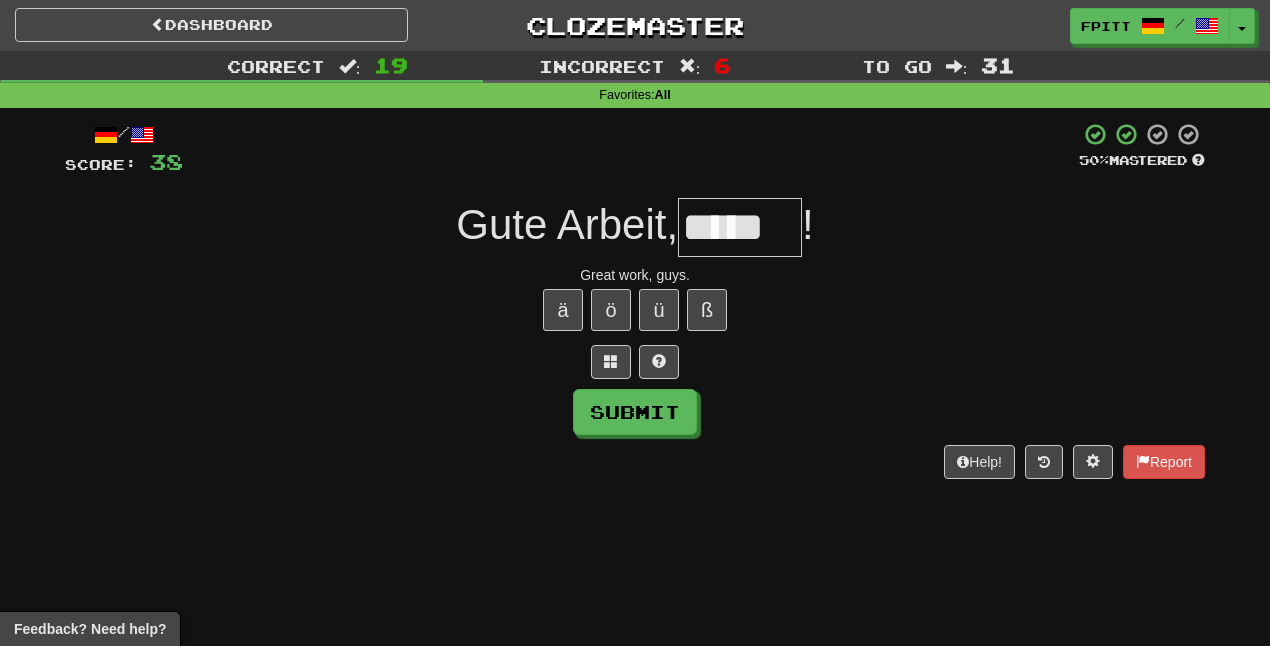 type on "*****" 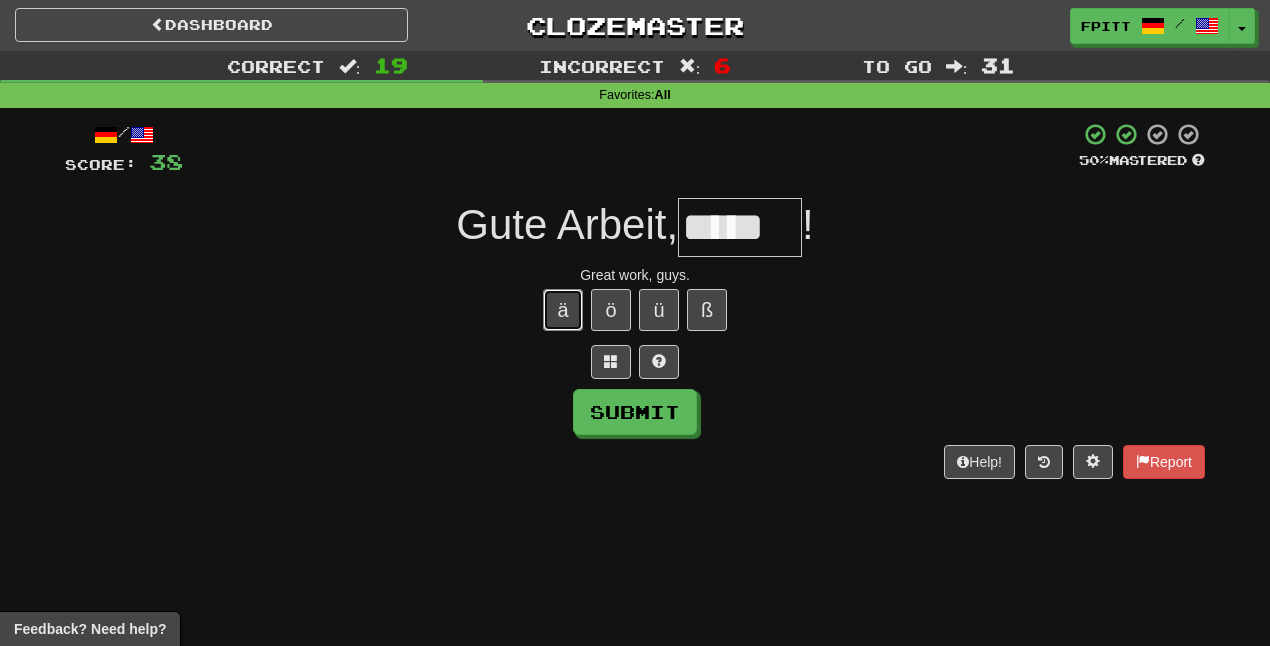 type 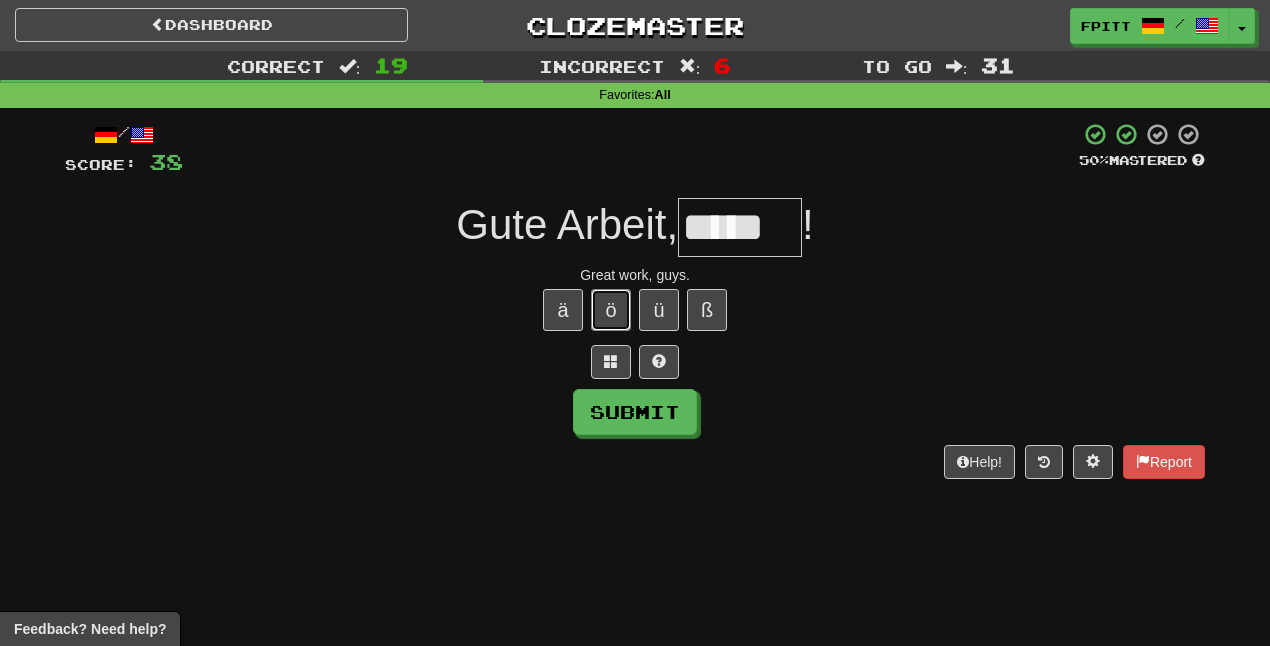 type 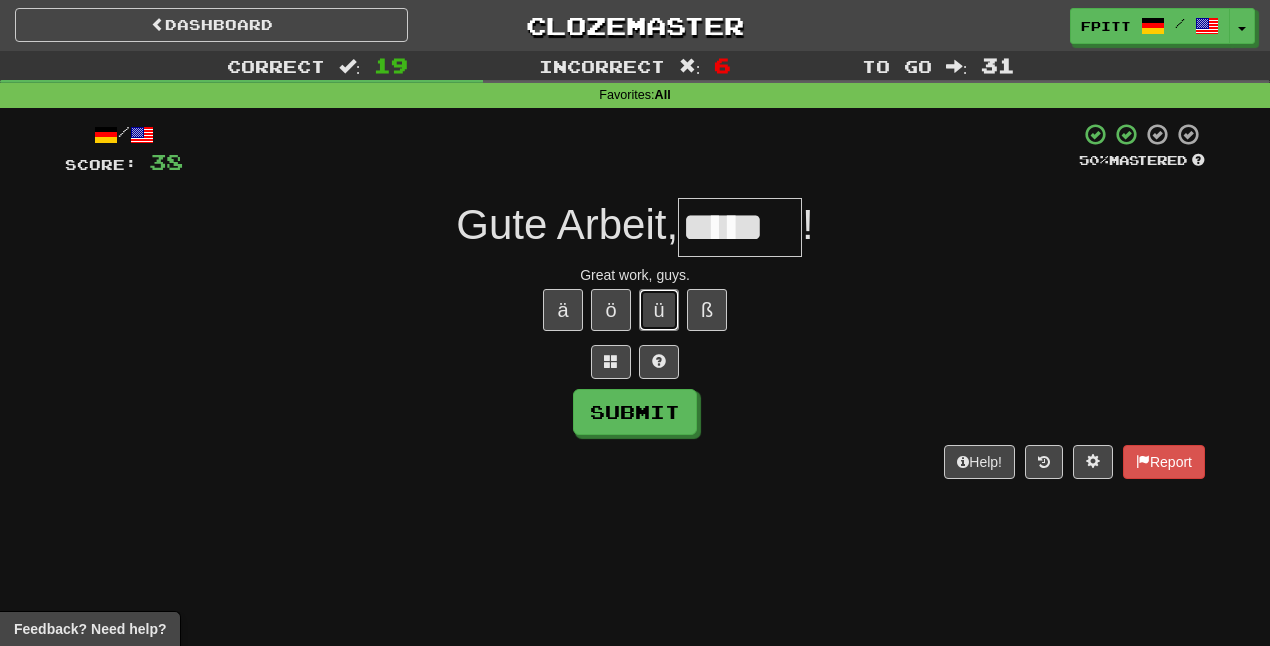 type 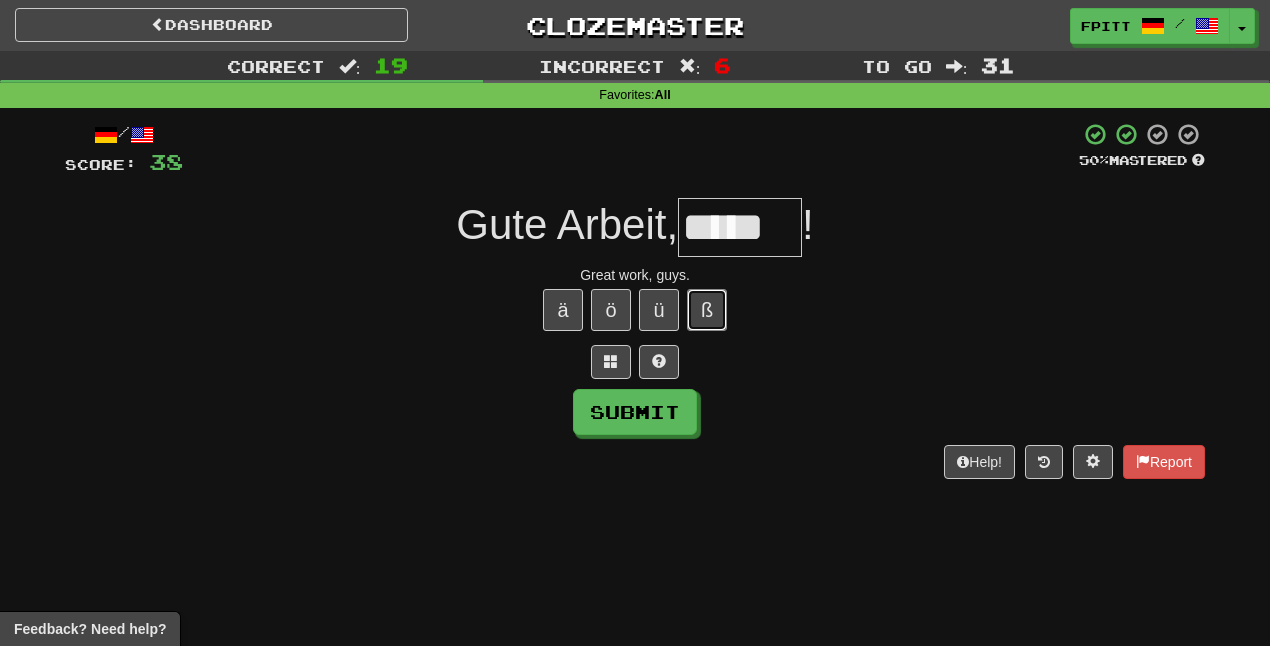 type 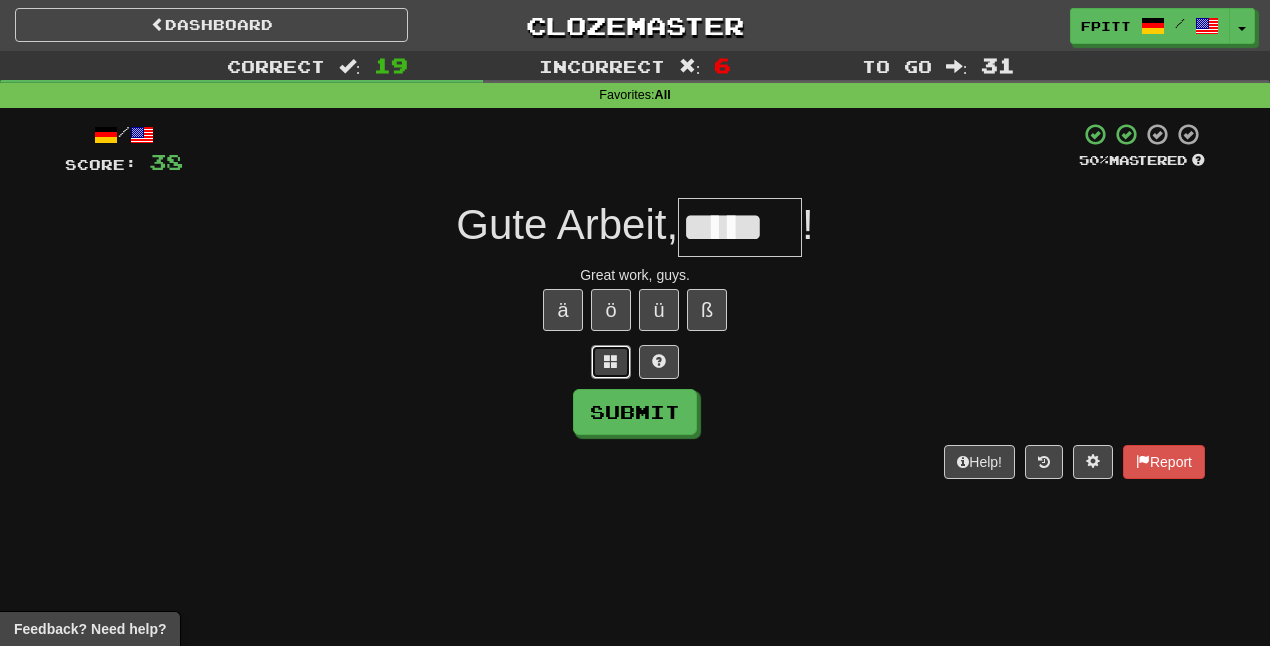 type 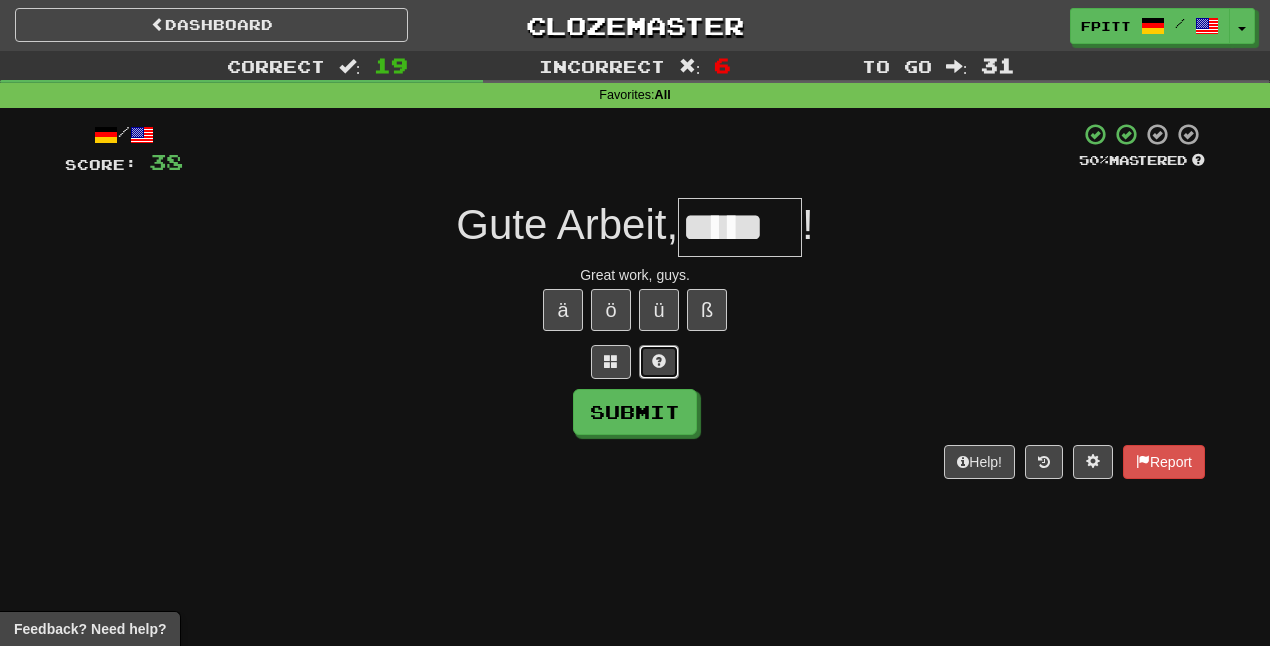 type 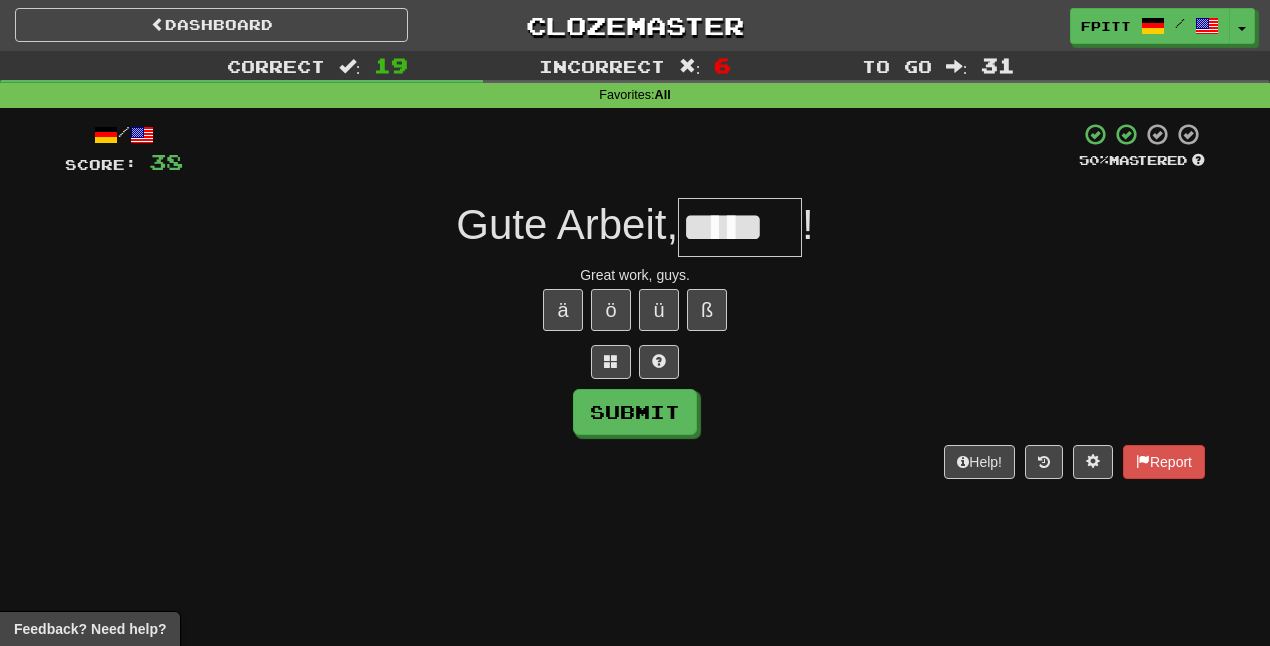 type on "*****" 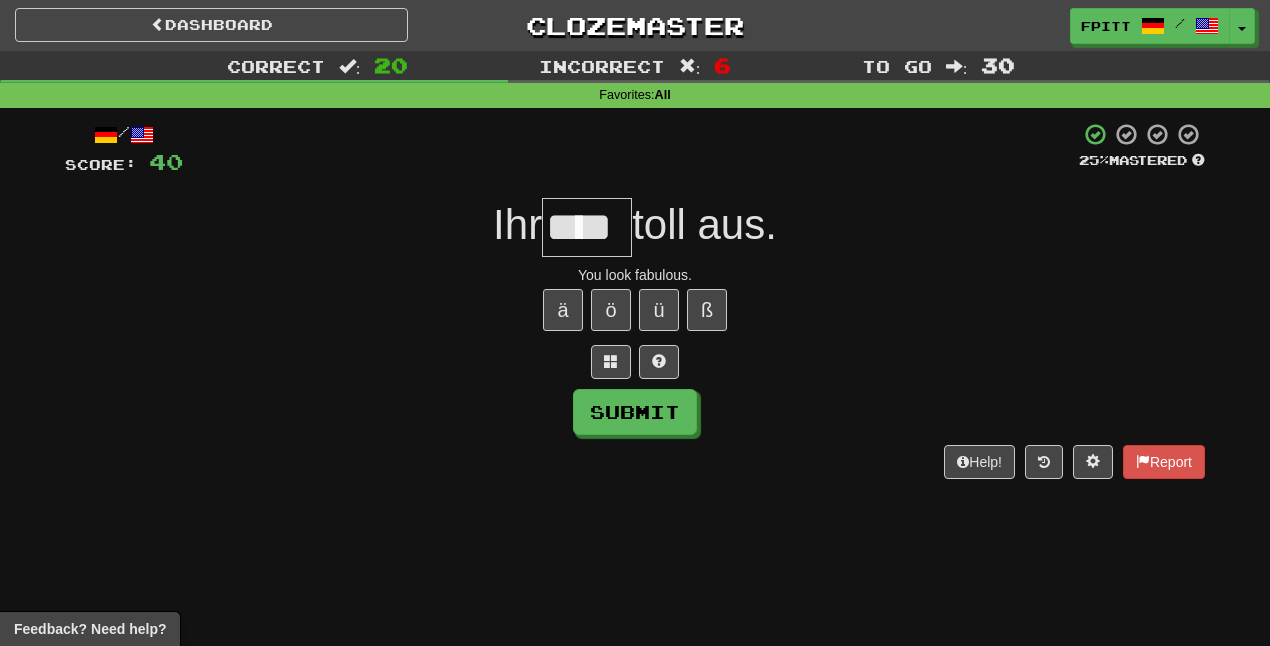 type on "****" 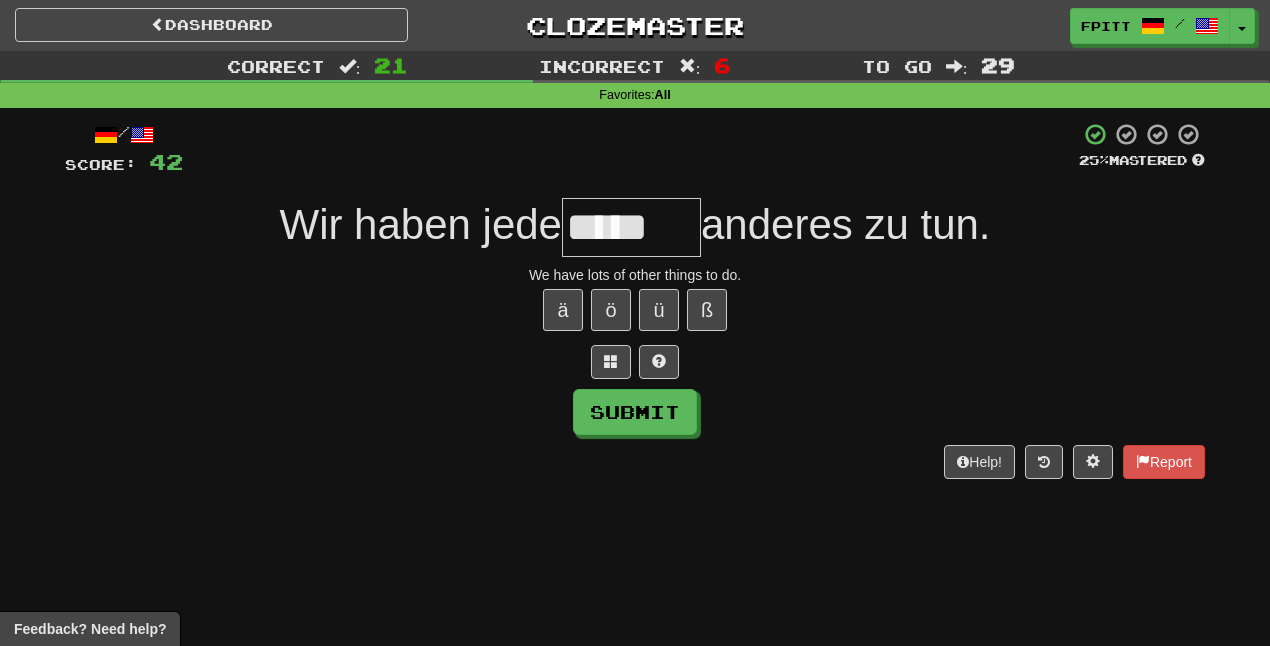 type on "*****" 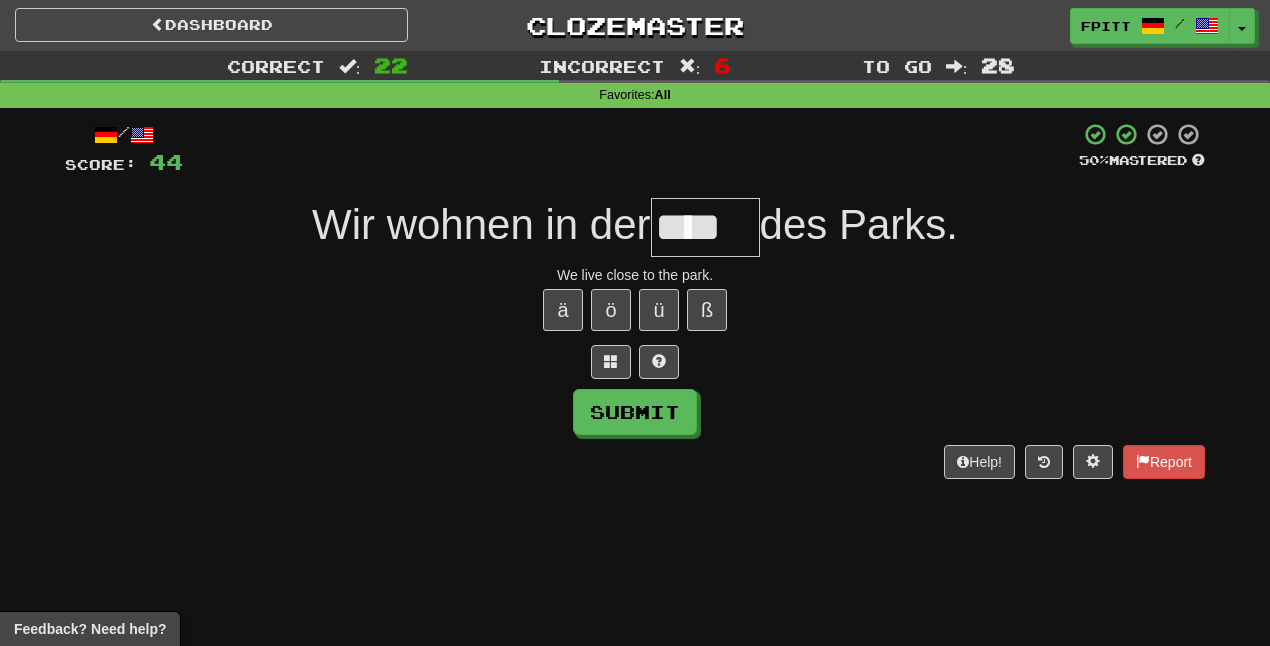 type on "****" 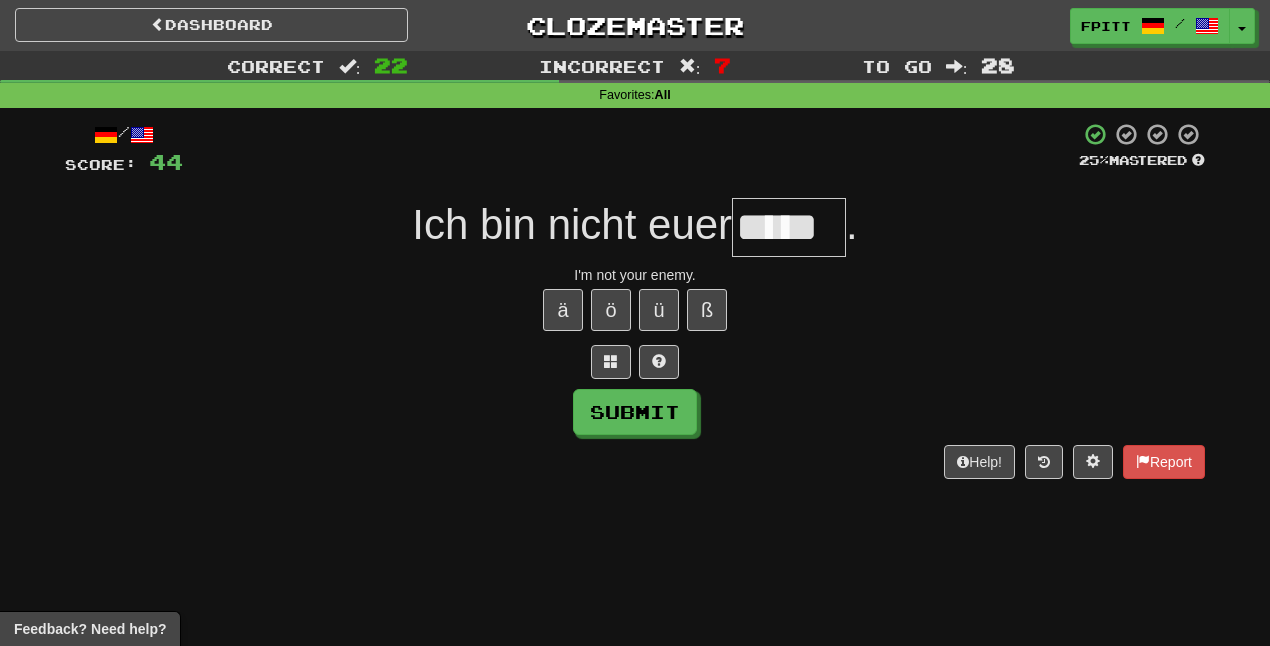 type on "*****" 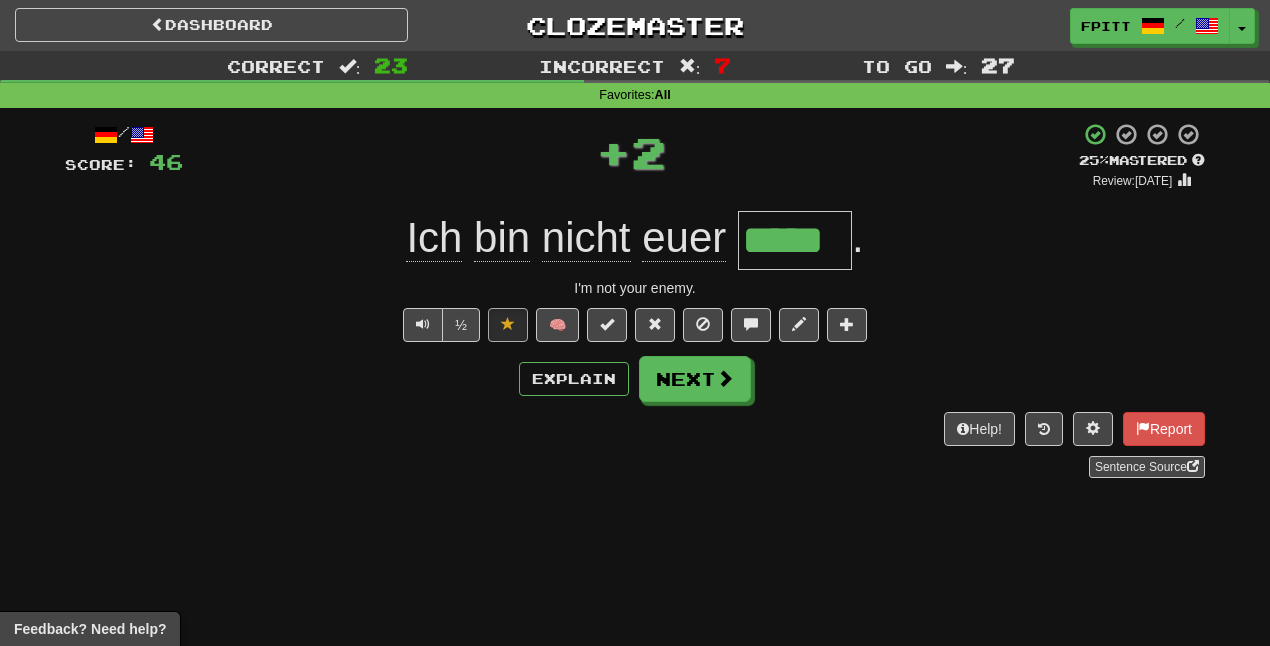 type 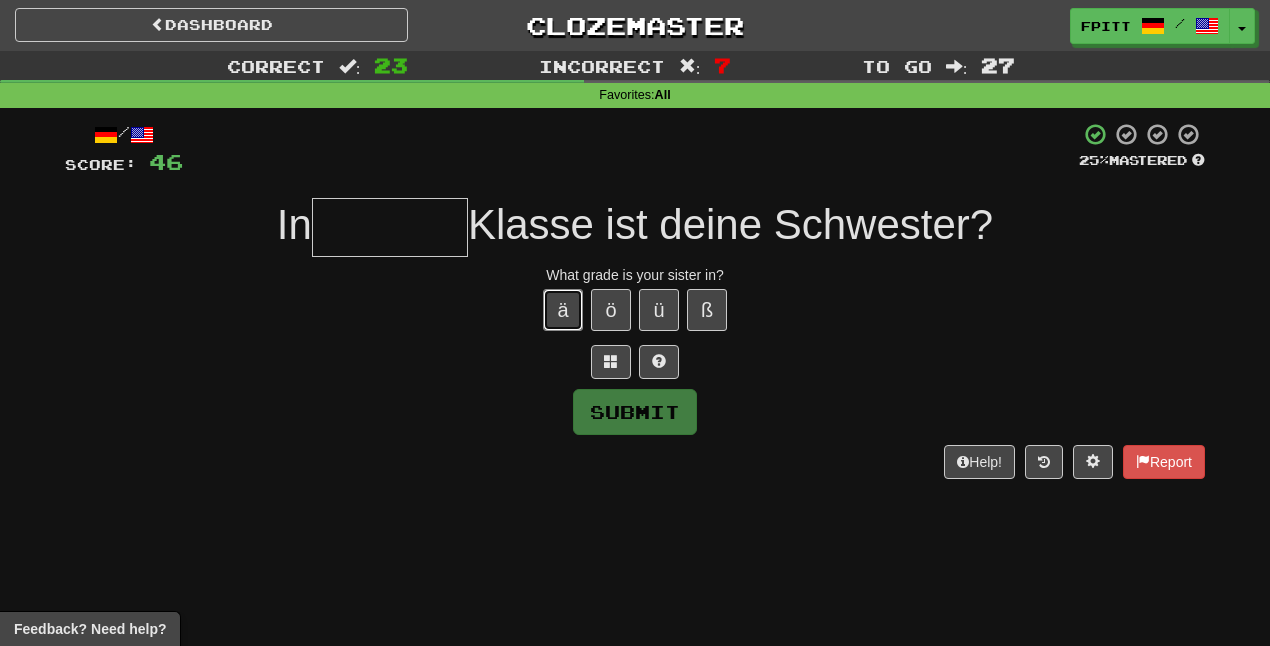 type 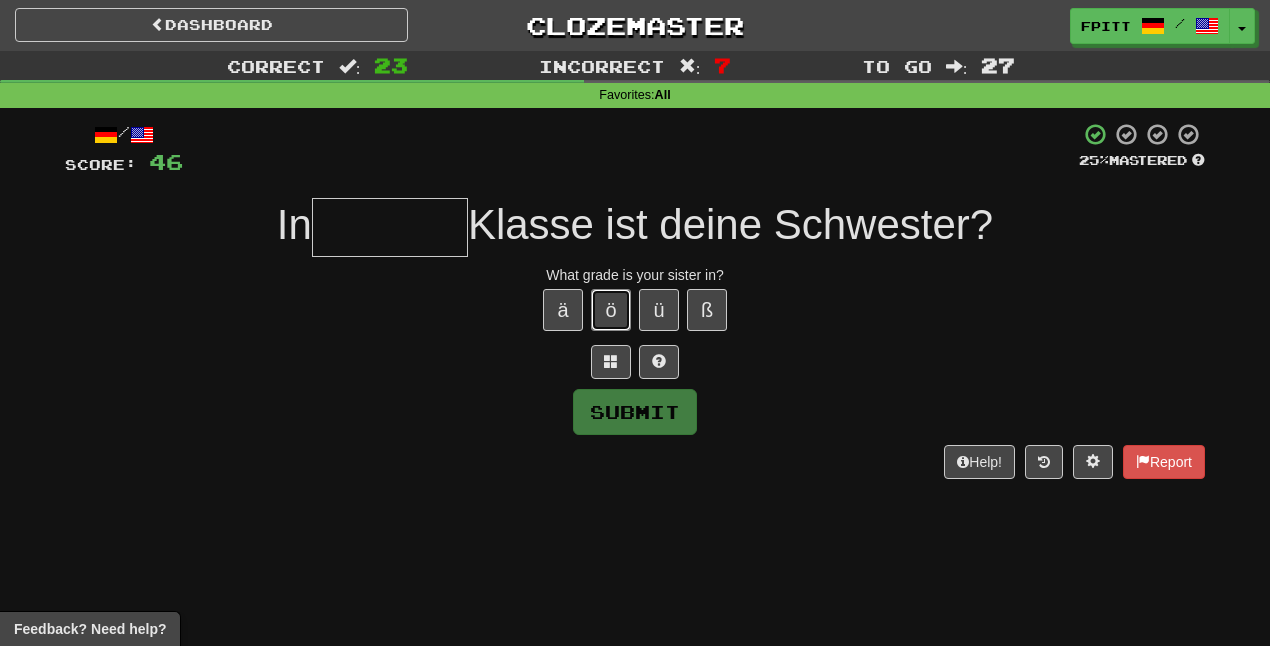 type 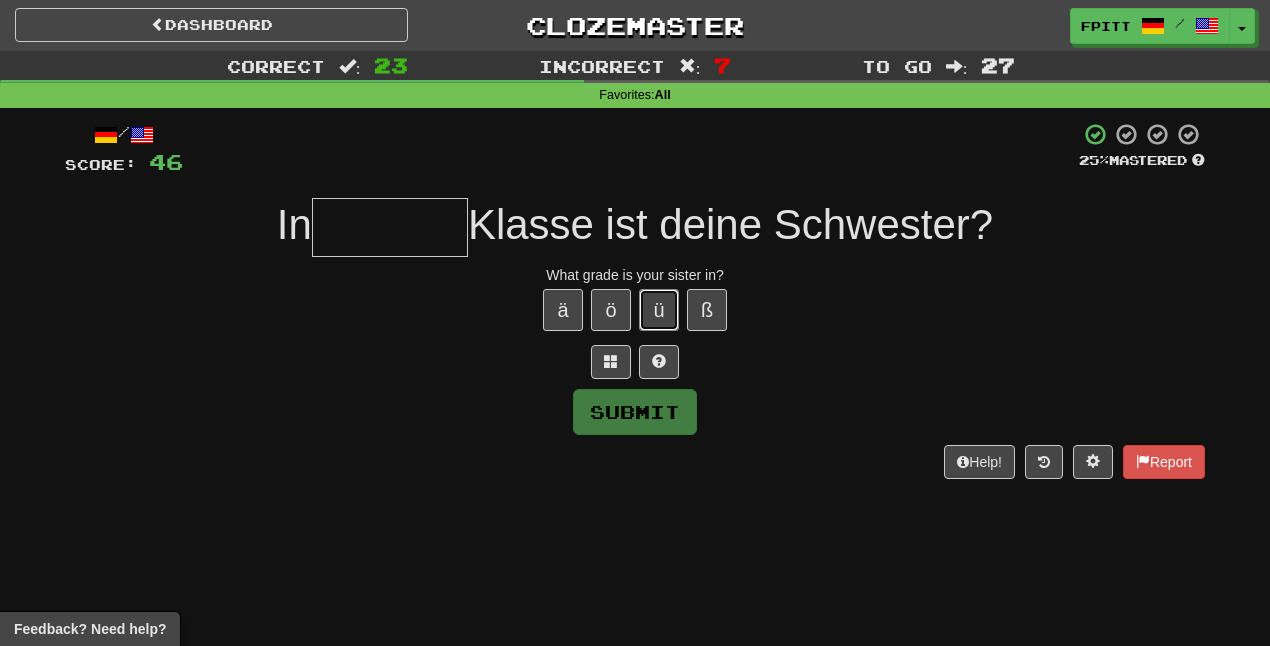 type 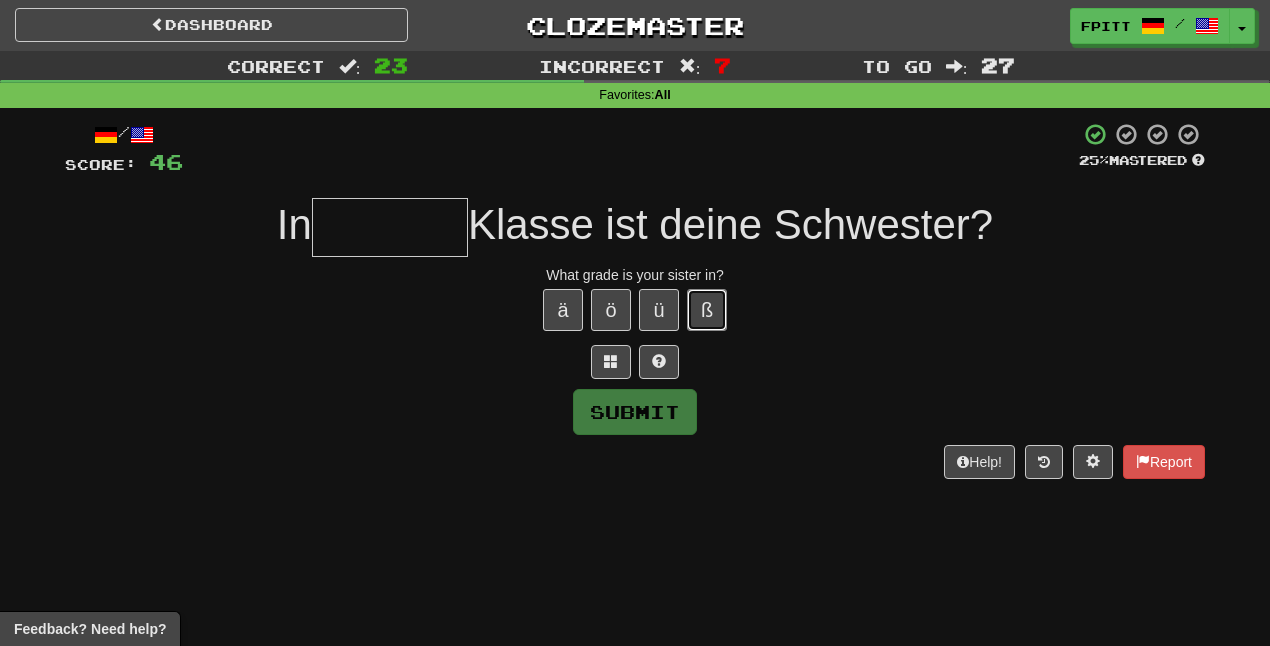 type 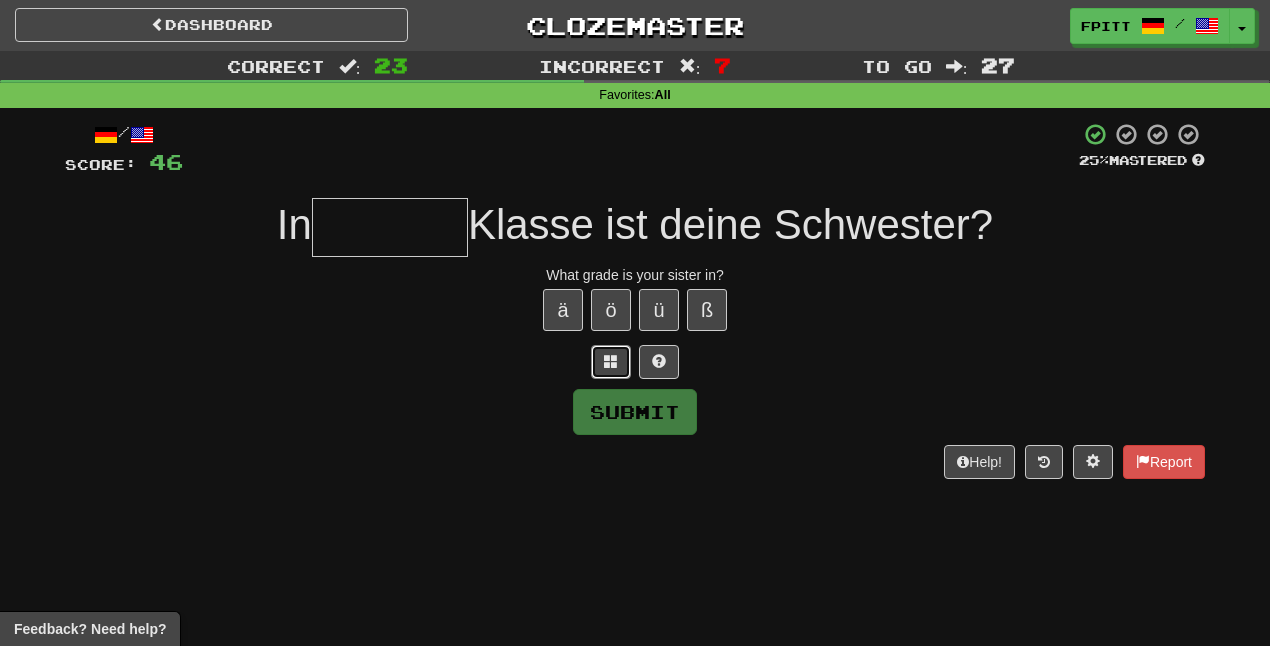 type 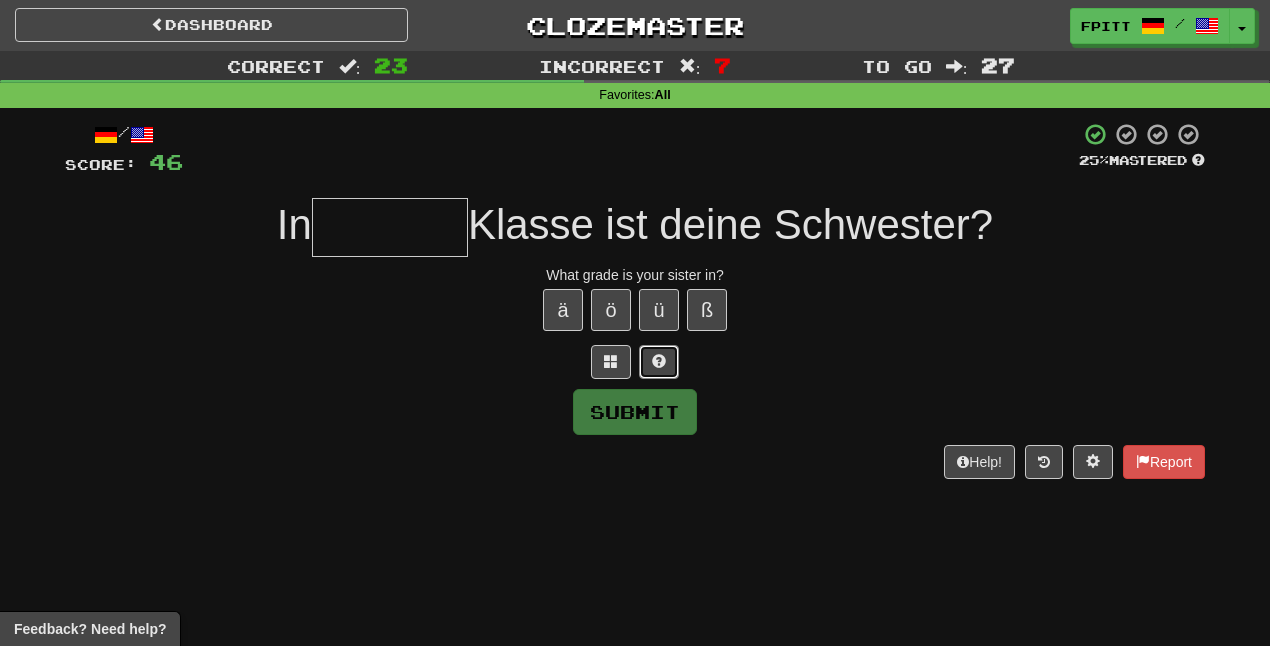 type 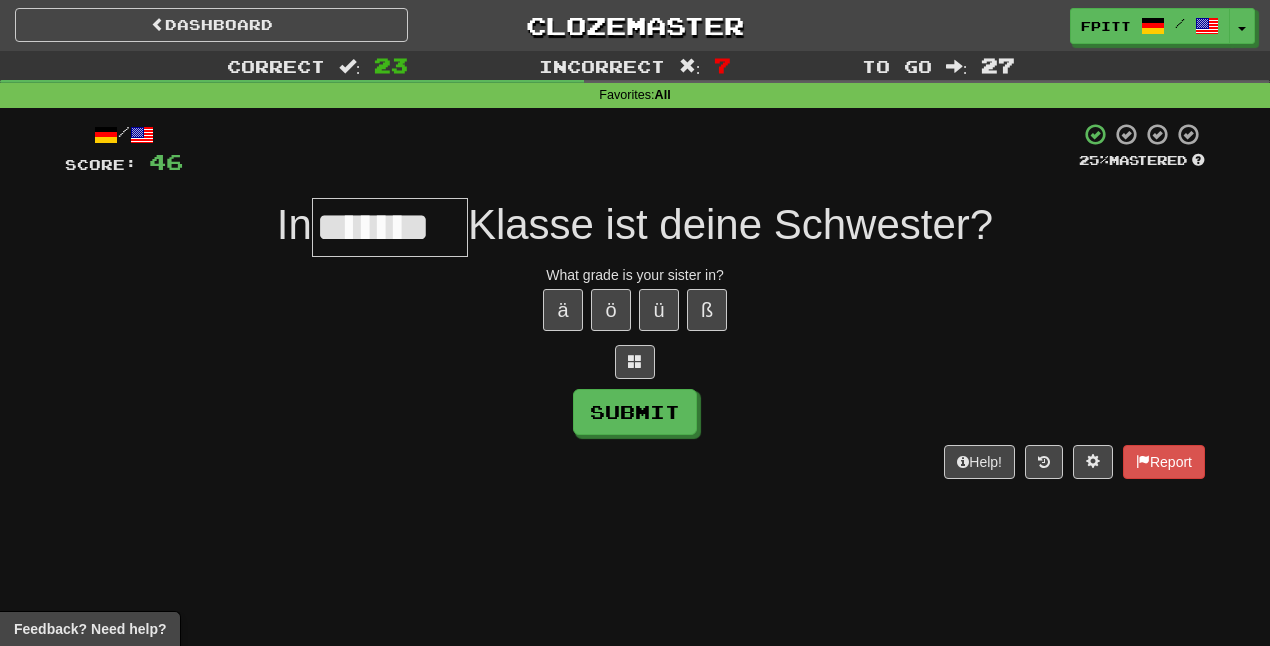 type on "*******" 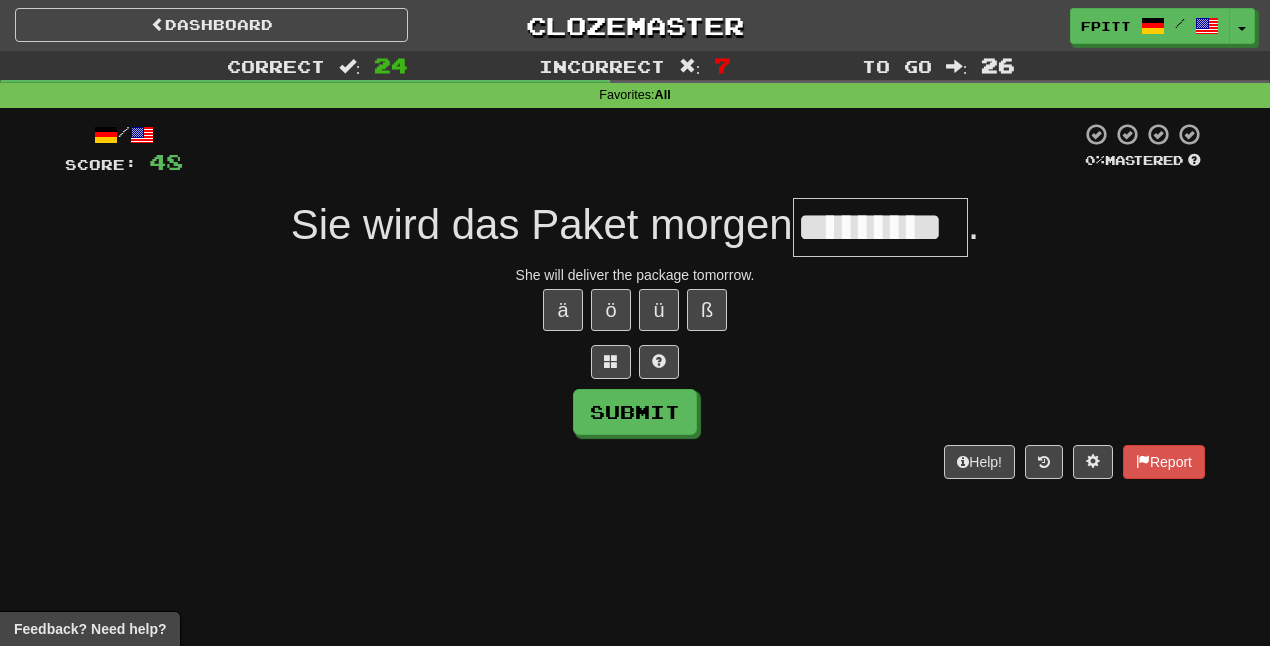 type on "*********" 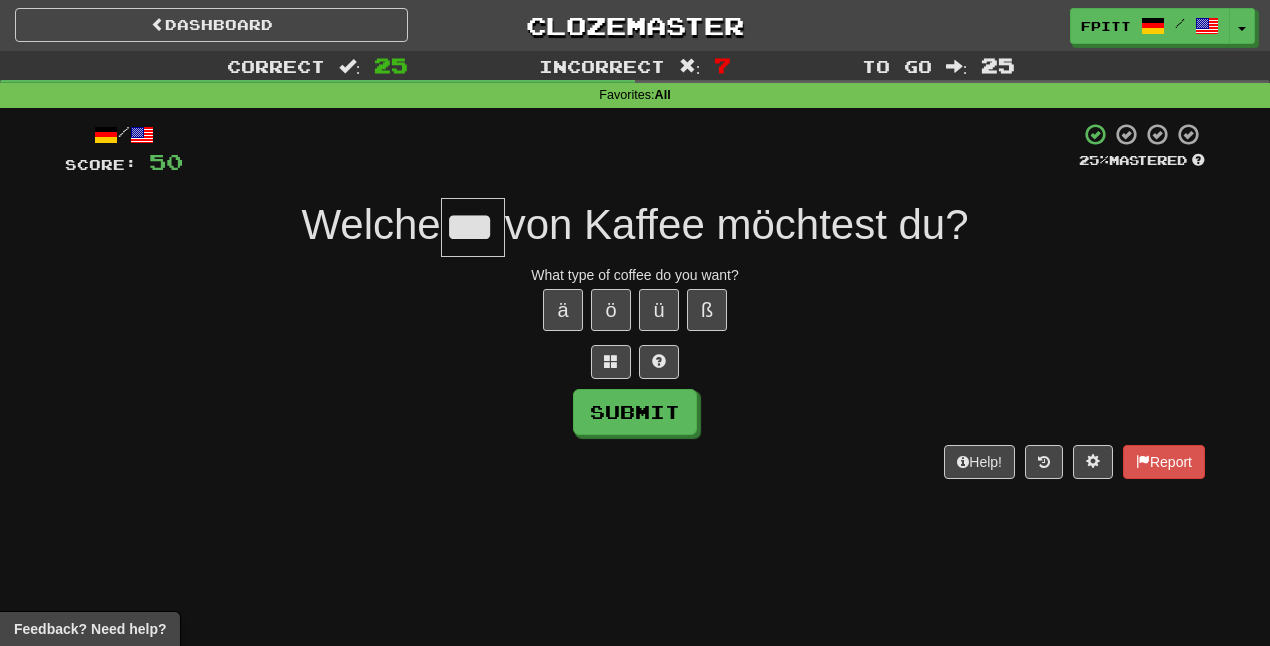 type on "***" 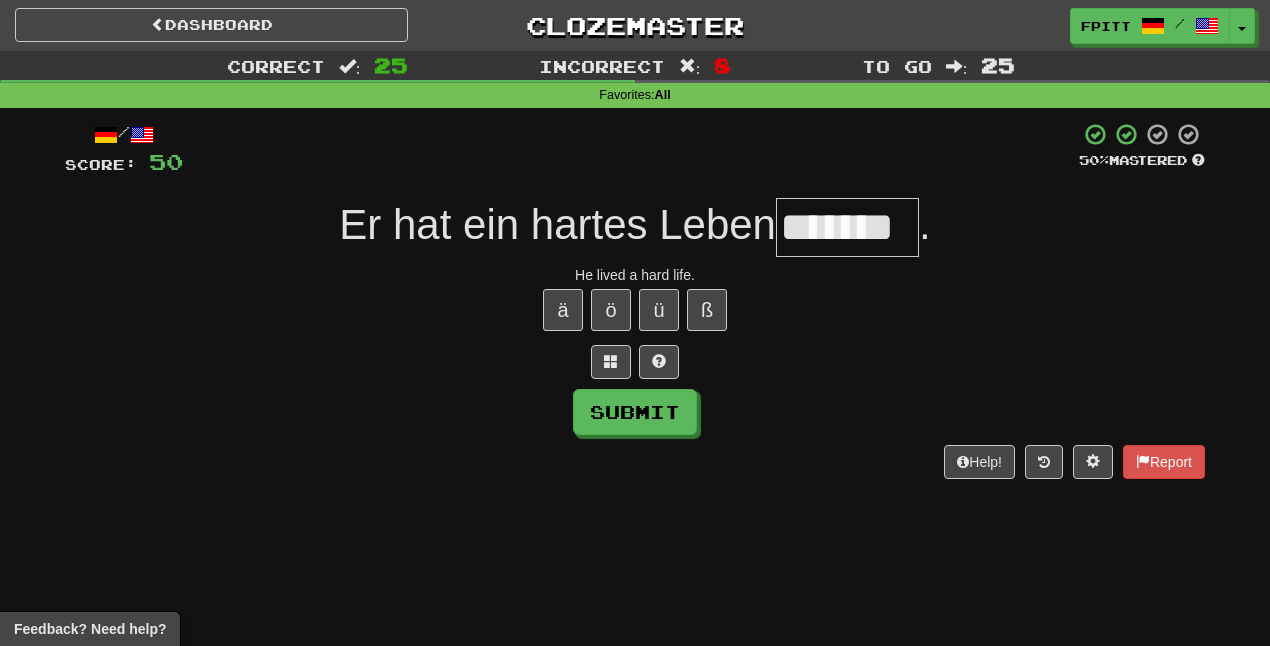type on "*******" 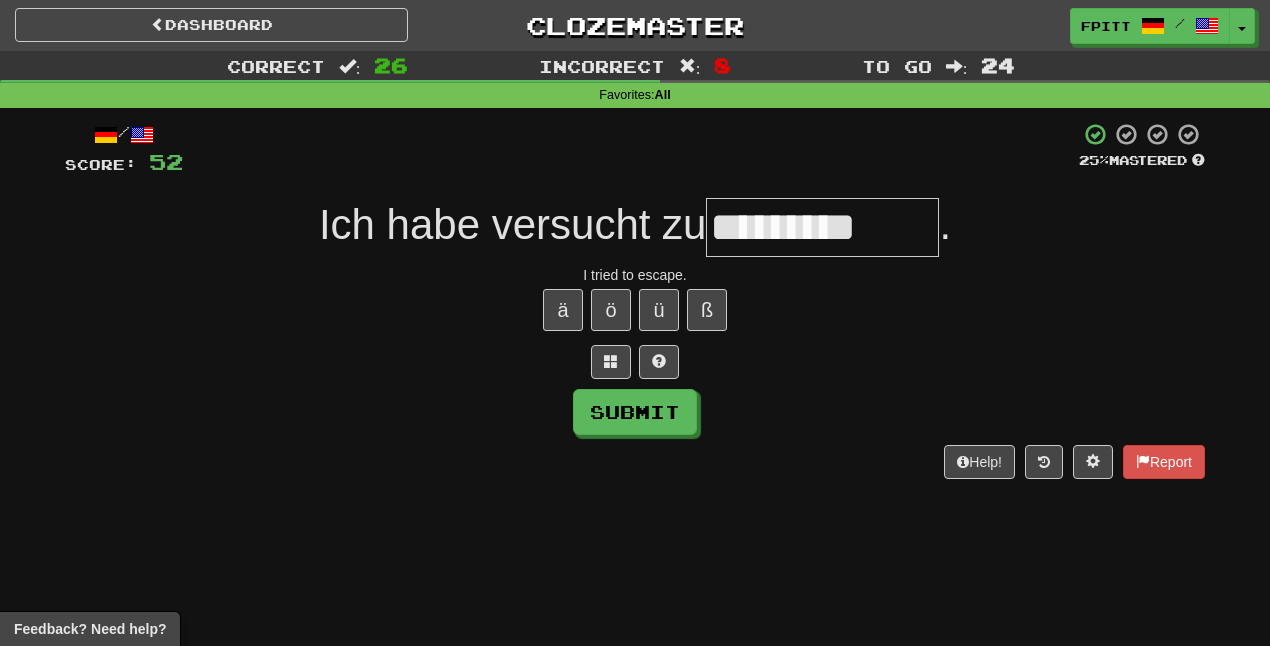 type on "*********" 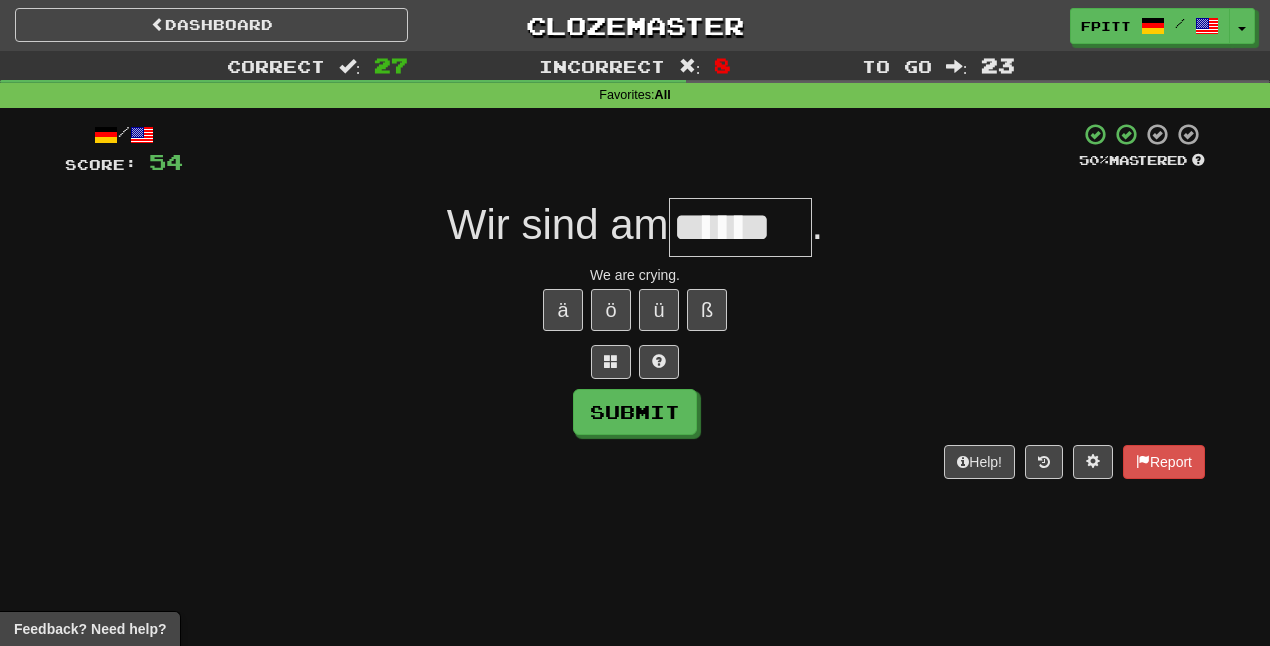 type on "******" 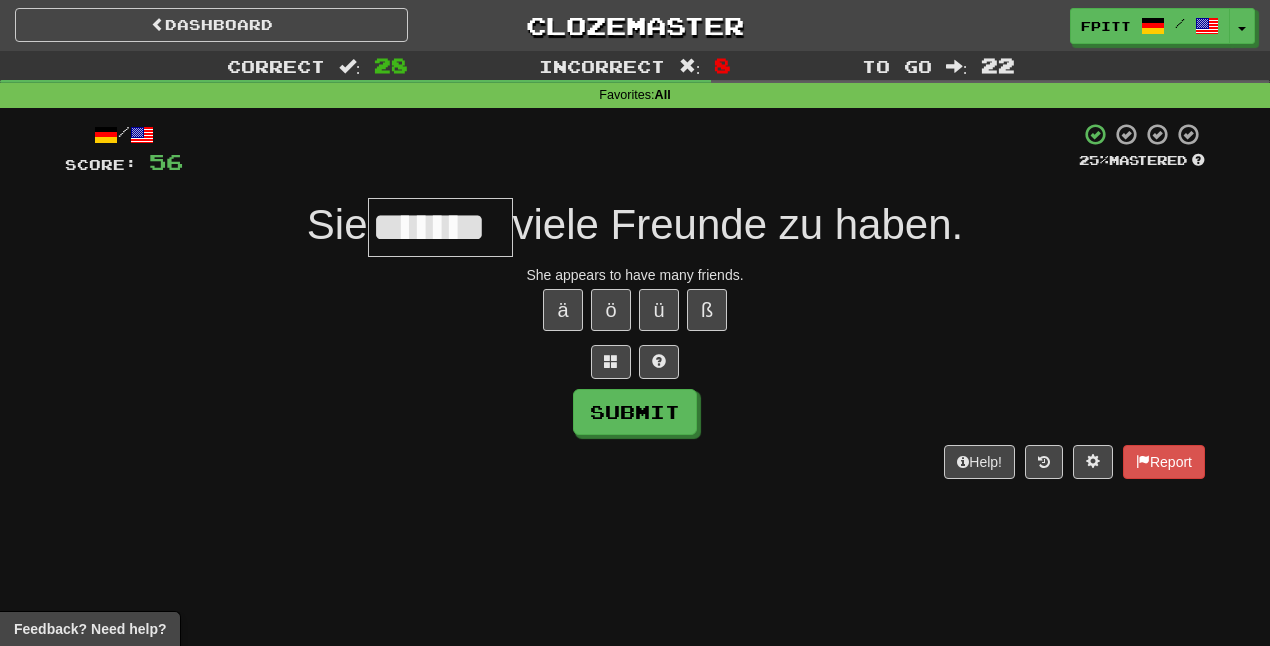 type on "*******" 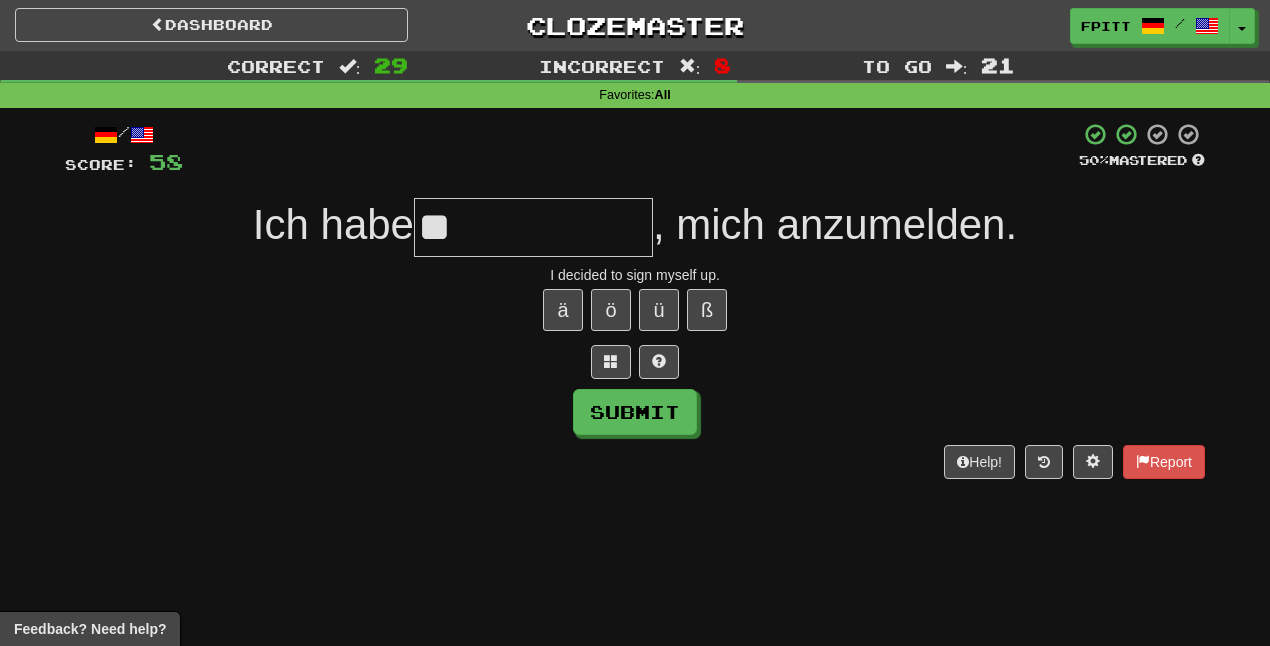 type on "*" 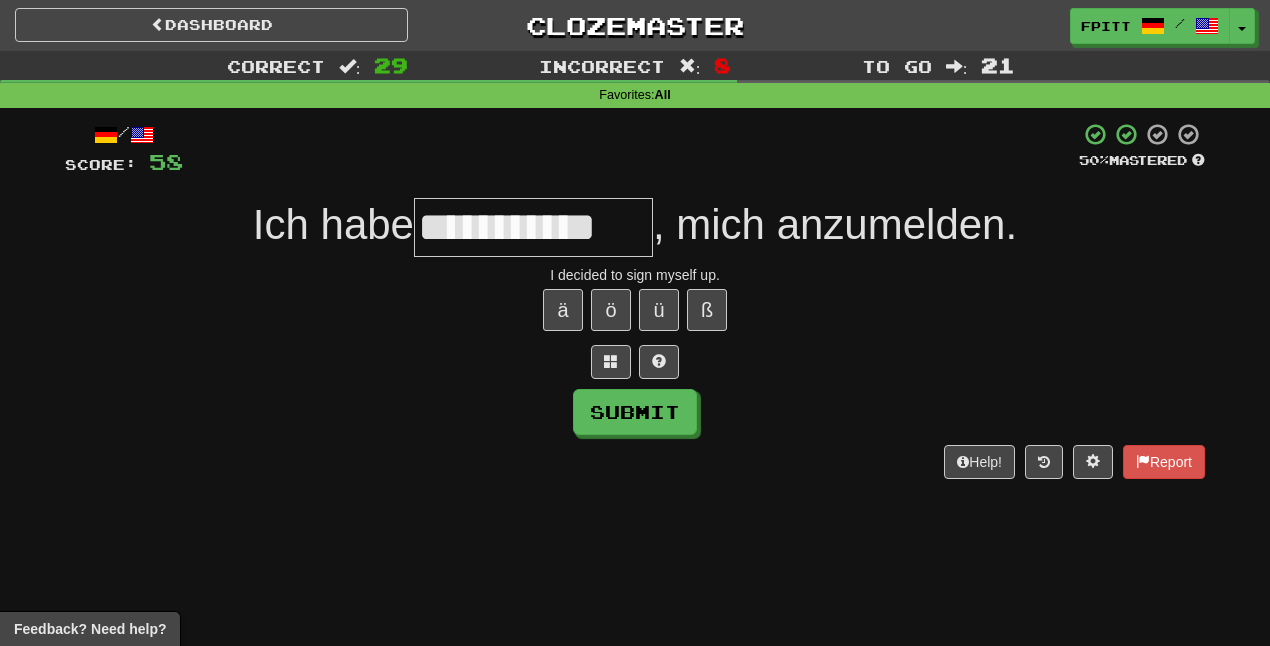 type on "**********" 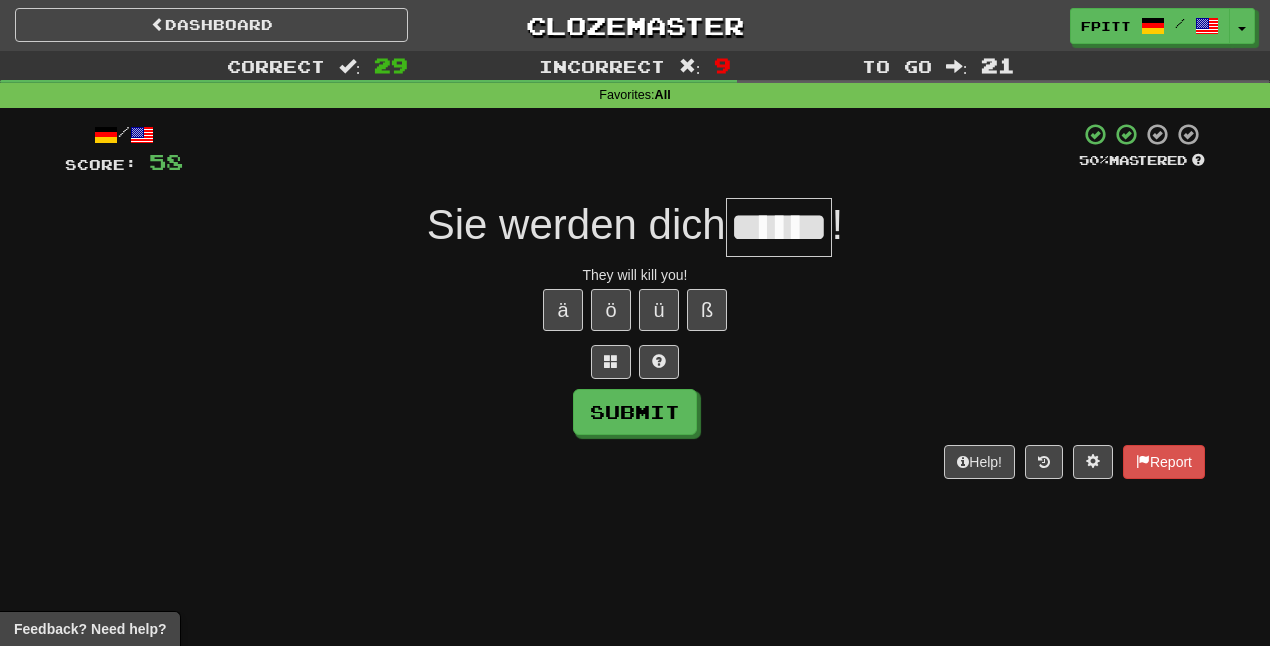 type on "*****" 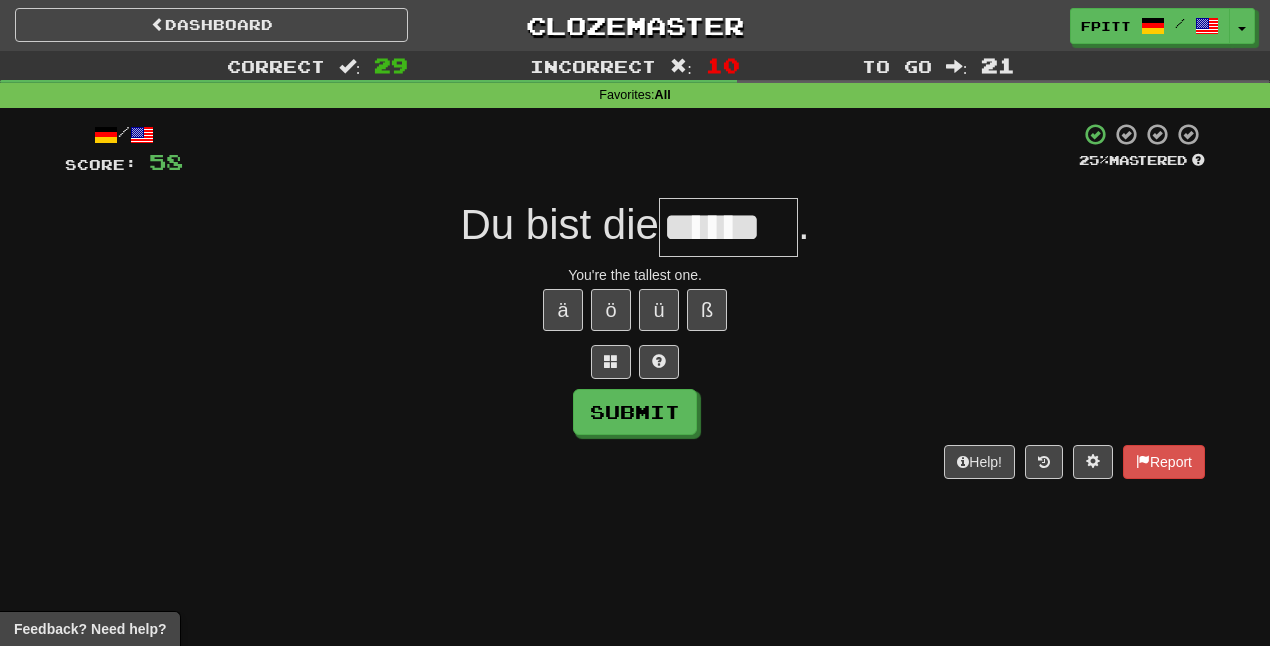 type on "******" 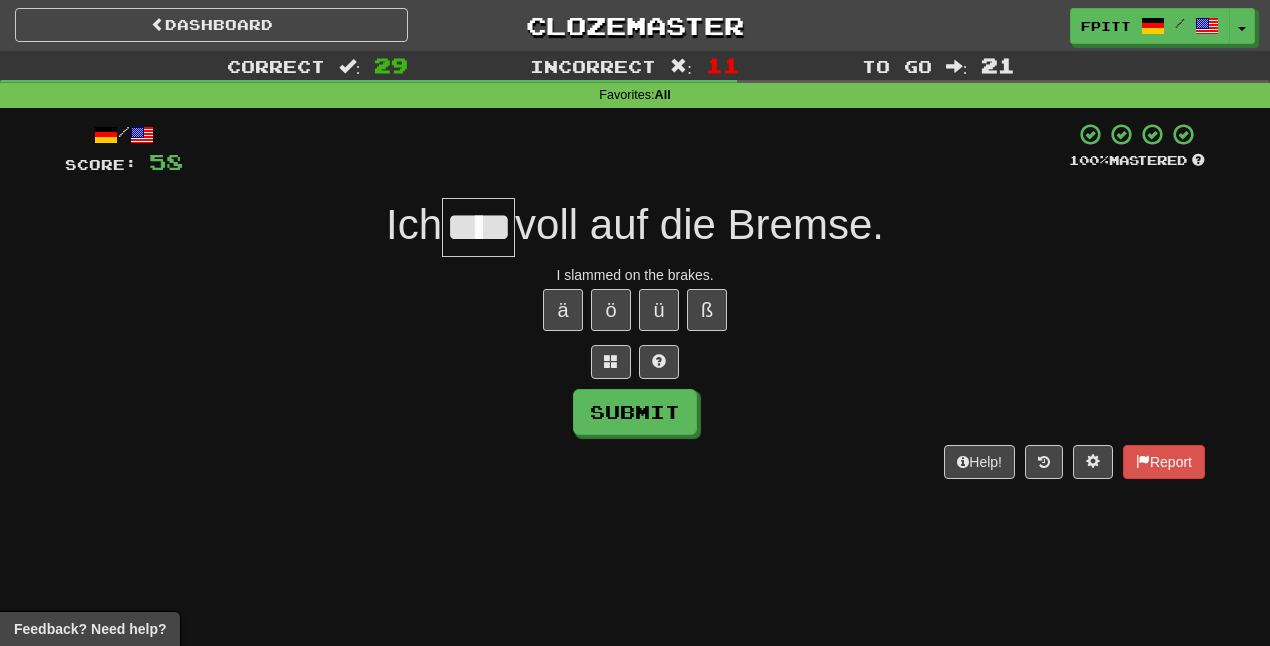 type on "****" 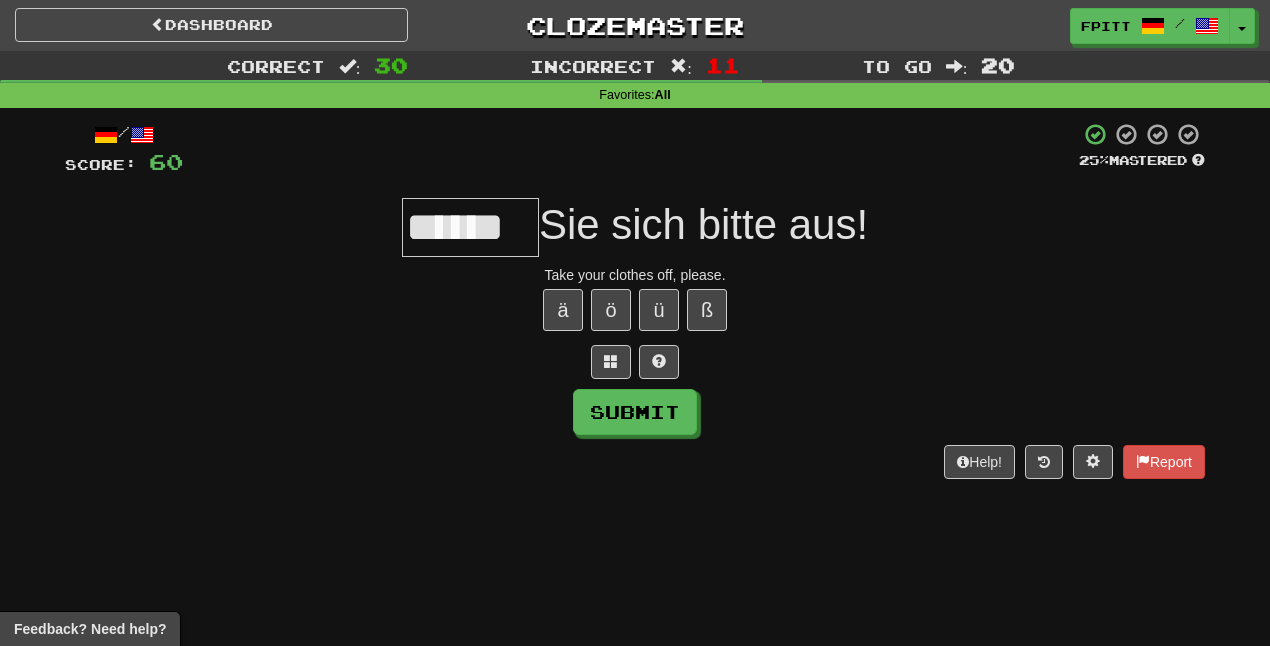 scroll, scrollTop: 0, scrollLeft: 22, axis: horizontal 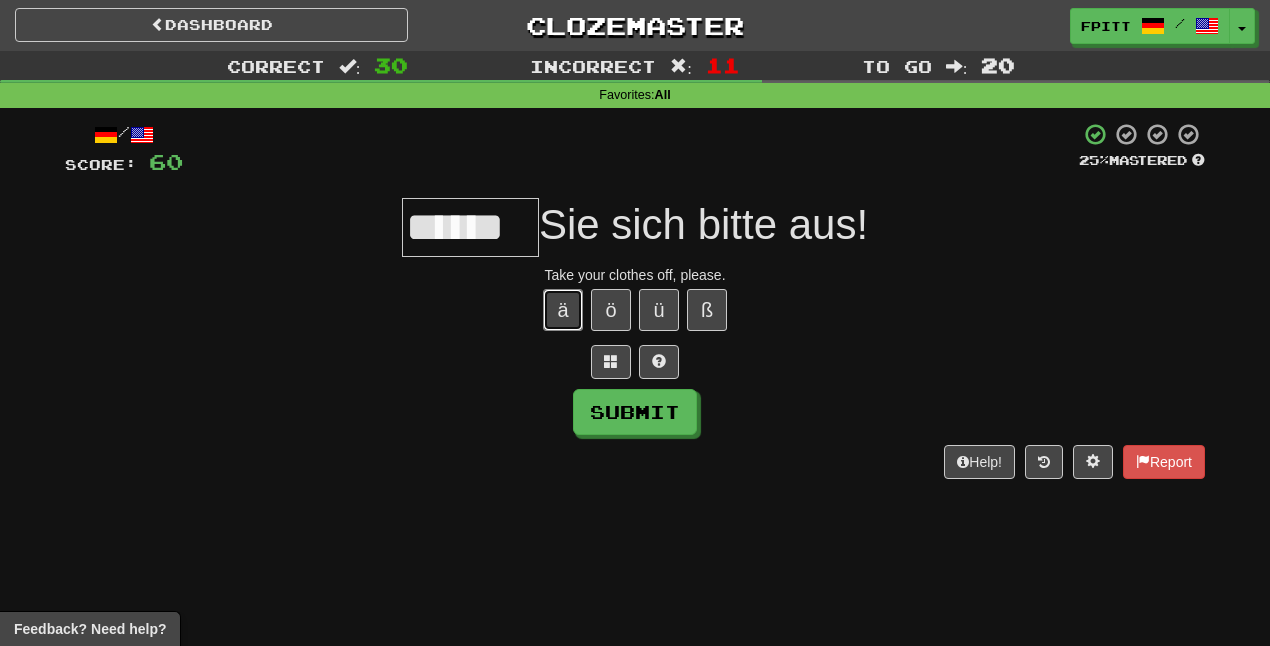 type 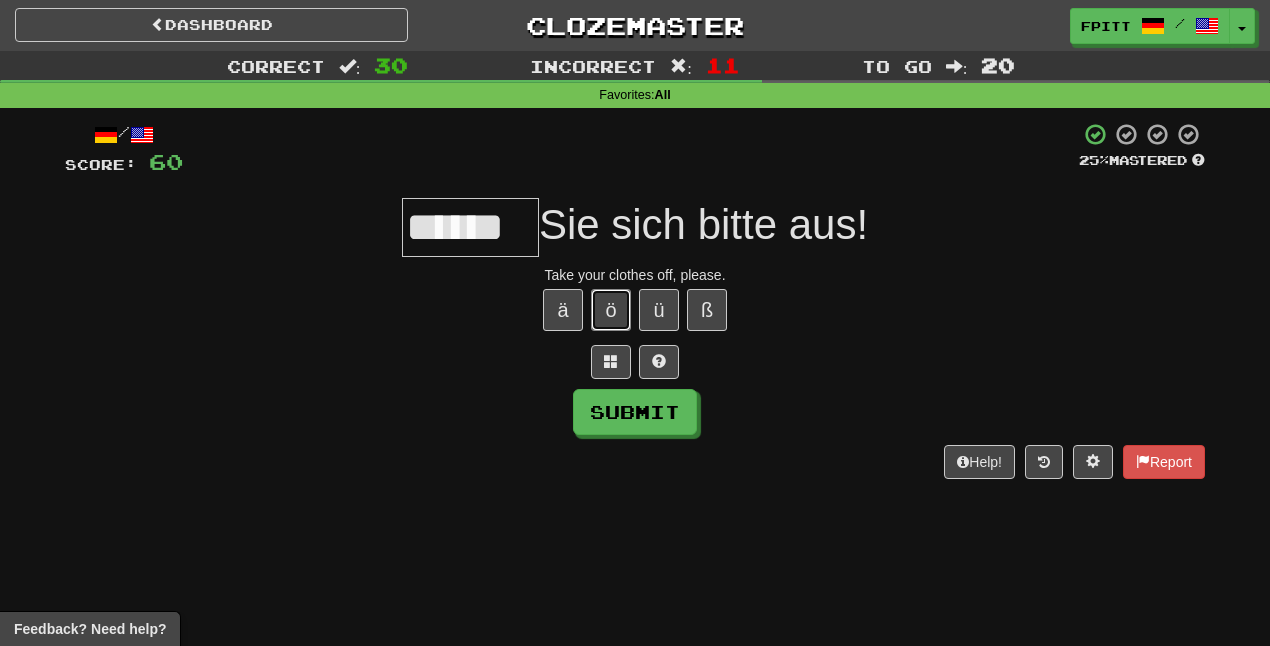 type 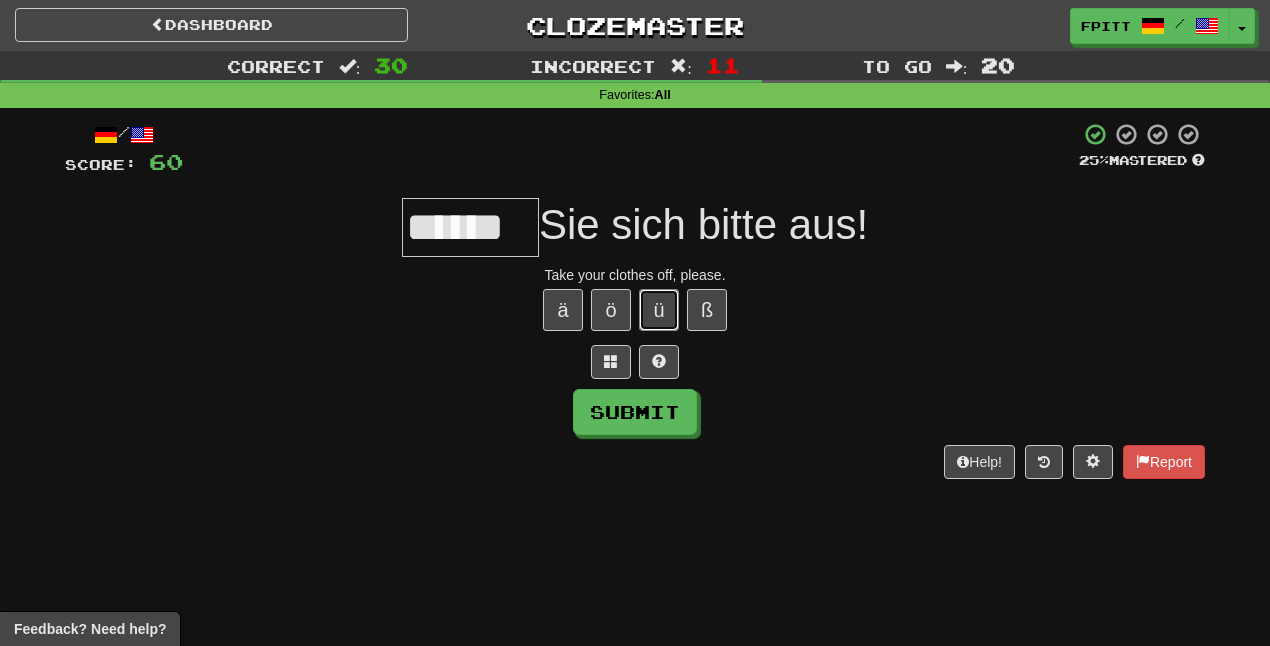 type 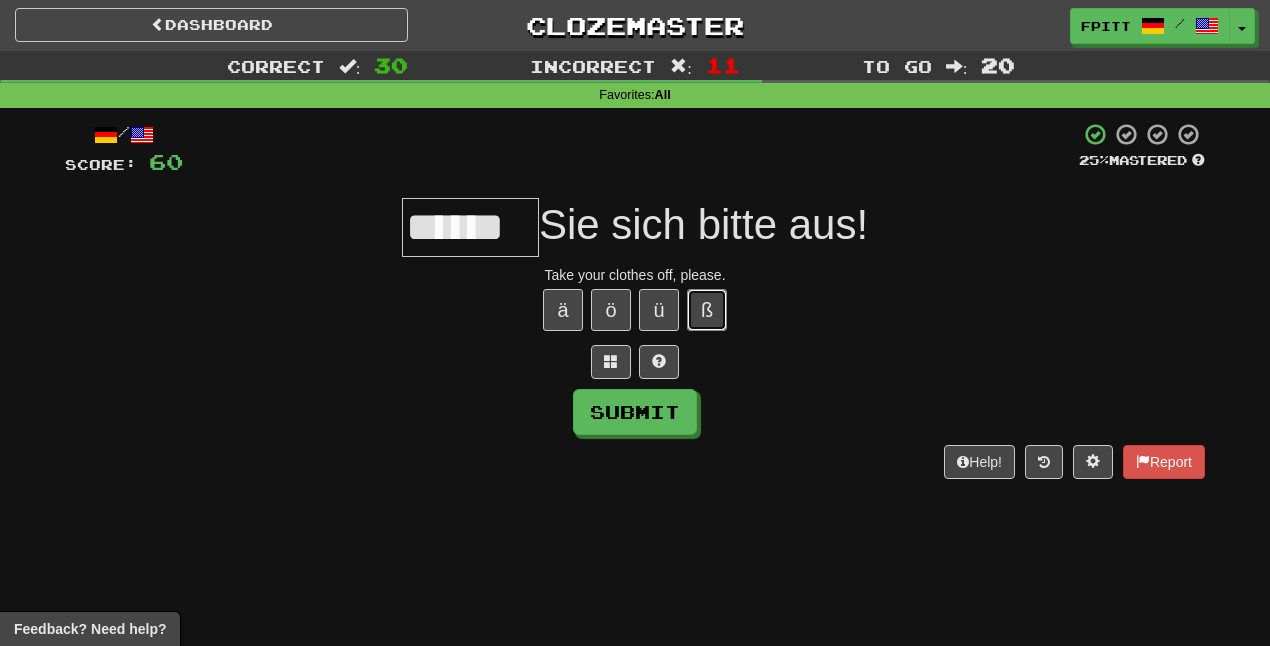 type 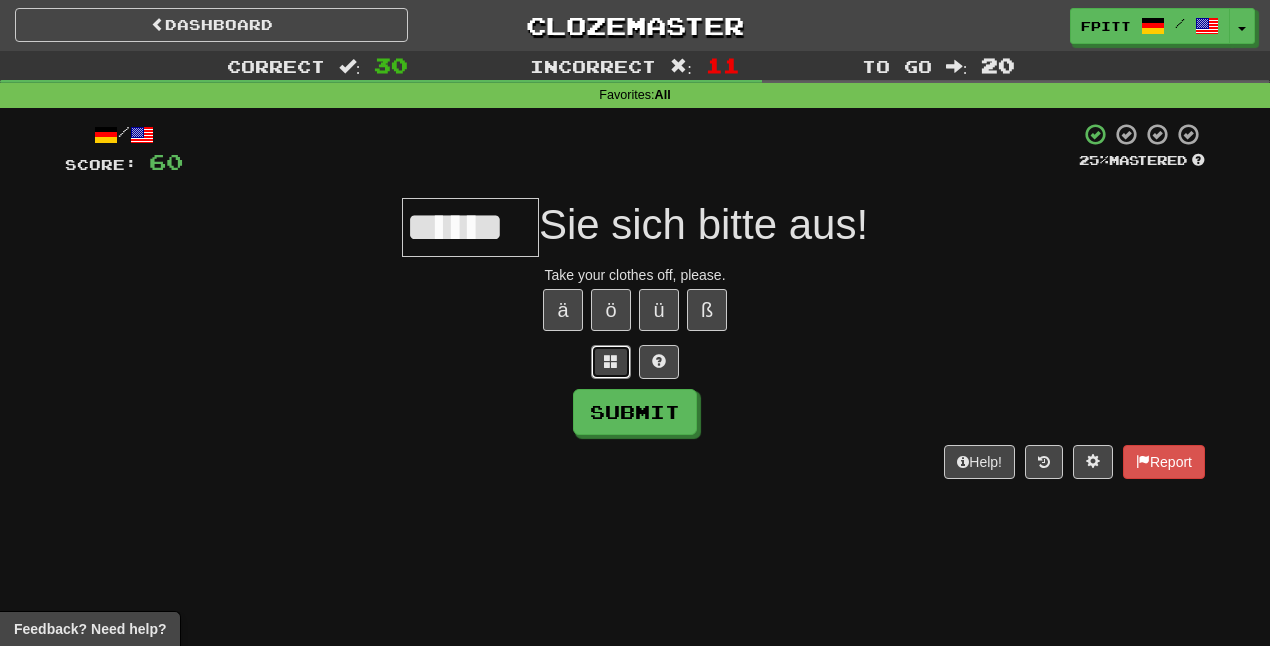 type 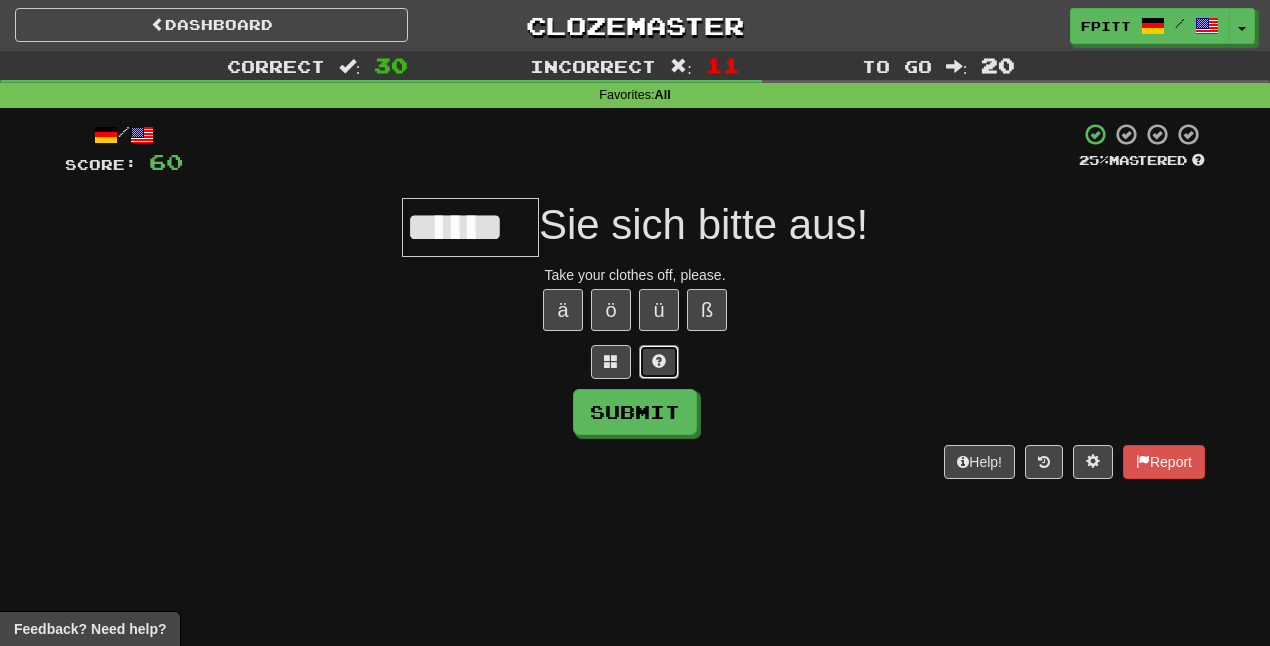type 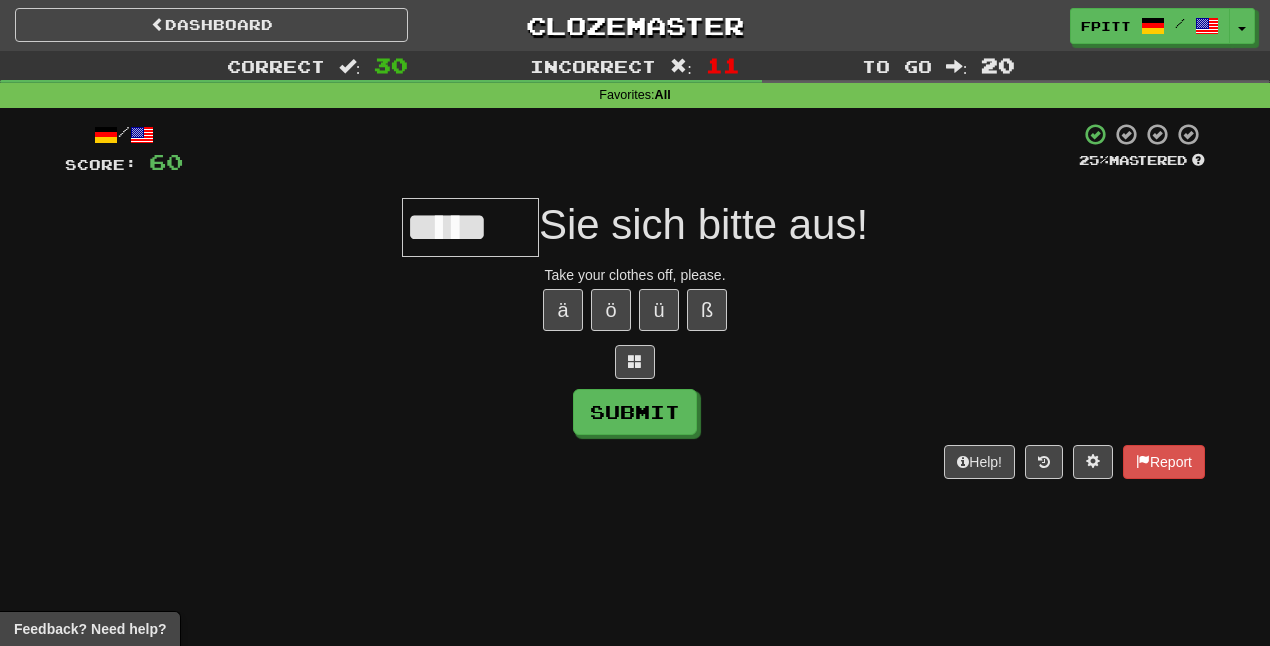 type on "******" 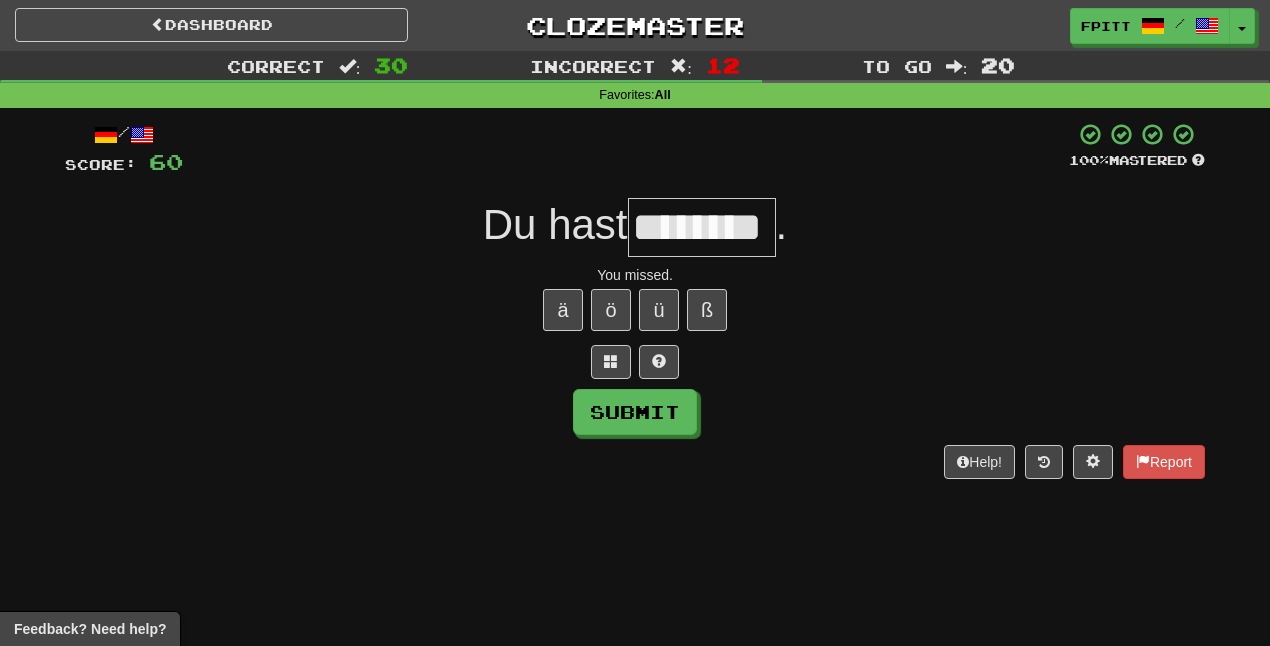 type on "********" 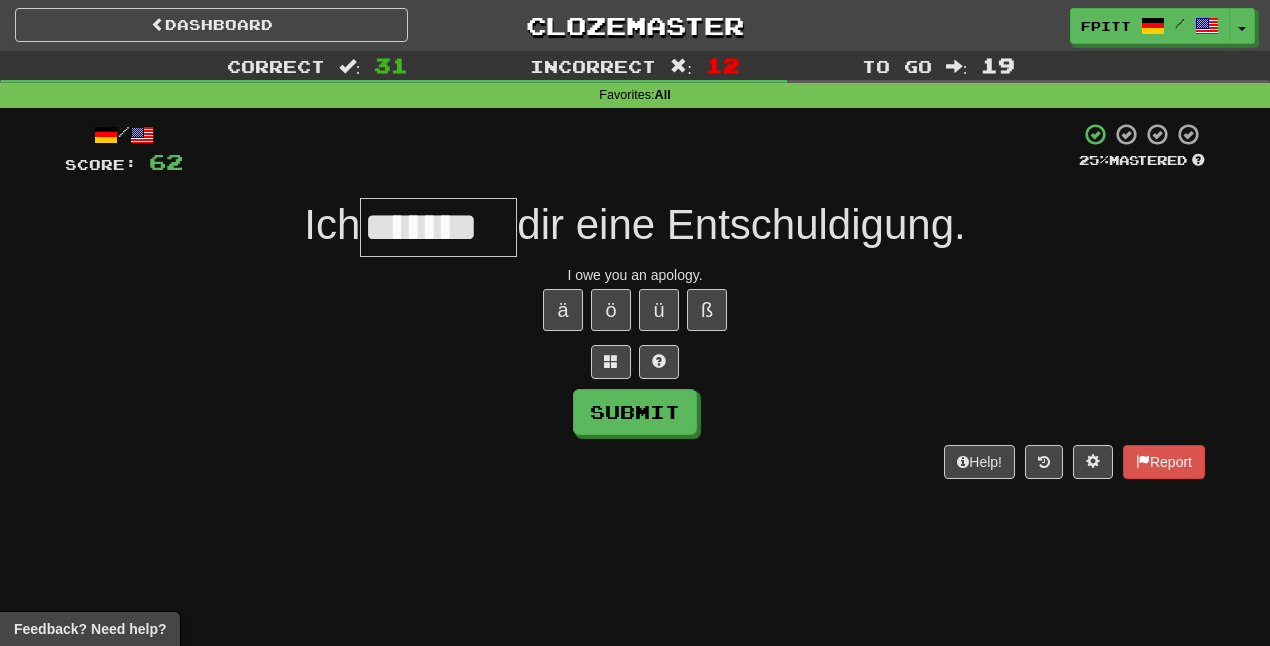 type on "*******" 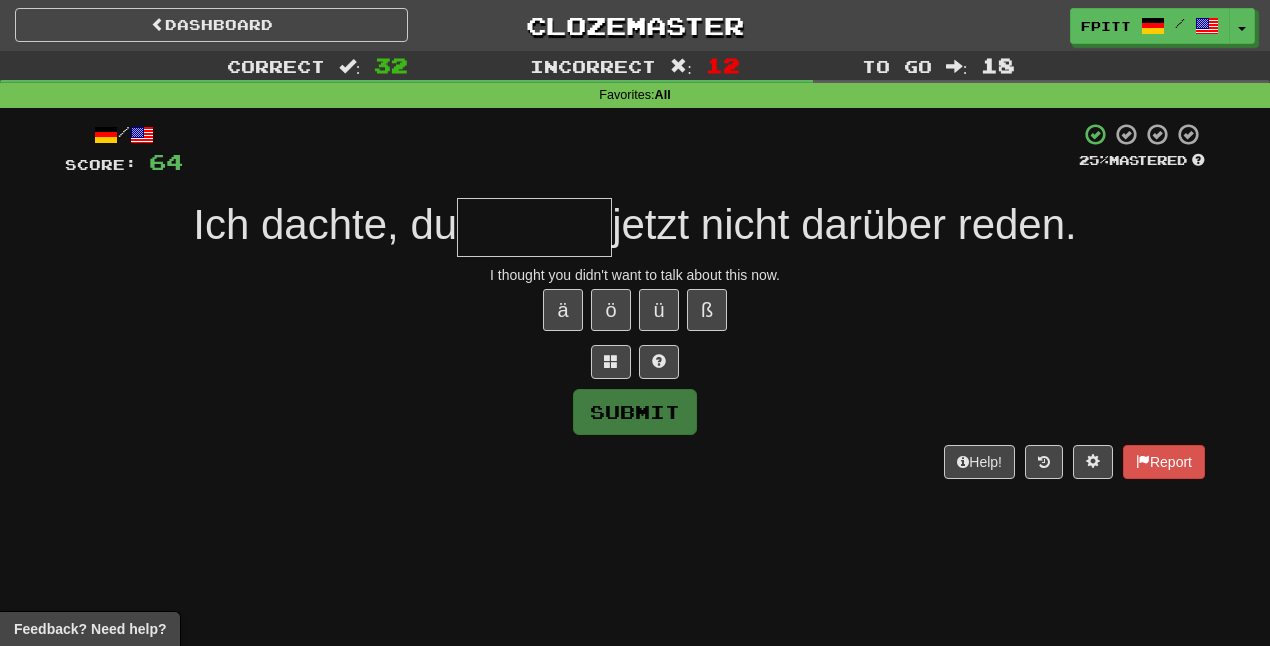 type on "*" 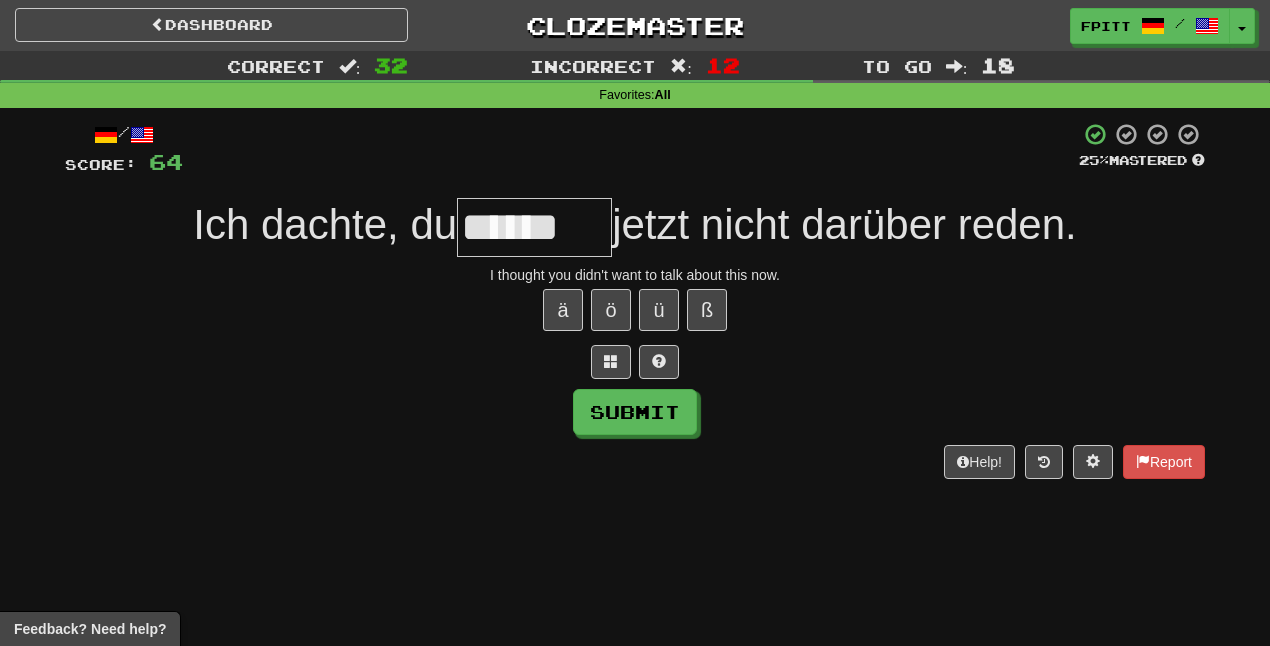 type on "********" 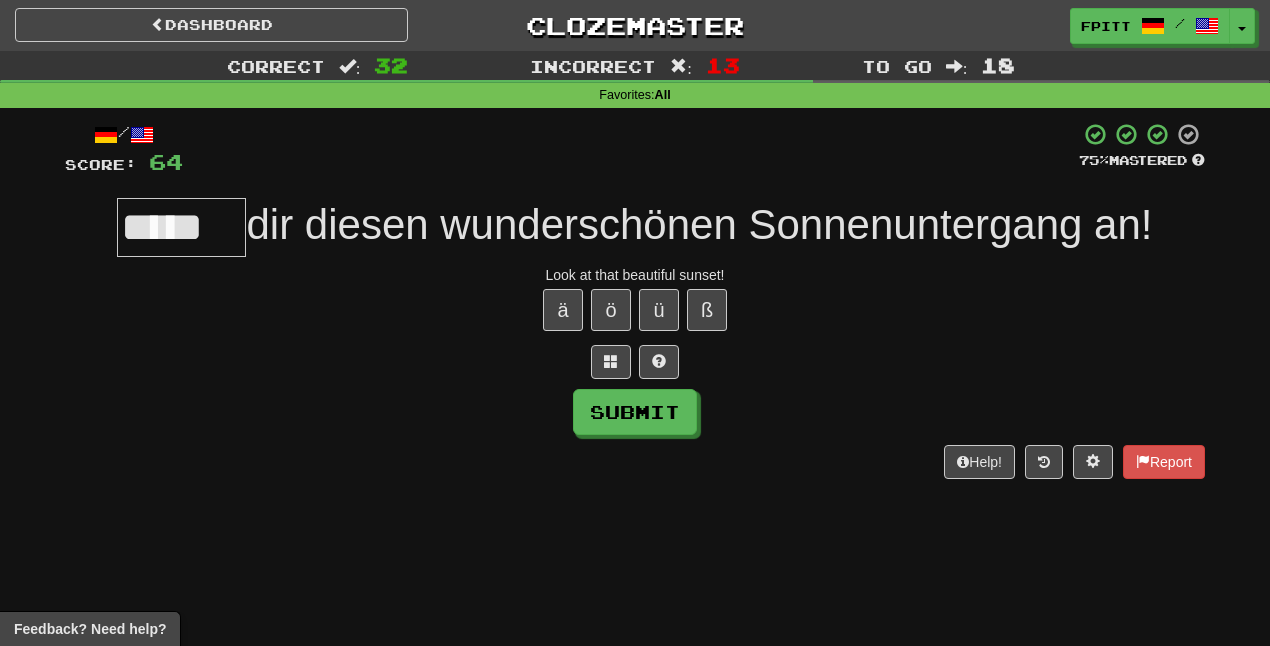 type on "*****" 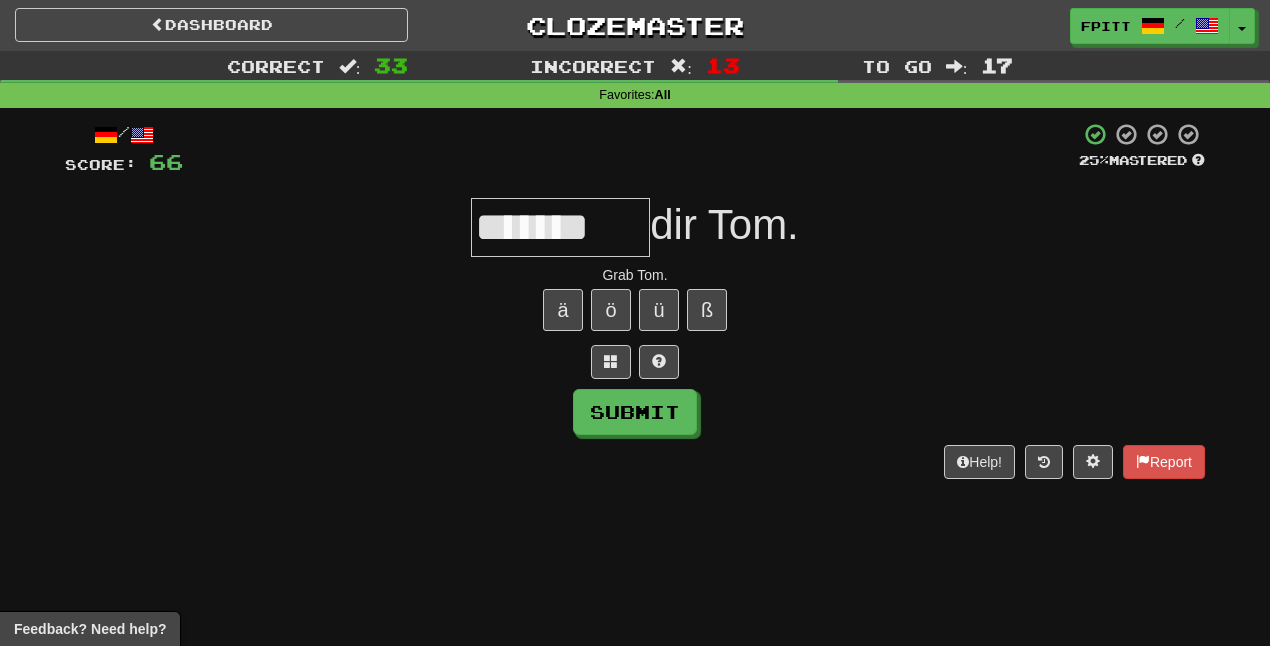type on "*******" 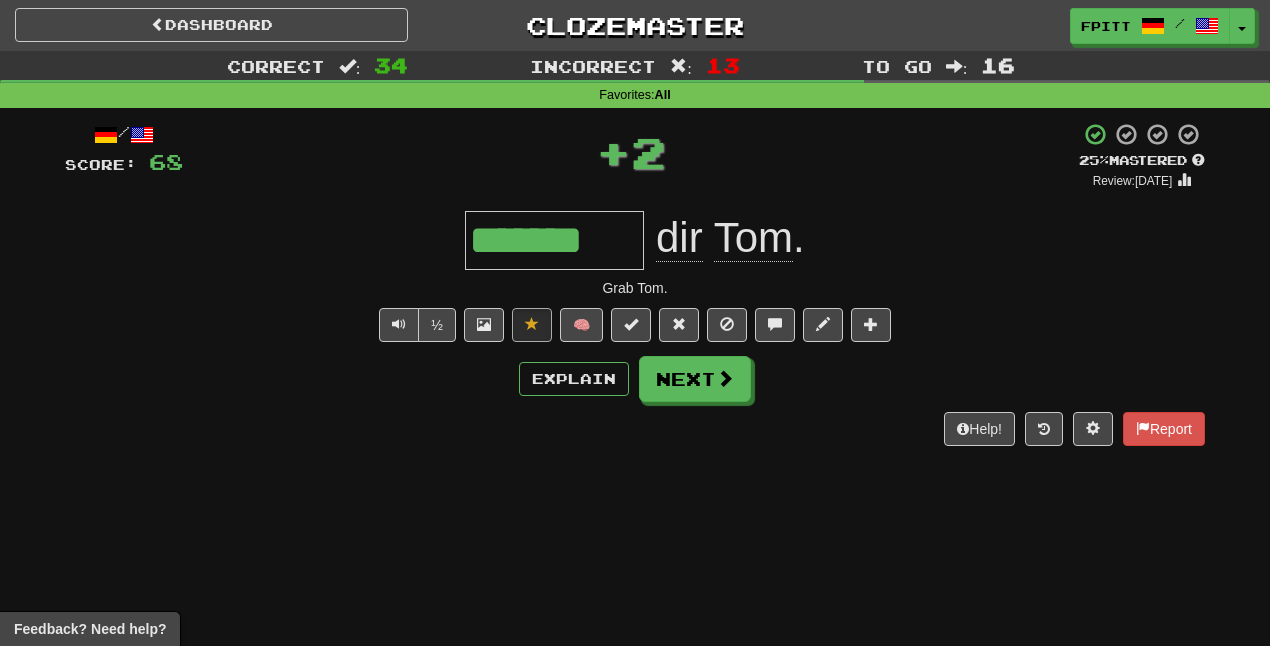 type 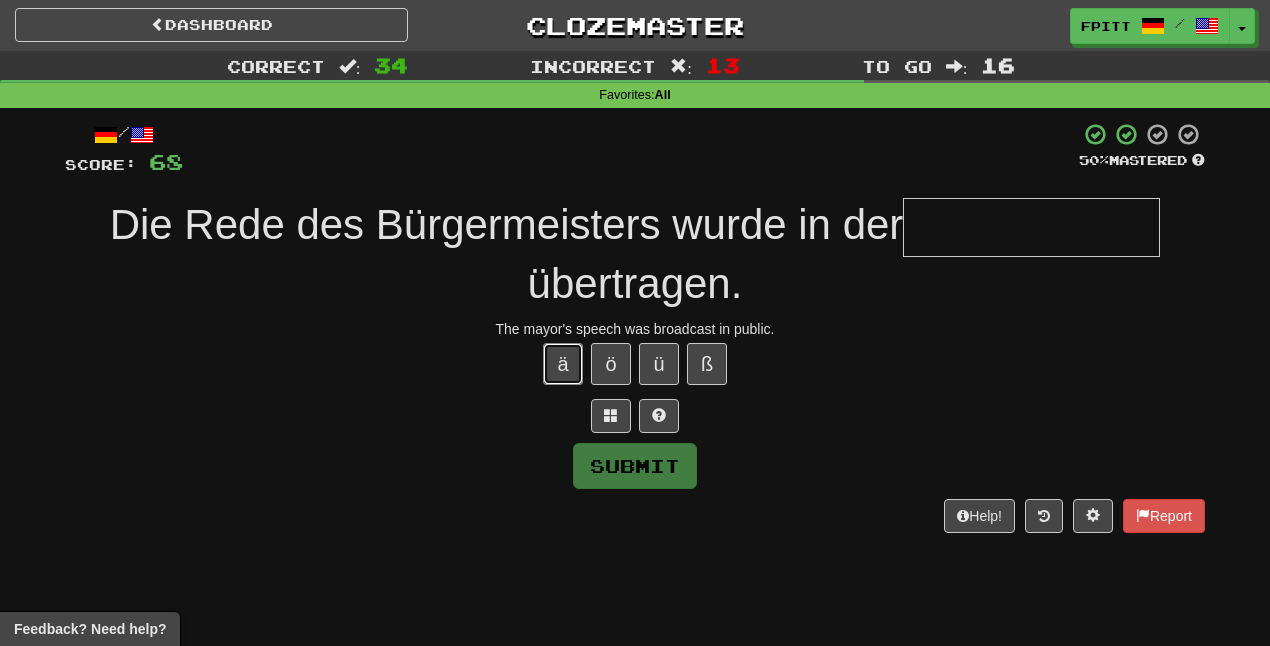 type 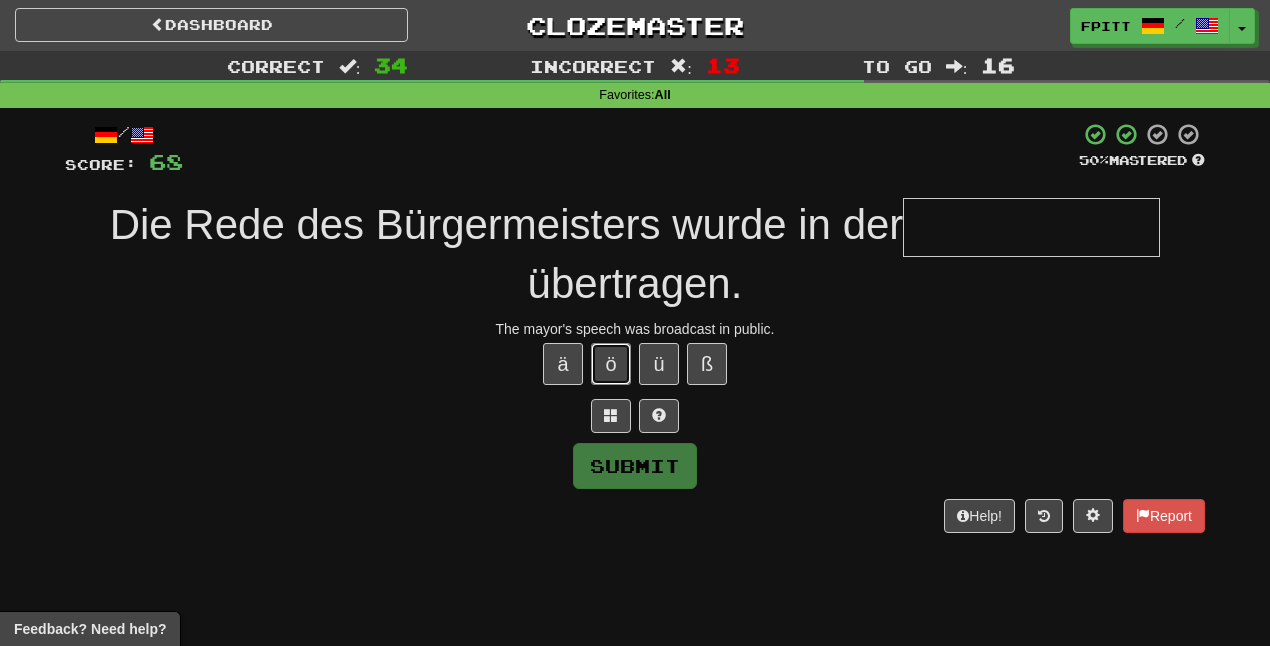 type 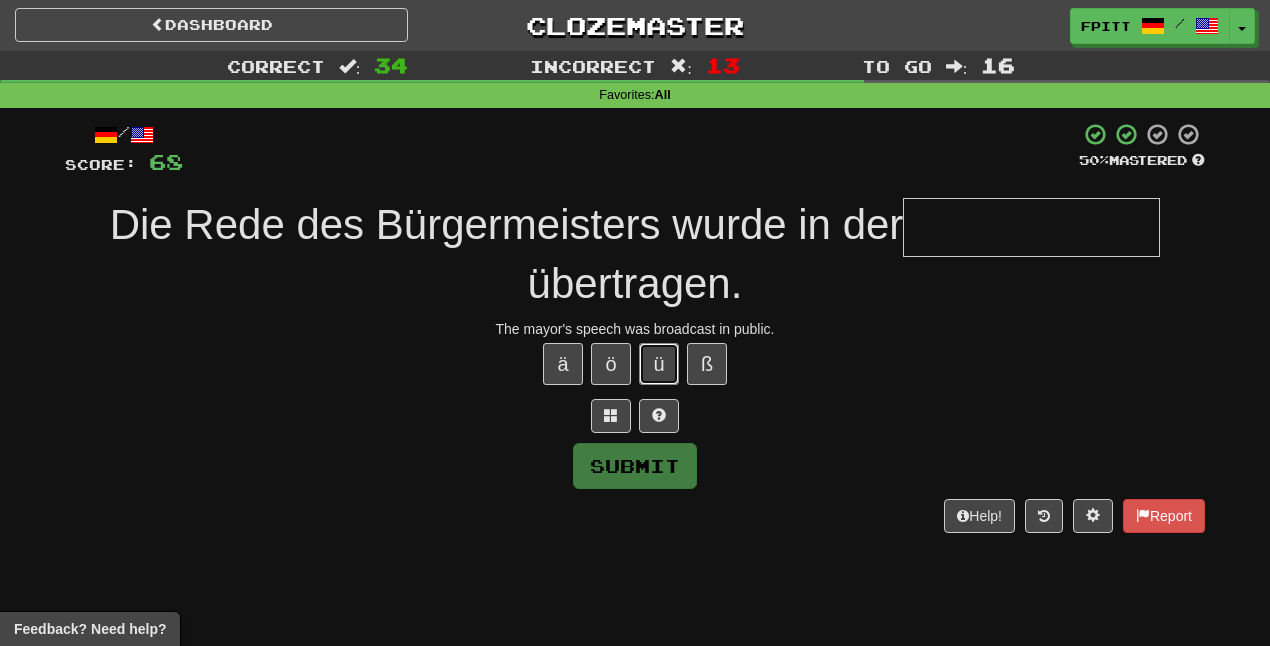 type 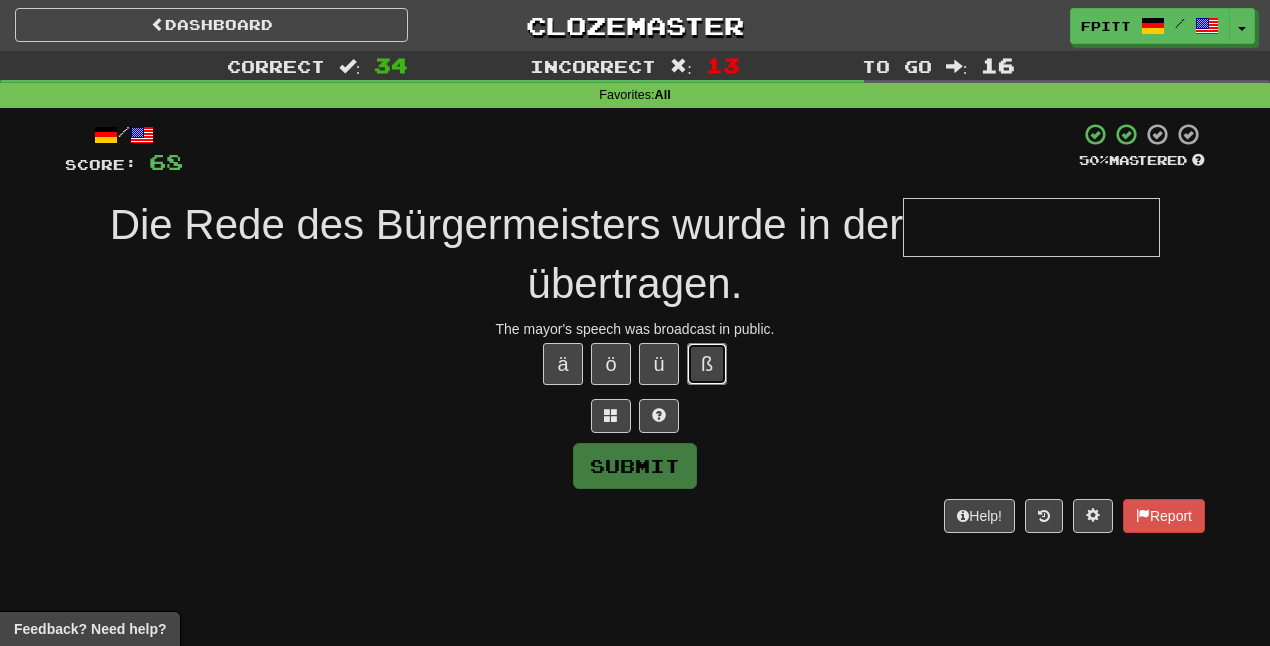 type 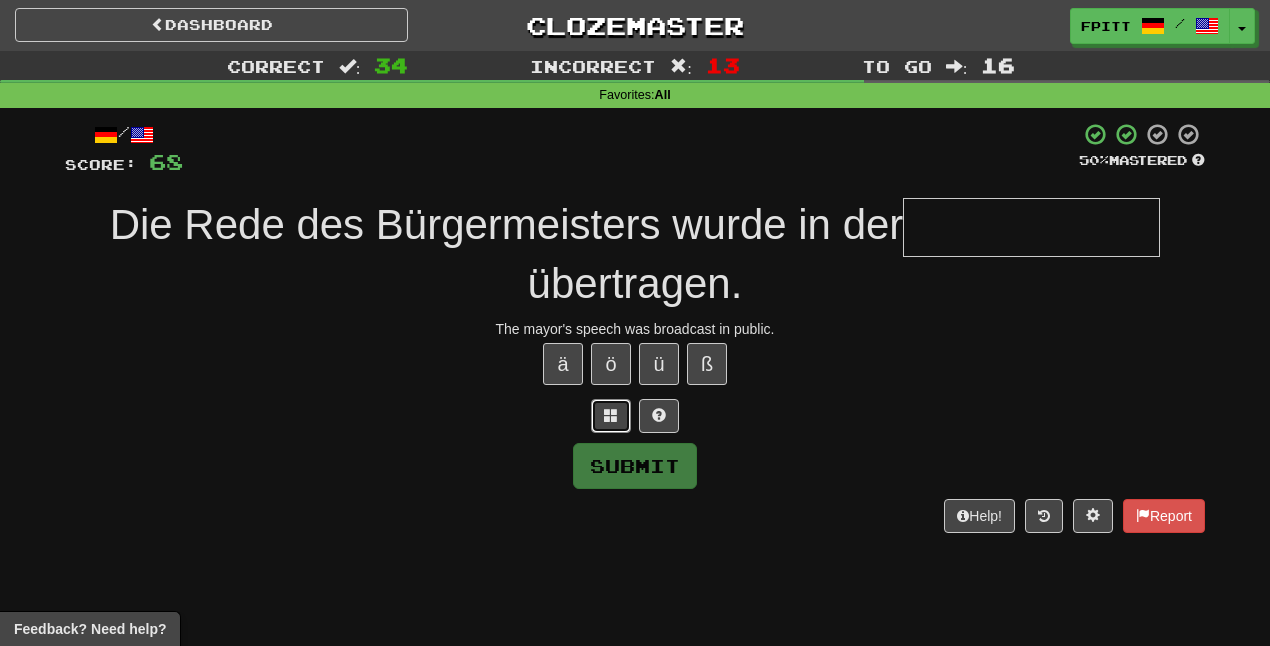 type 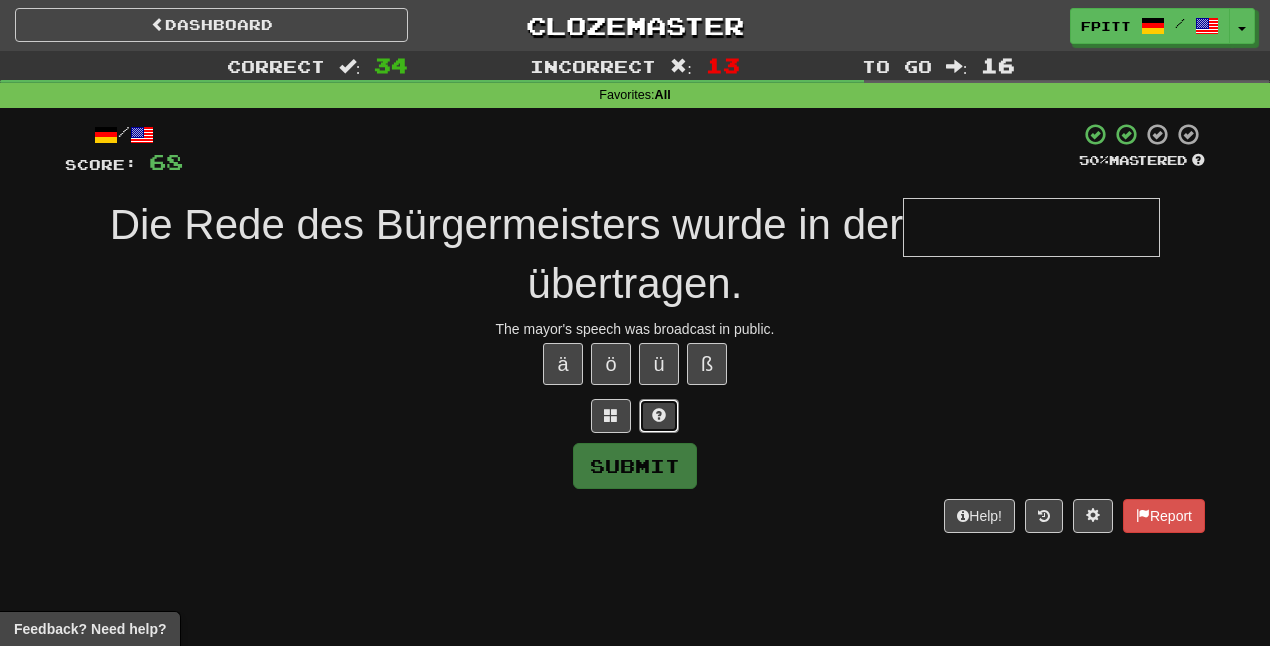 type 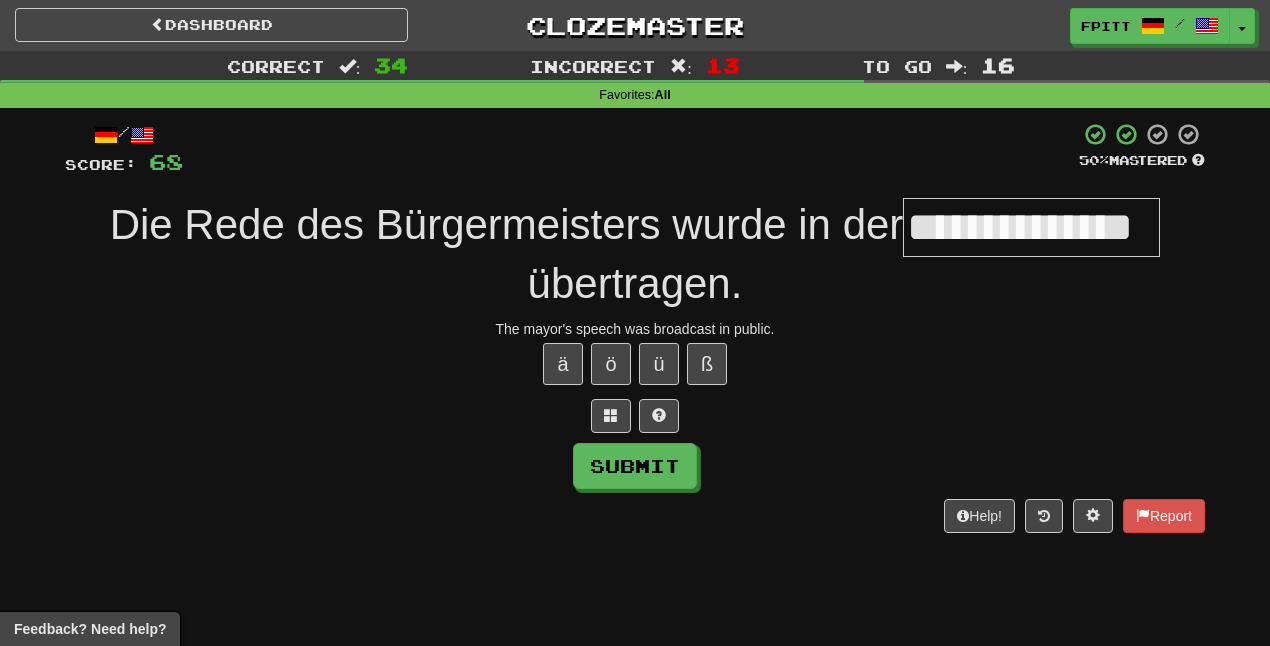 type on "**********" 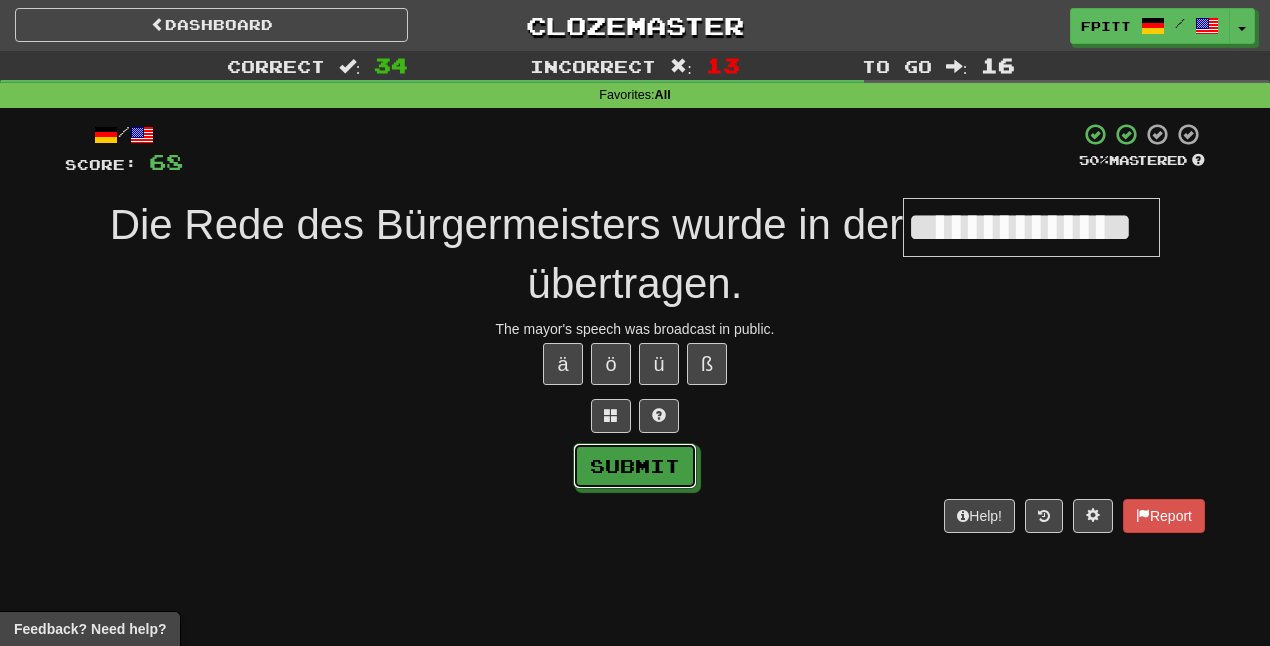 type 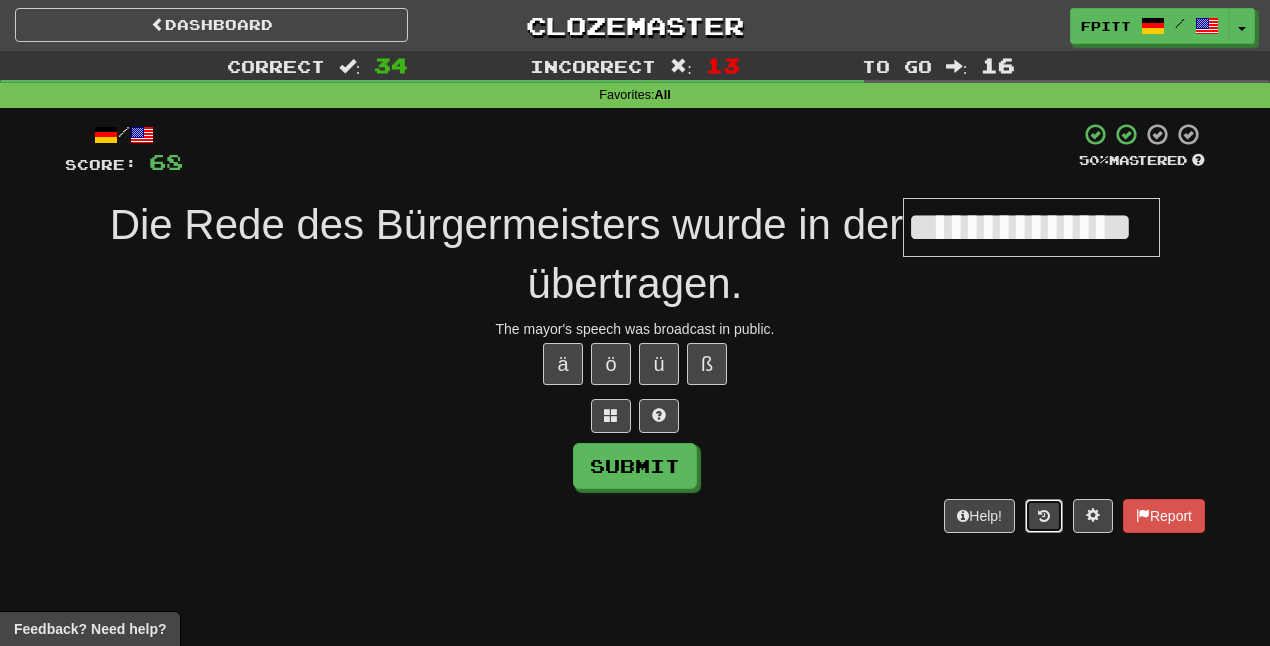 type 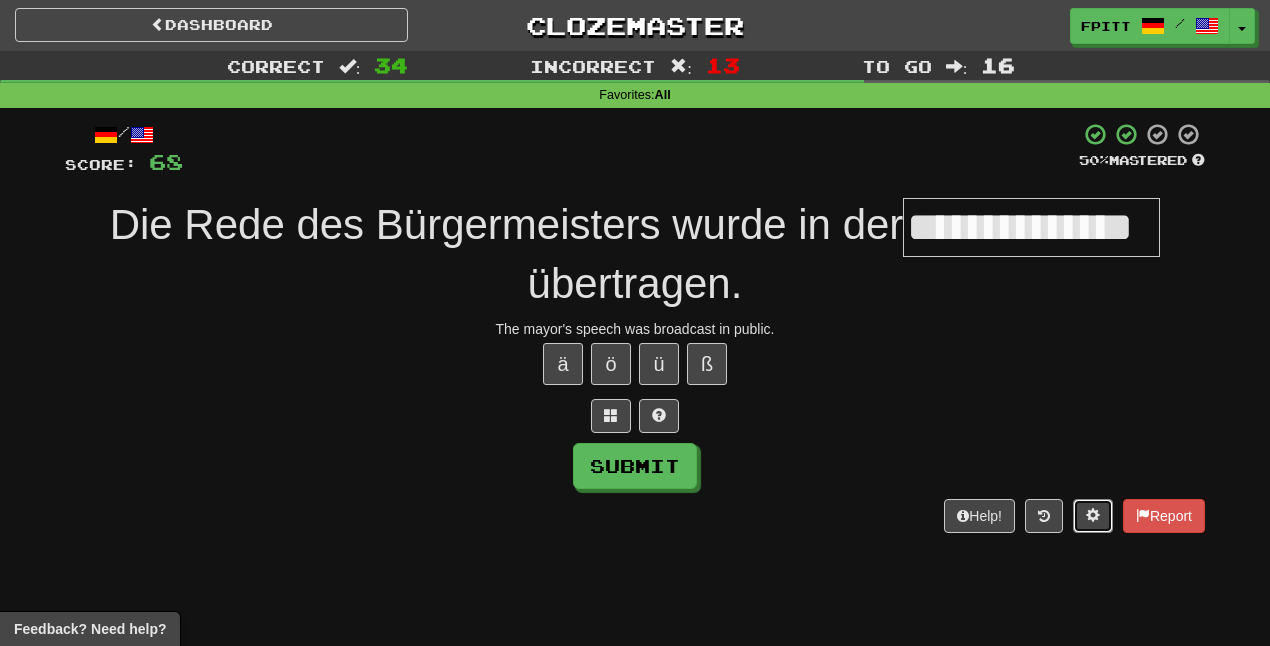 type 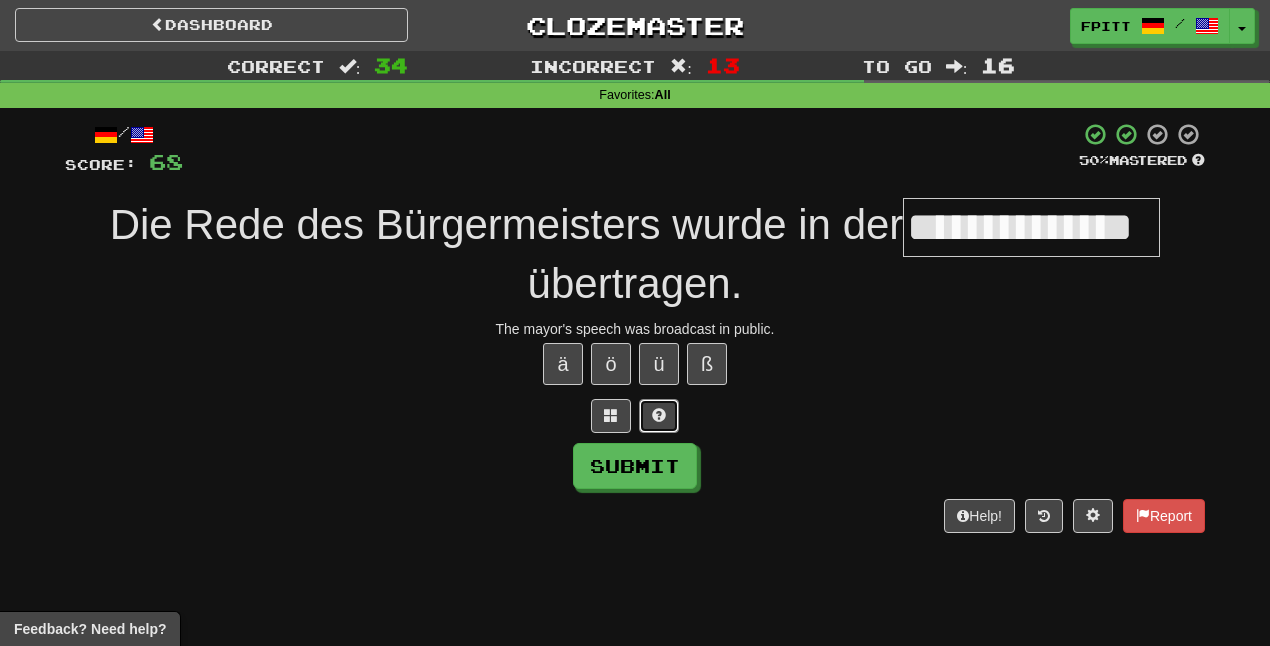 click at bounding box center [659, 416] 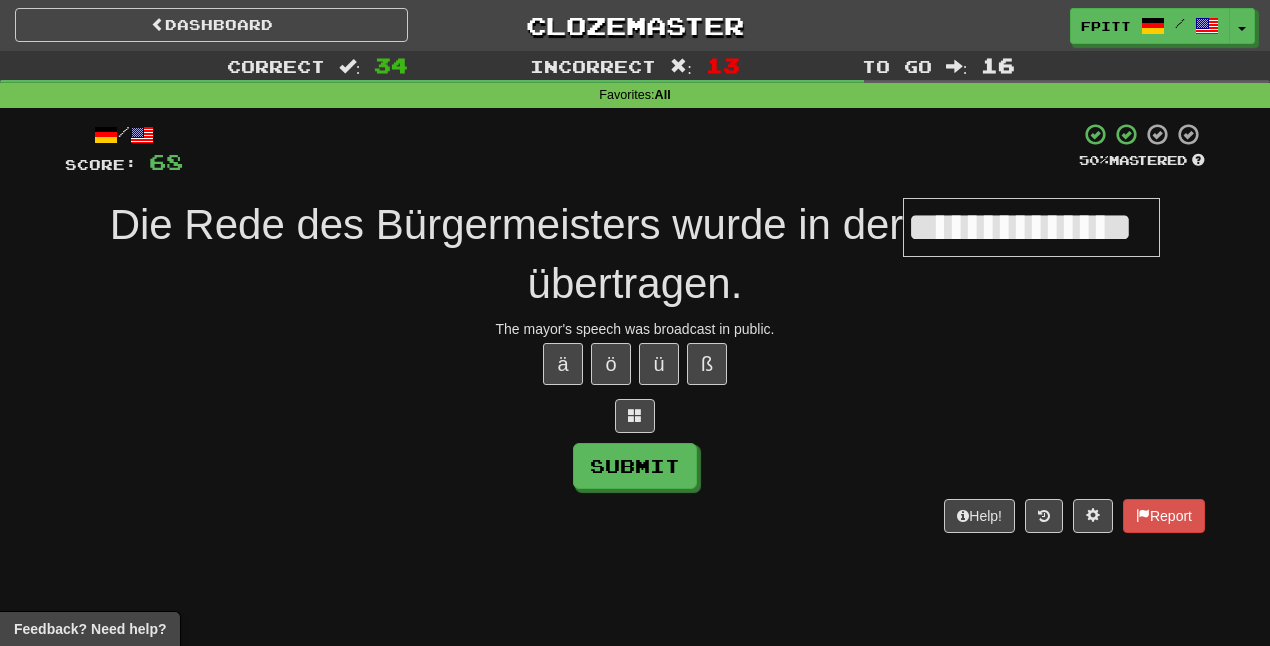 type on "**********" 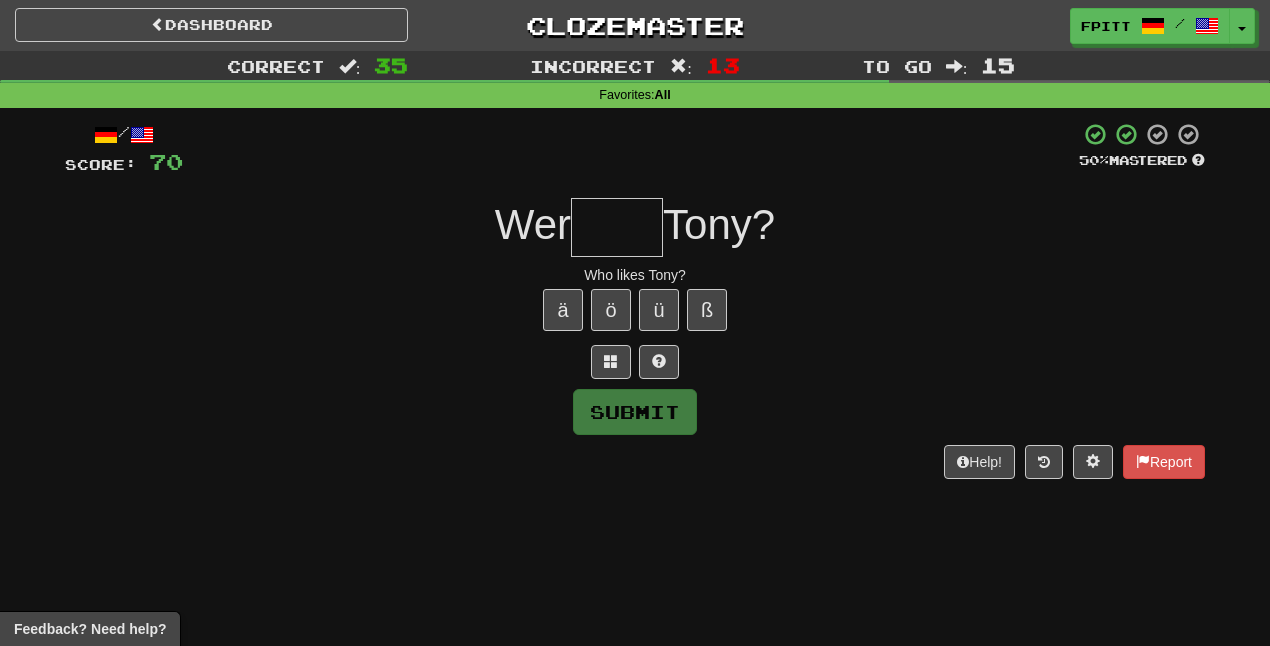 type on "*" 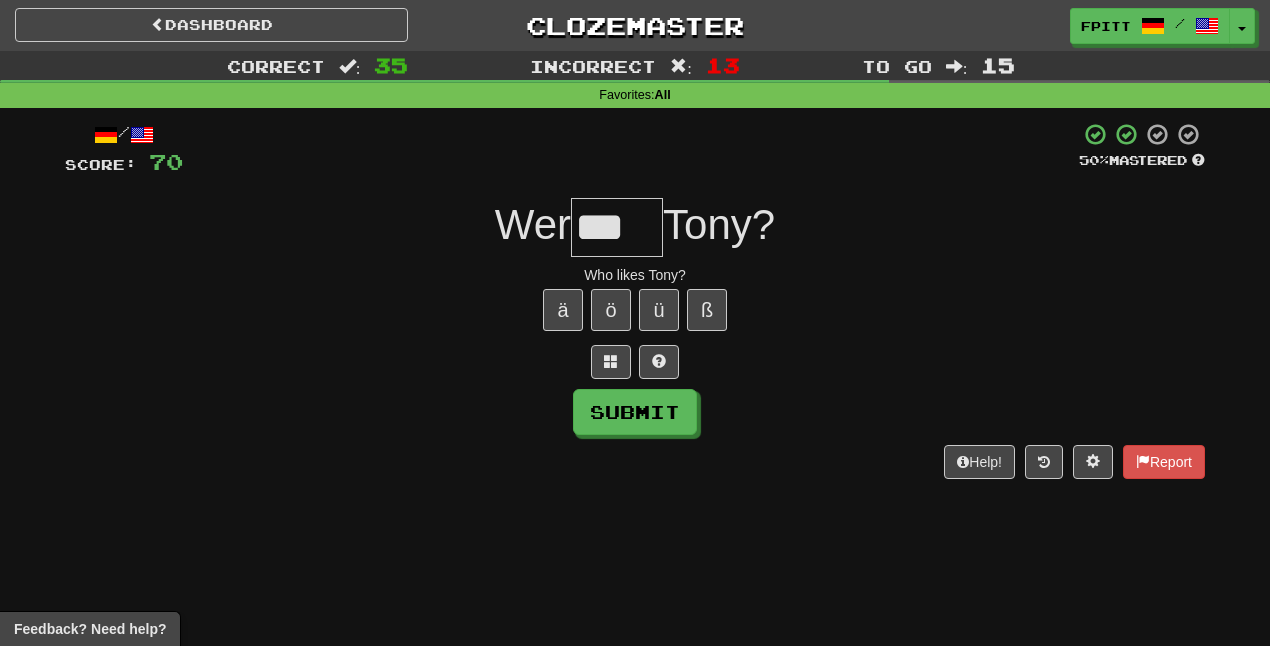 type on "***" 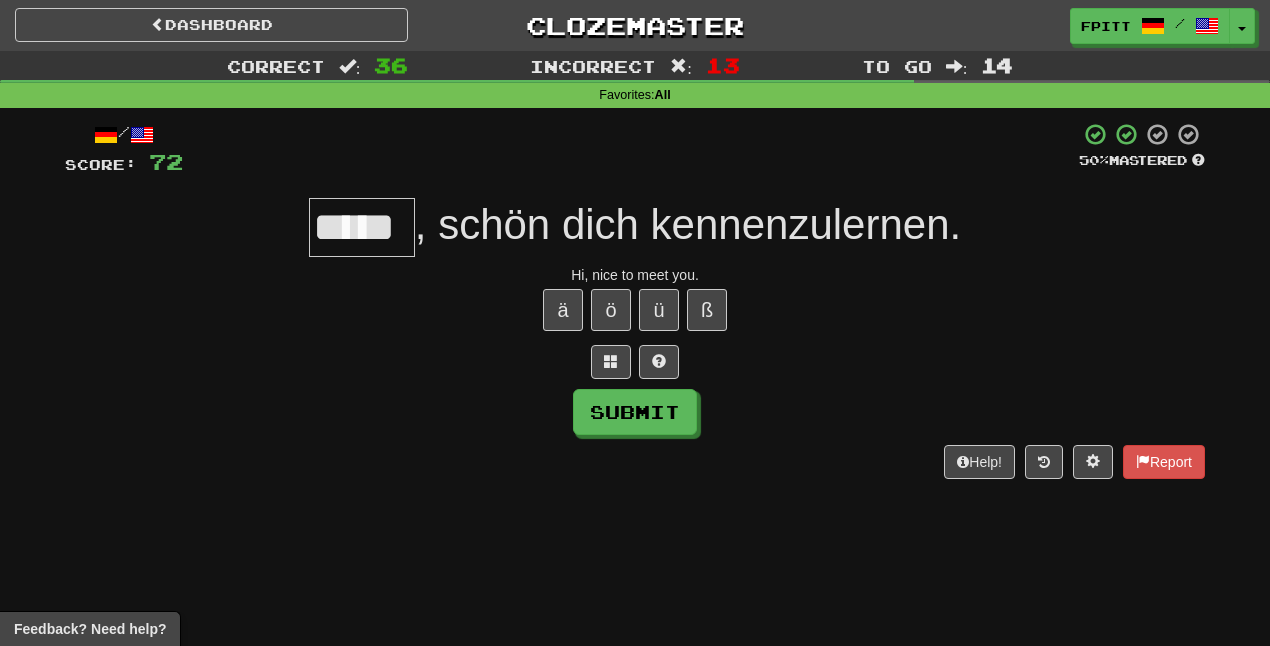 type on "*****" 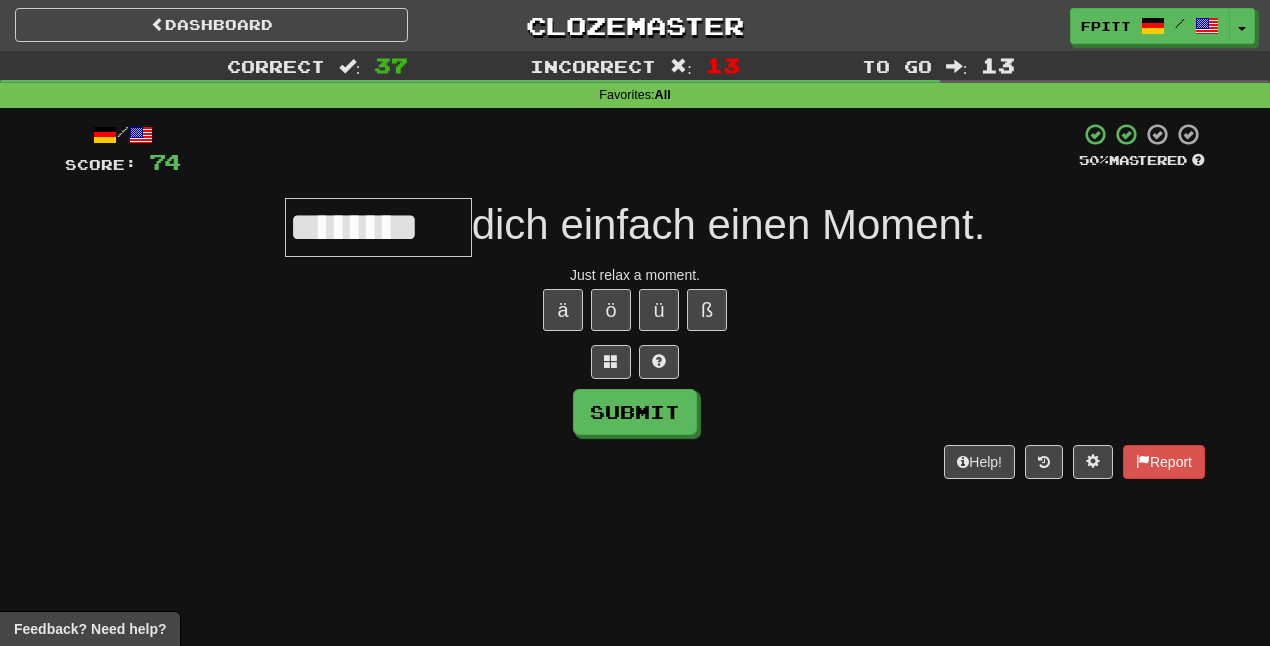 type on "********" 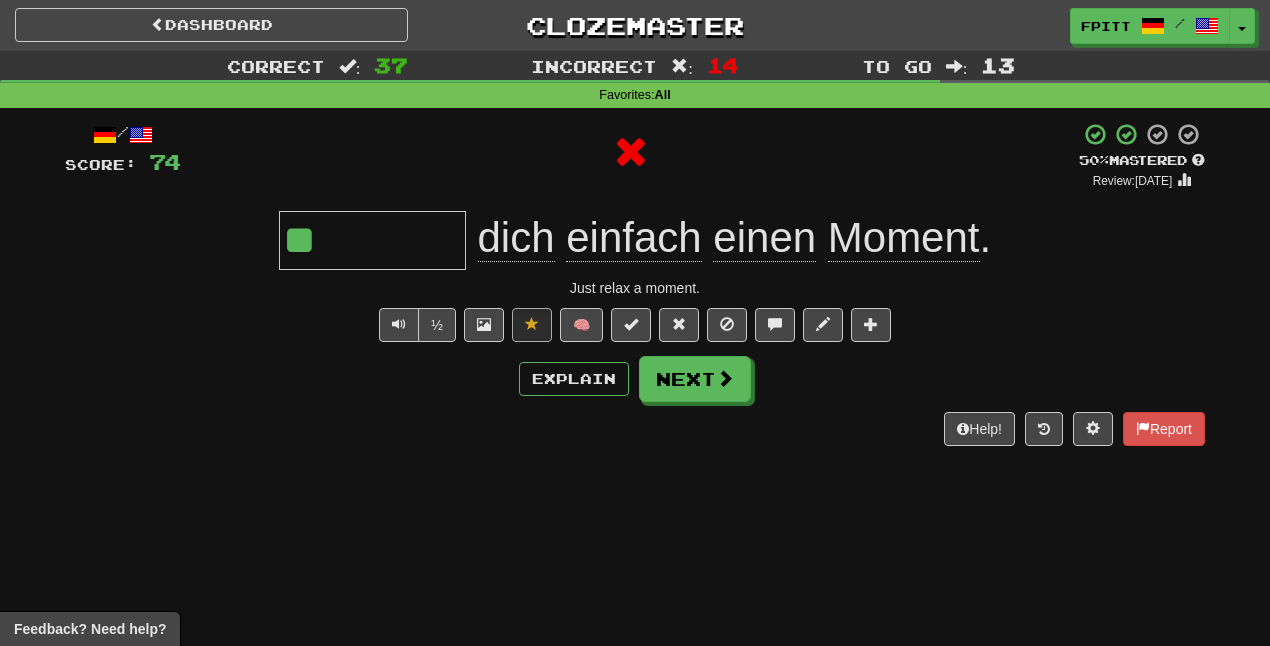 type on "*" 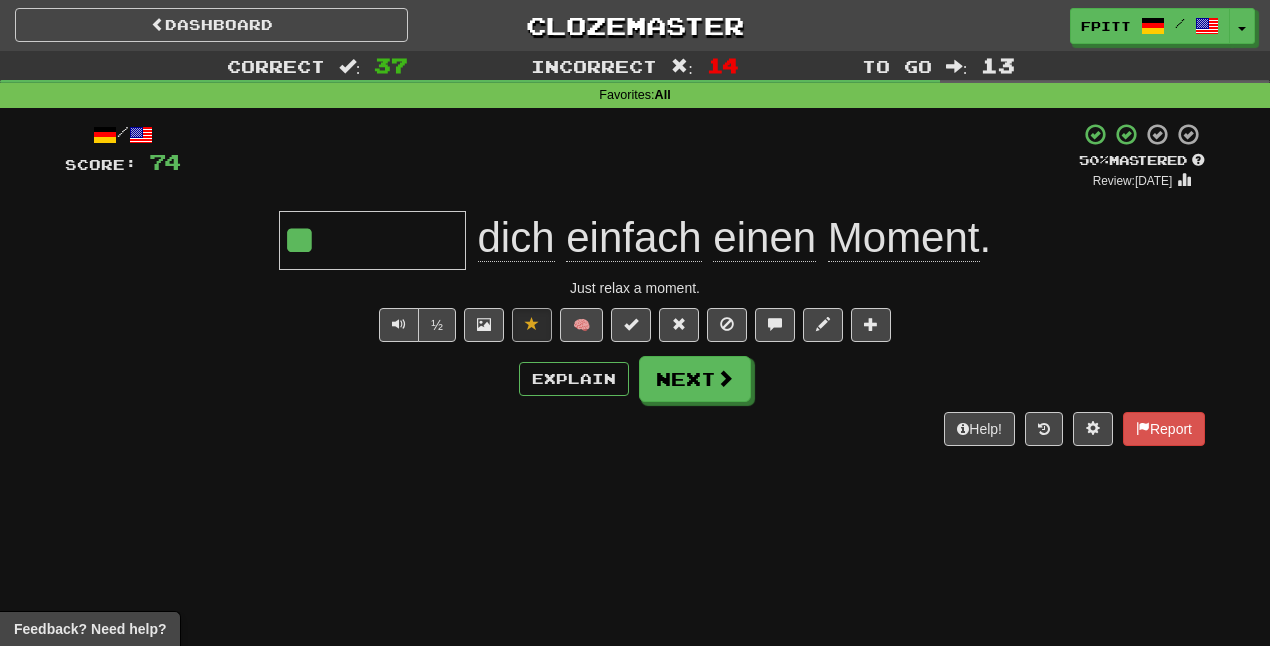 type on "*" 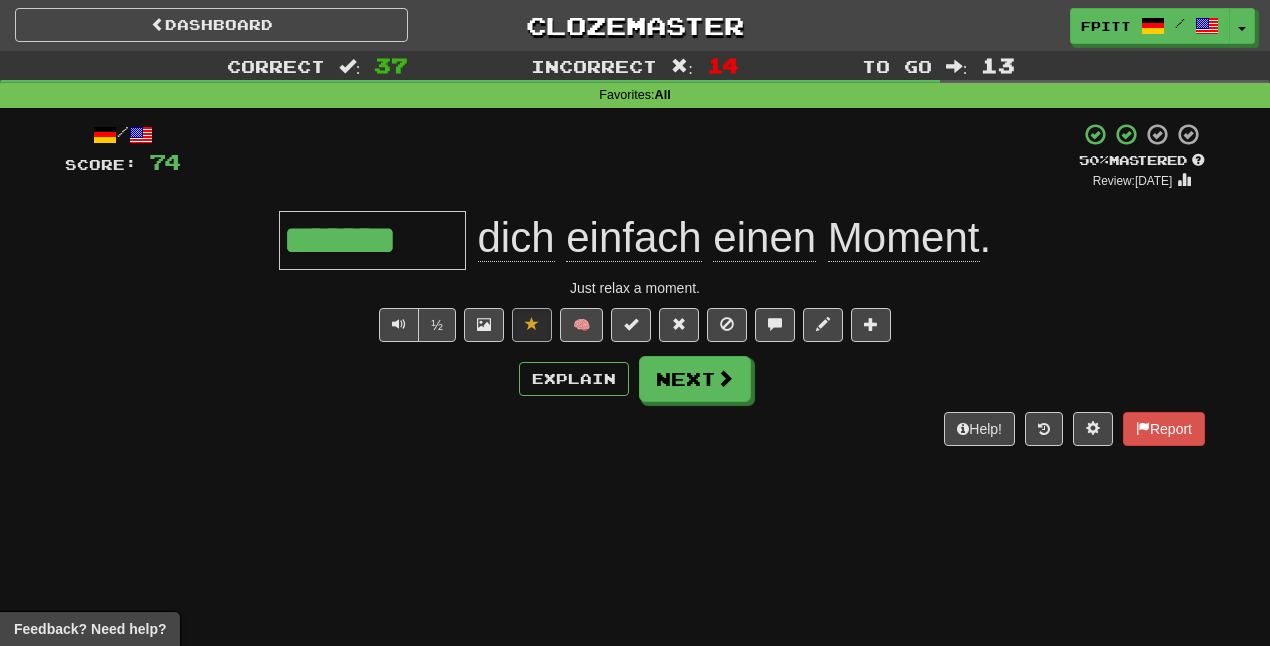 type on "********" 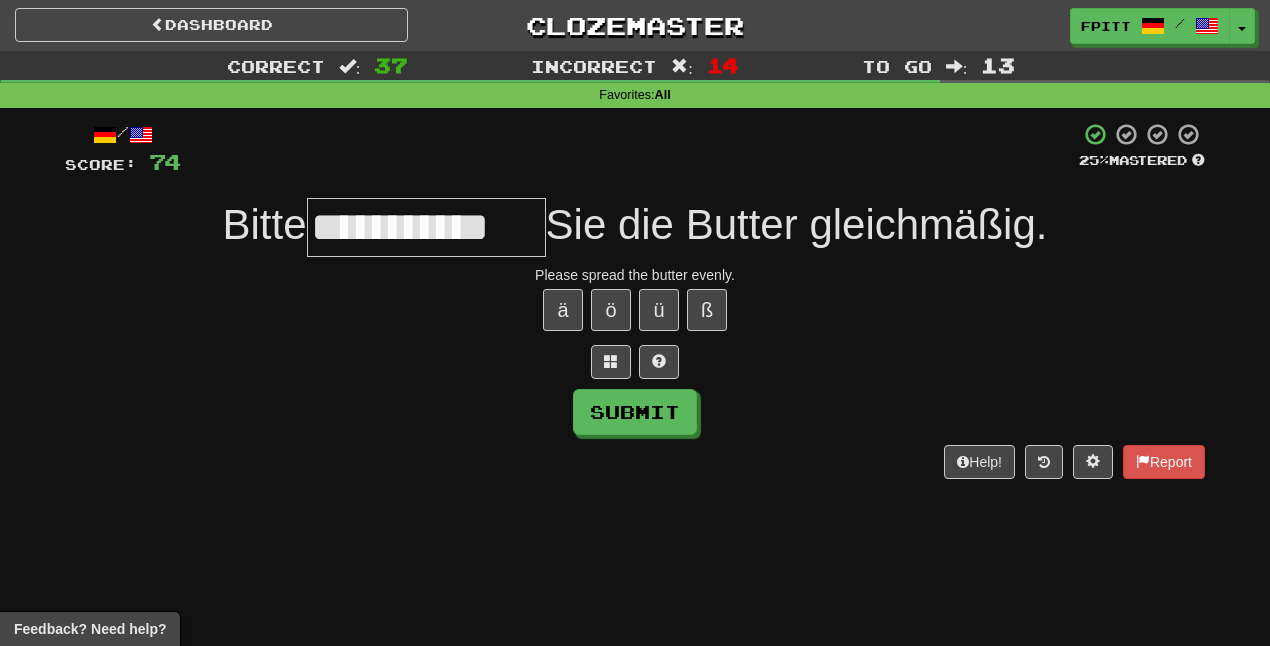 type on "**********" 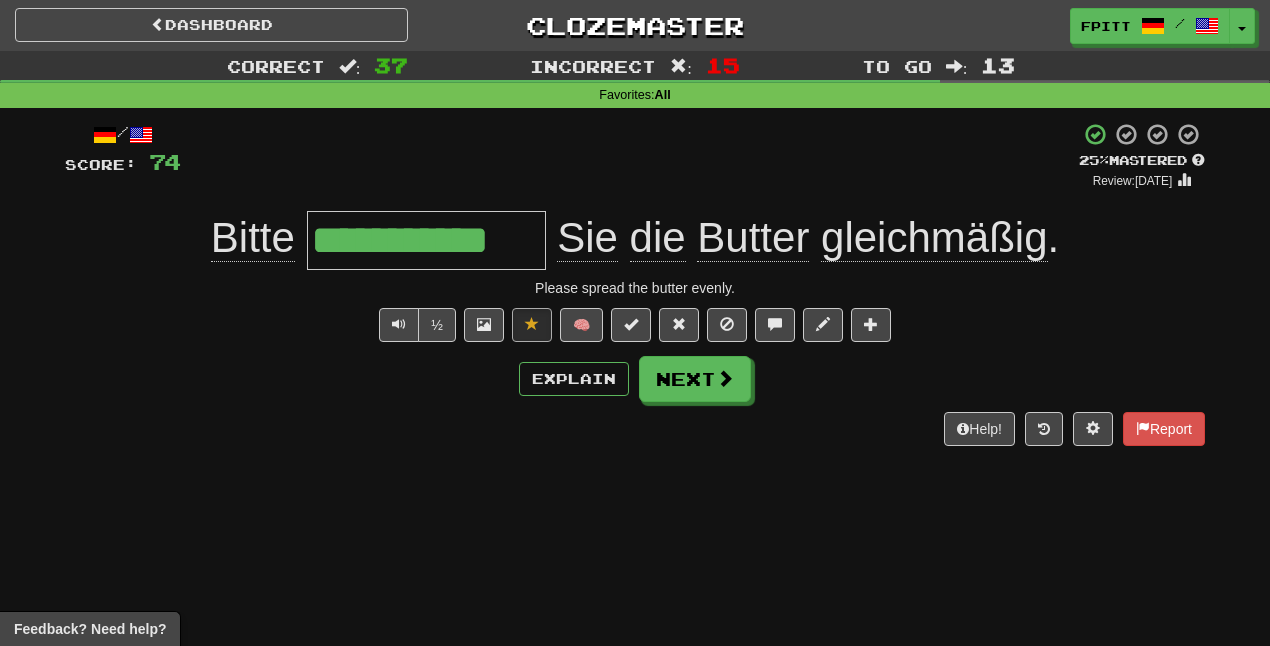 type on "**********" 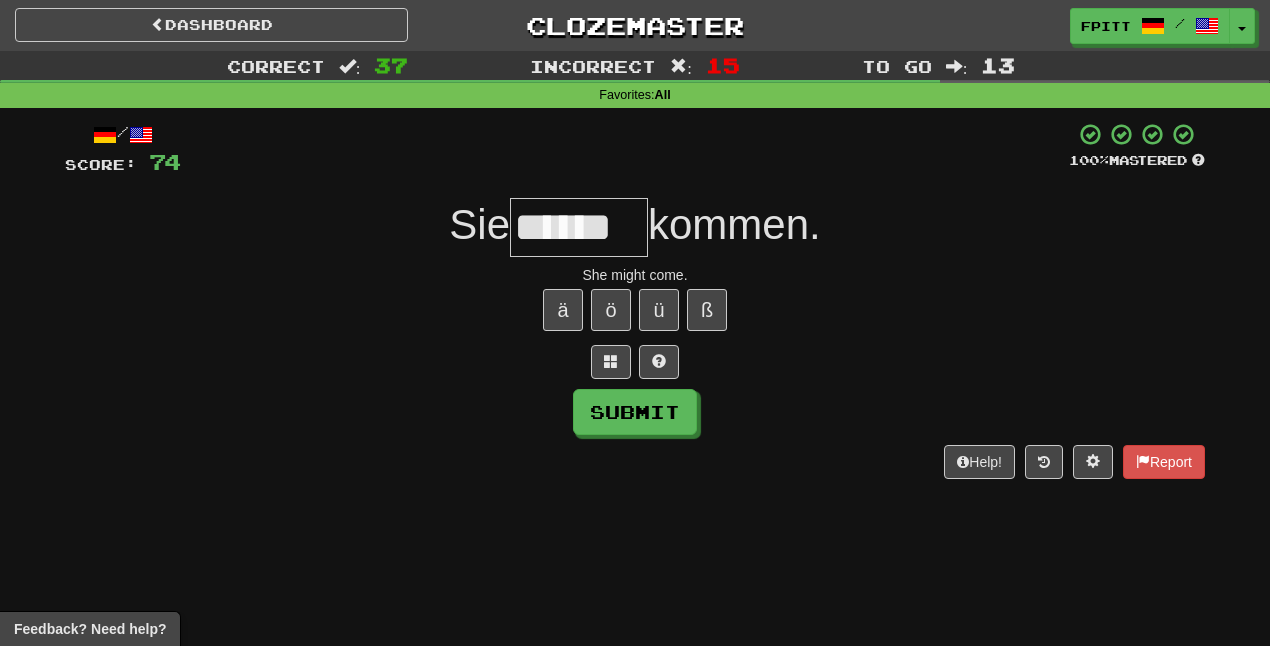 type on "******" 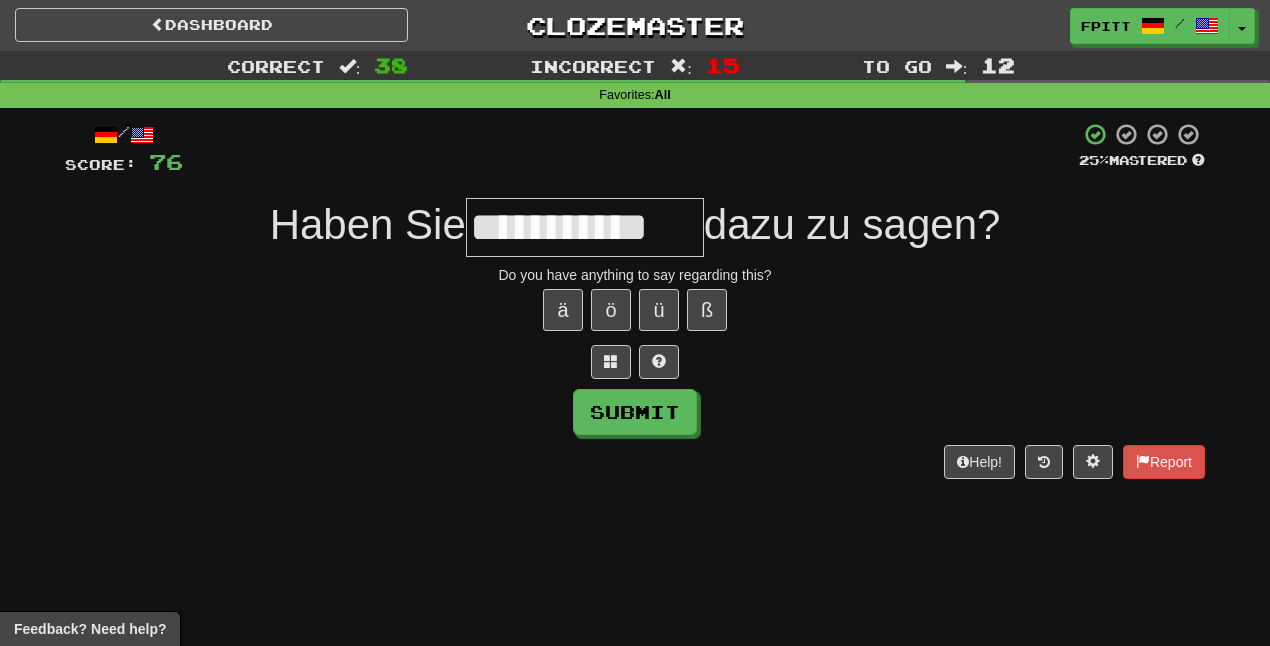 type on "**********" 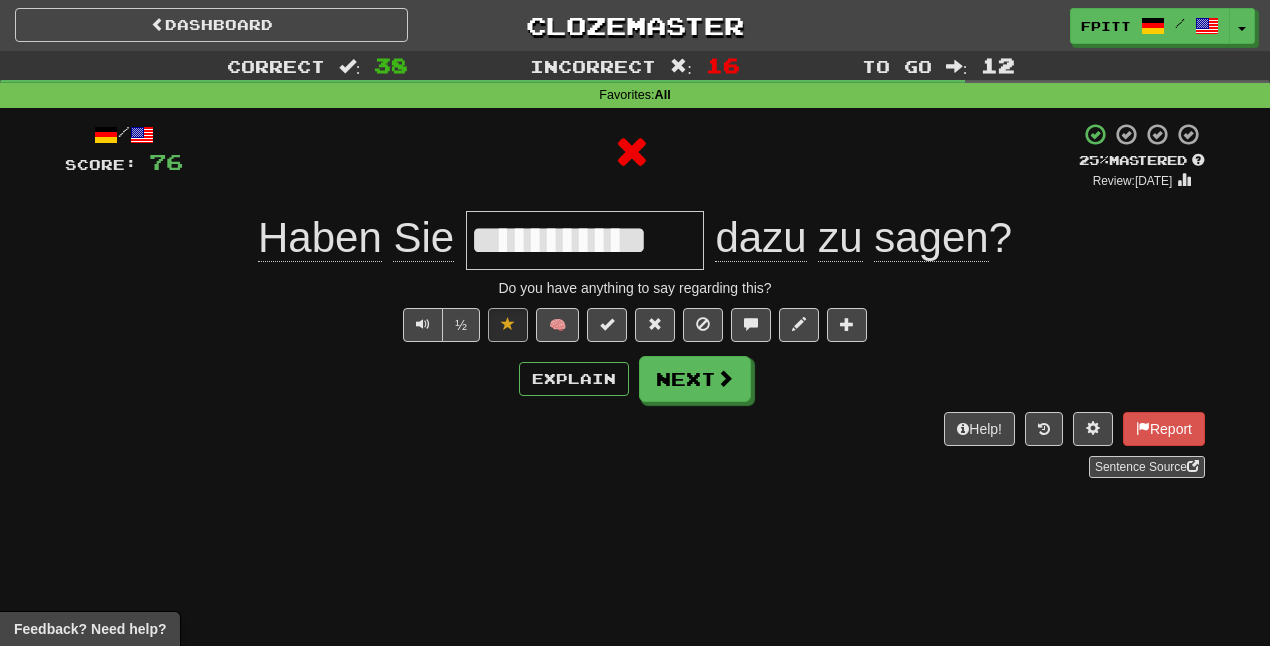 type 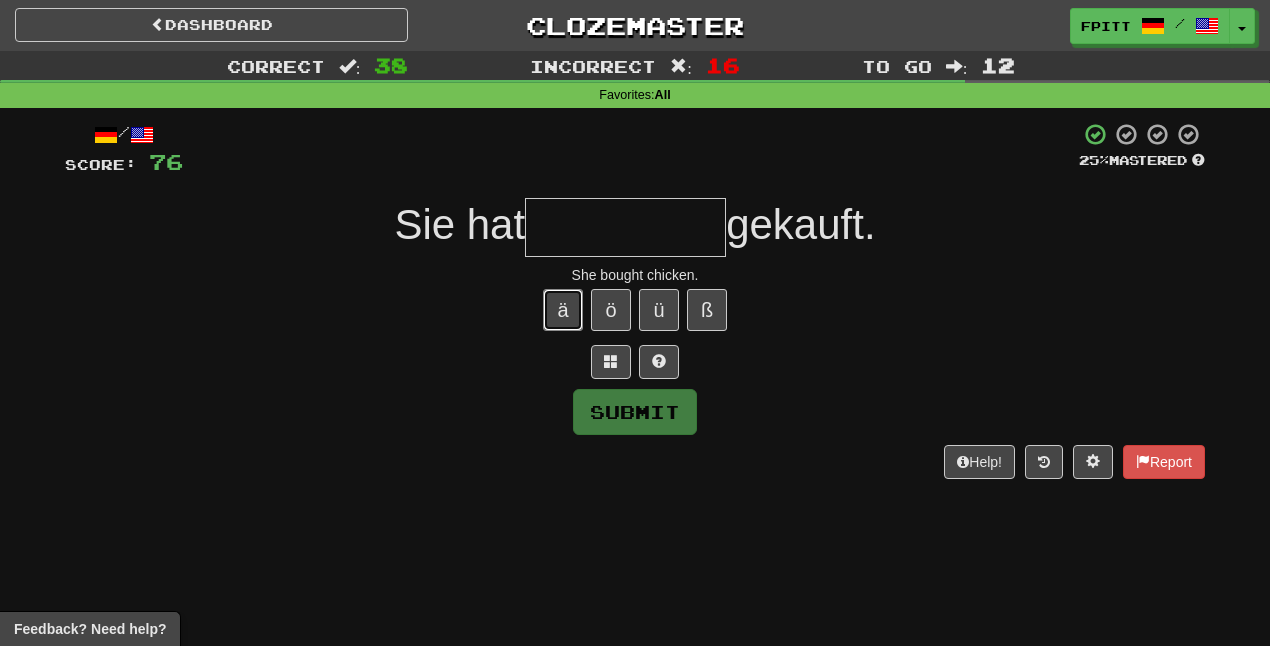 type 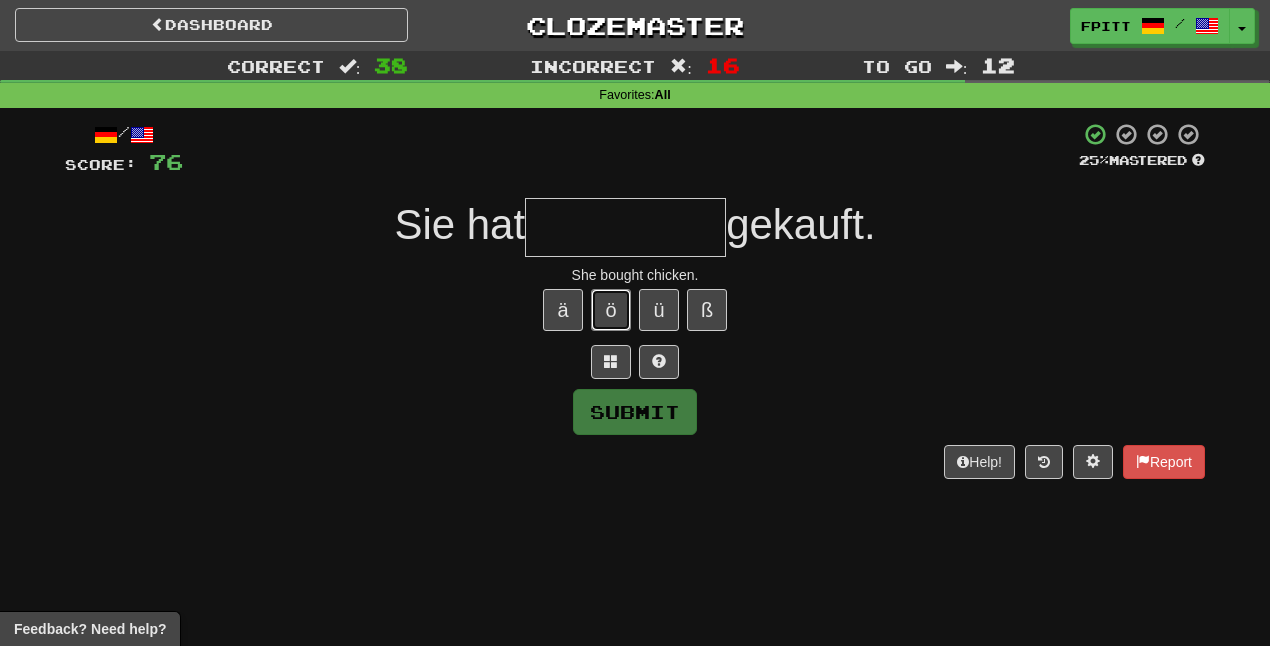 type 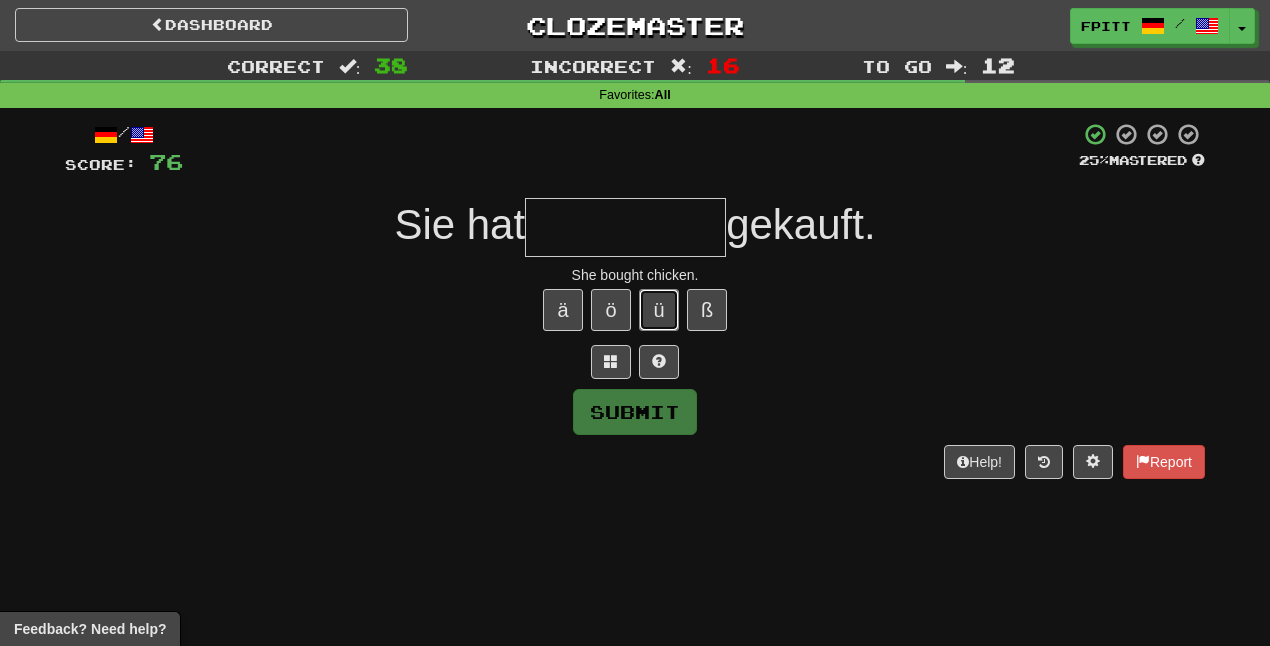 type 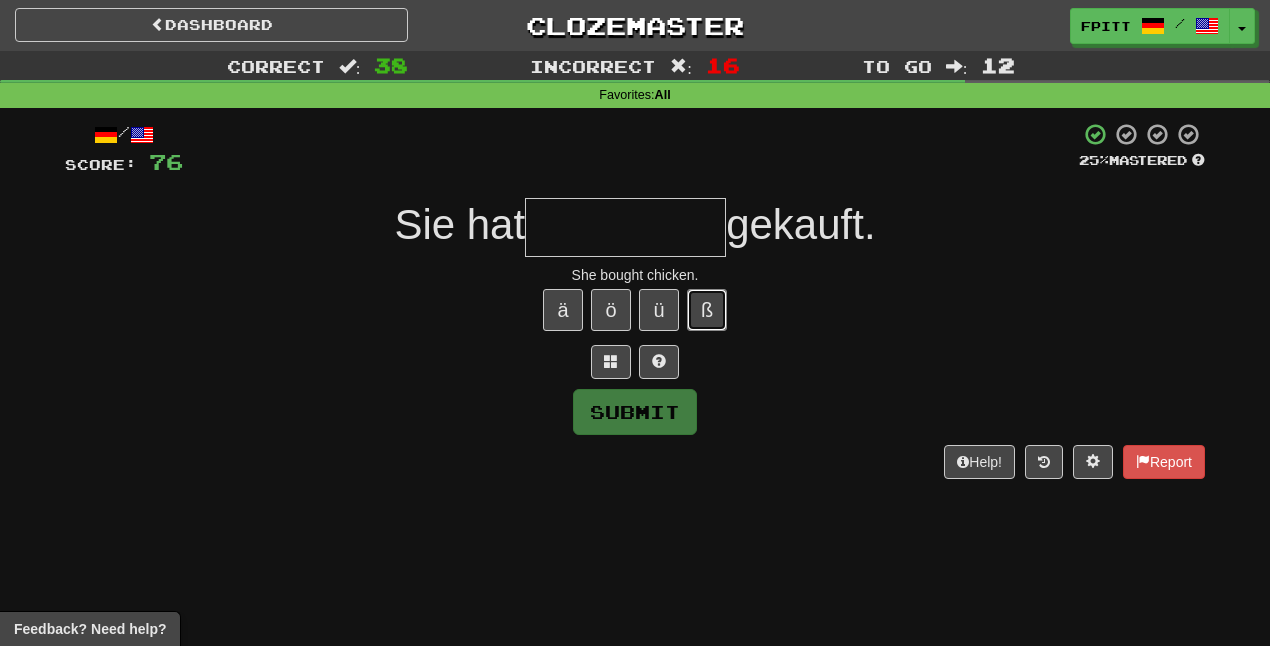 type 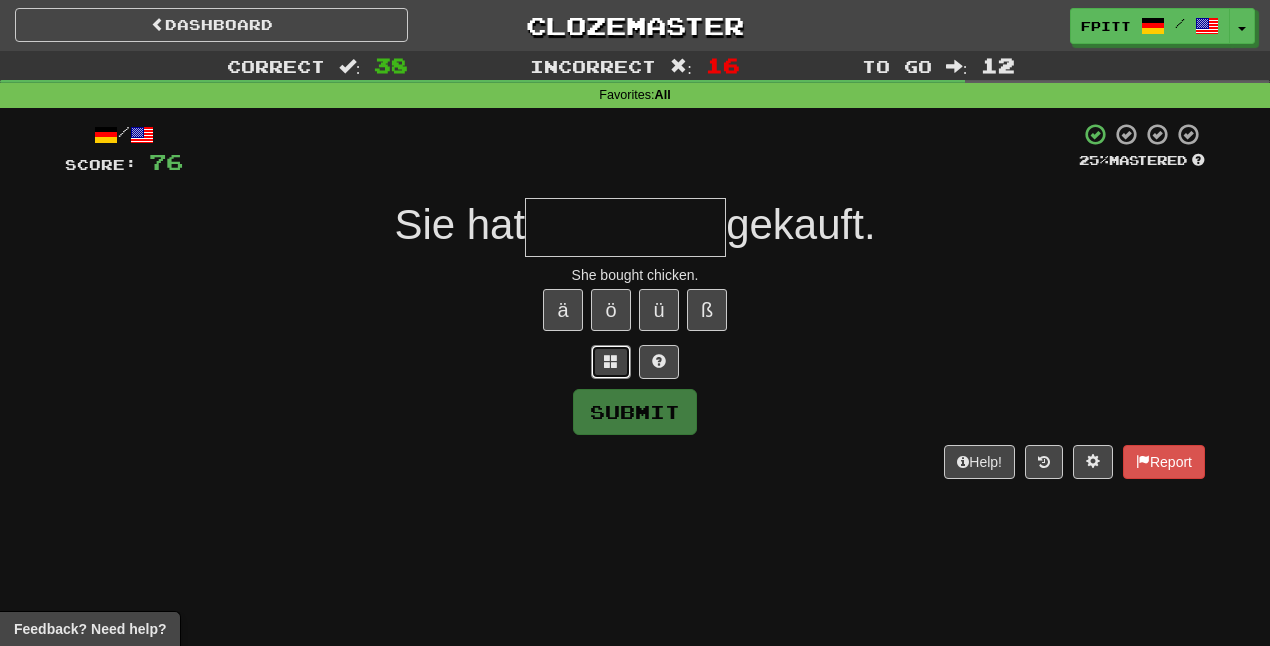 type 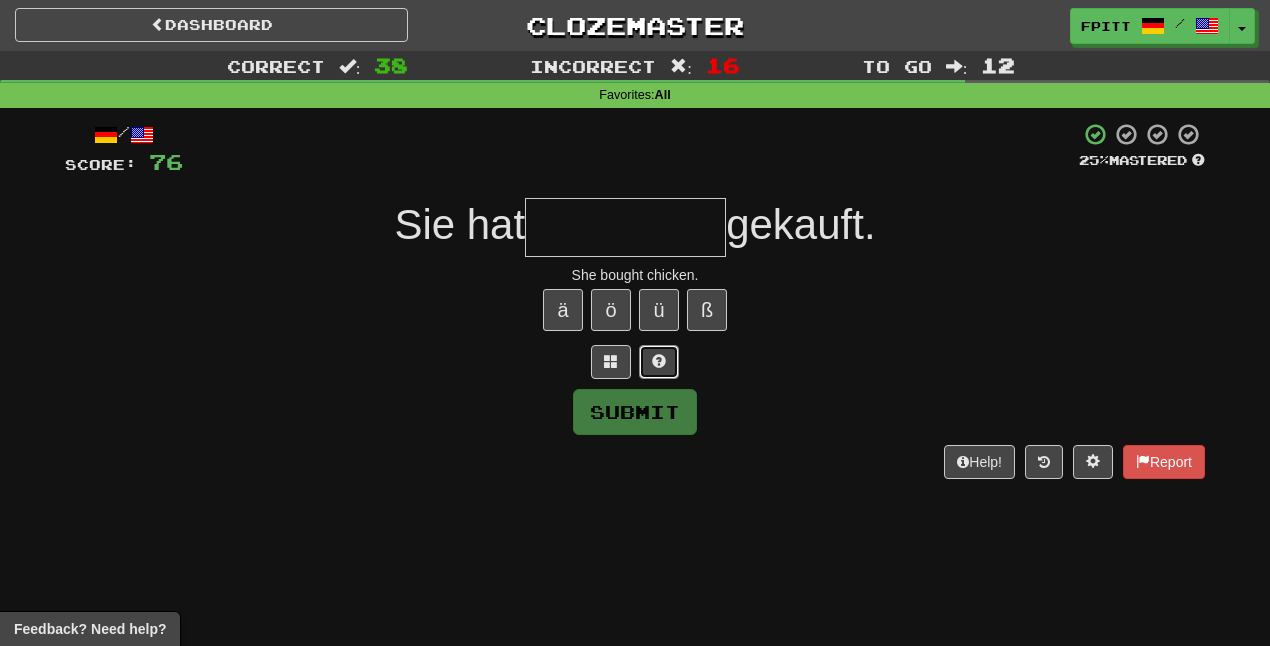 type 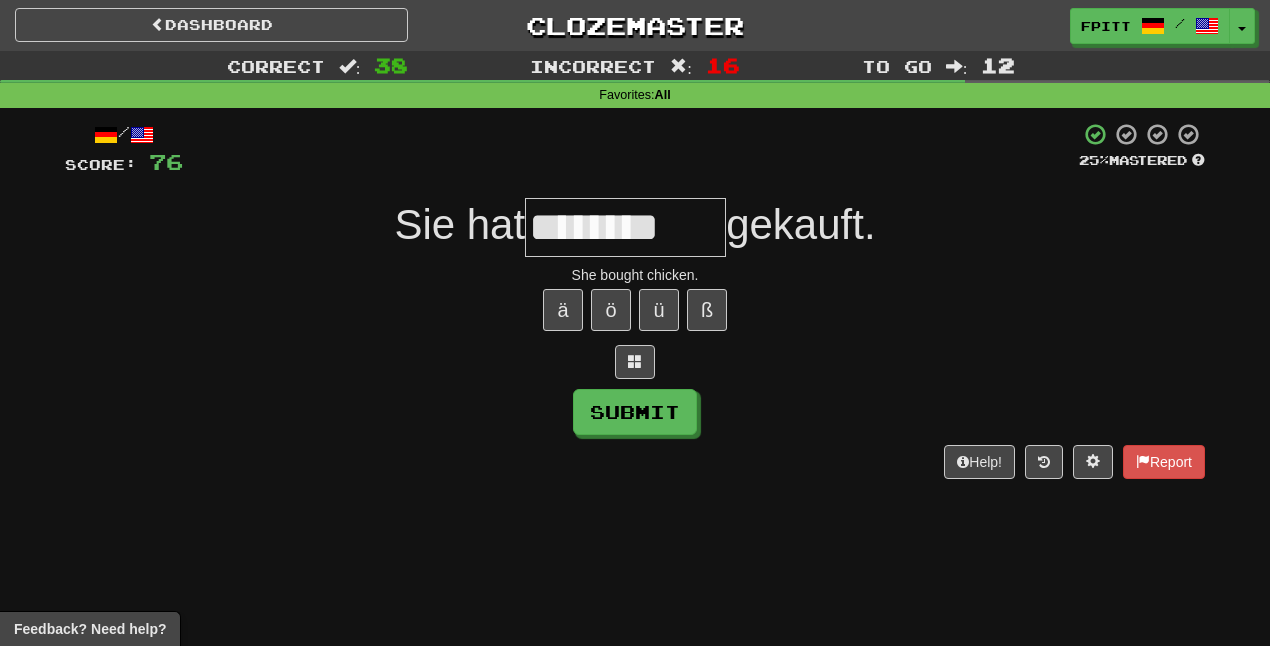type on "********" 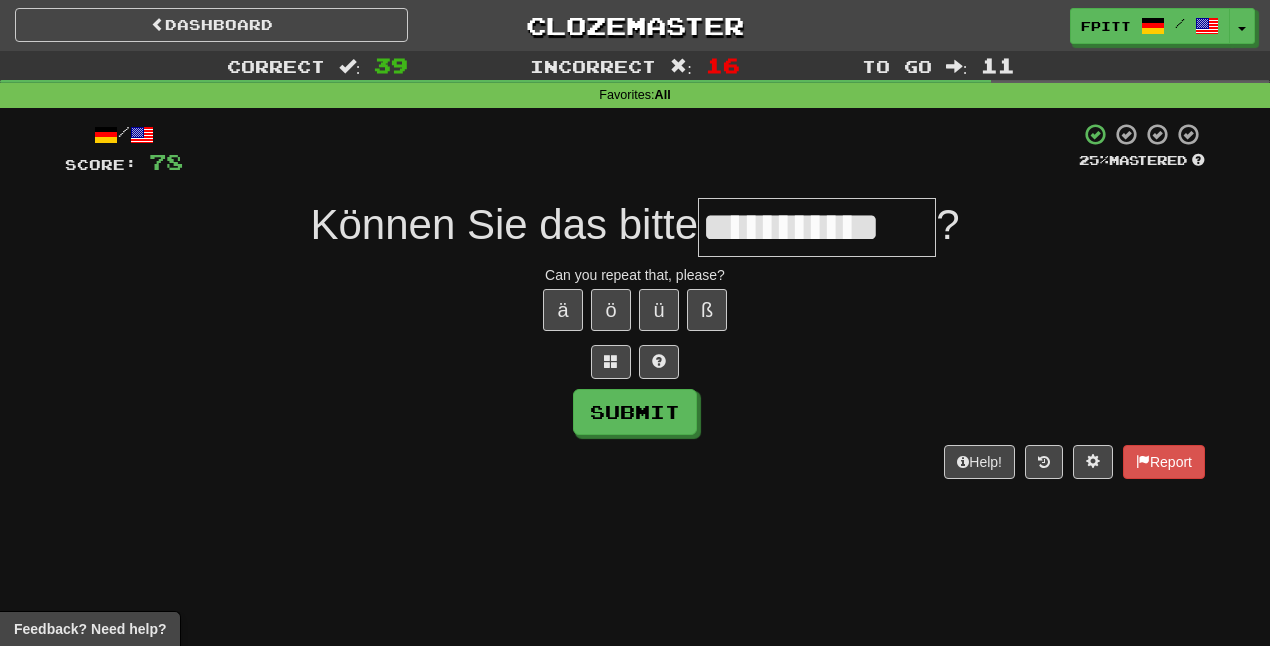 type on "**********" 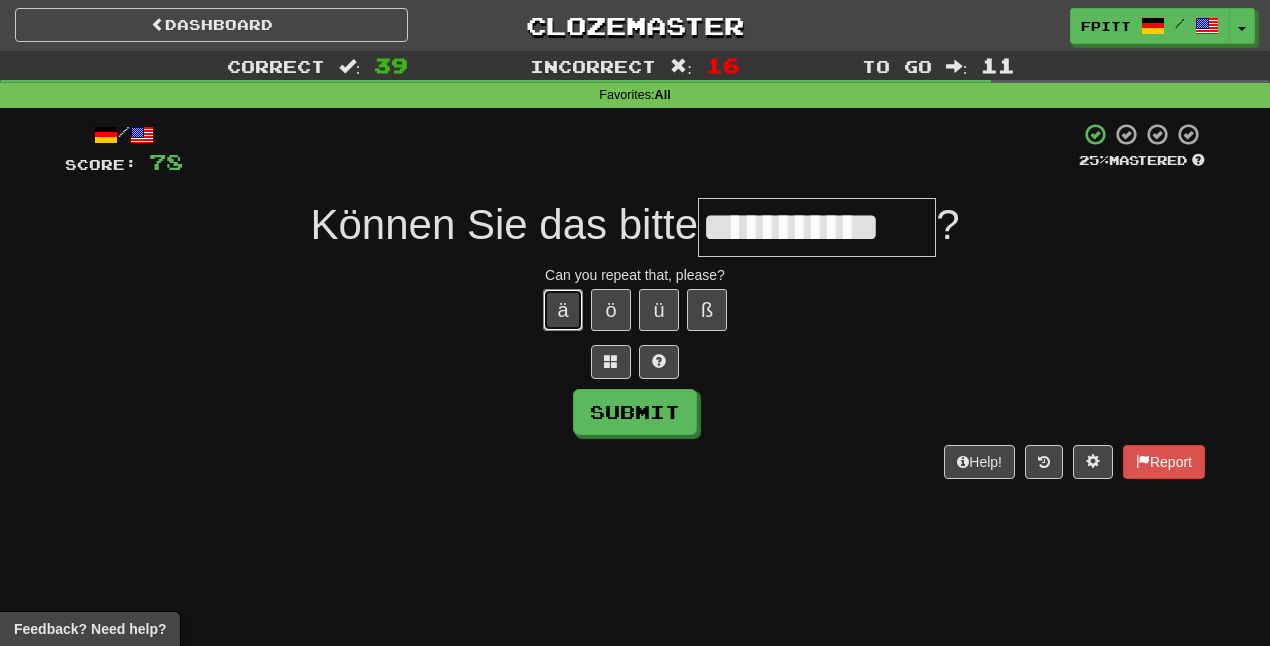 type 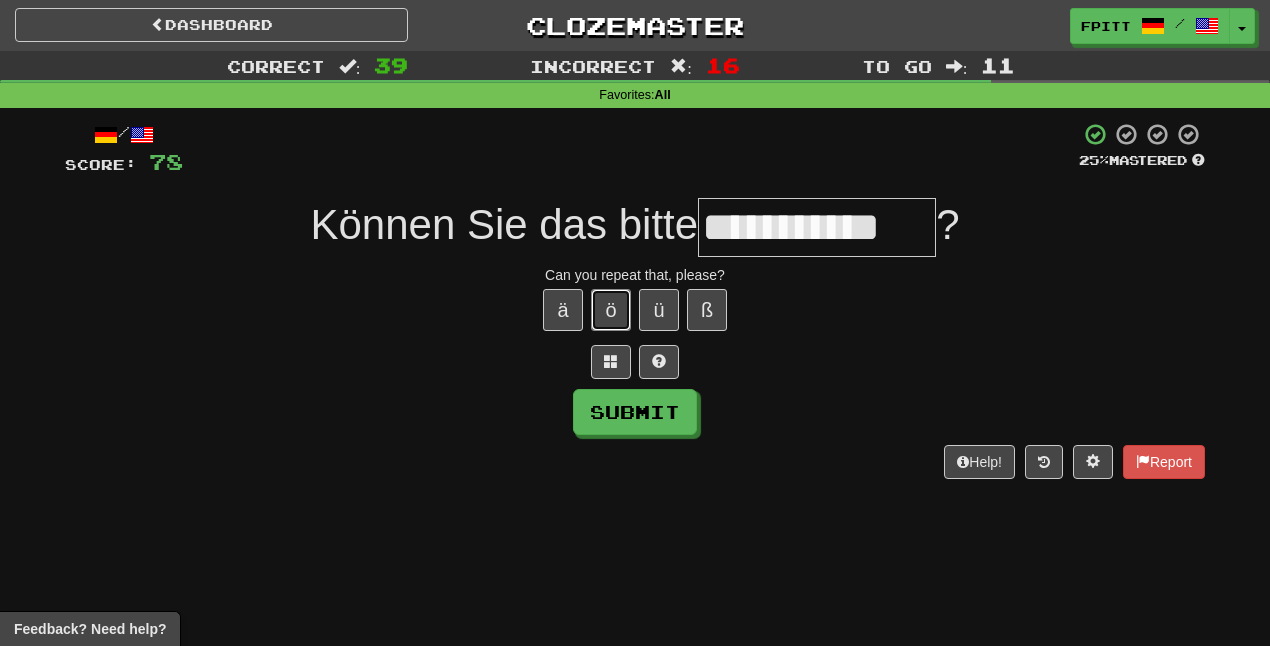 type 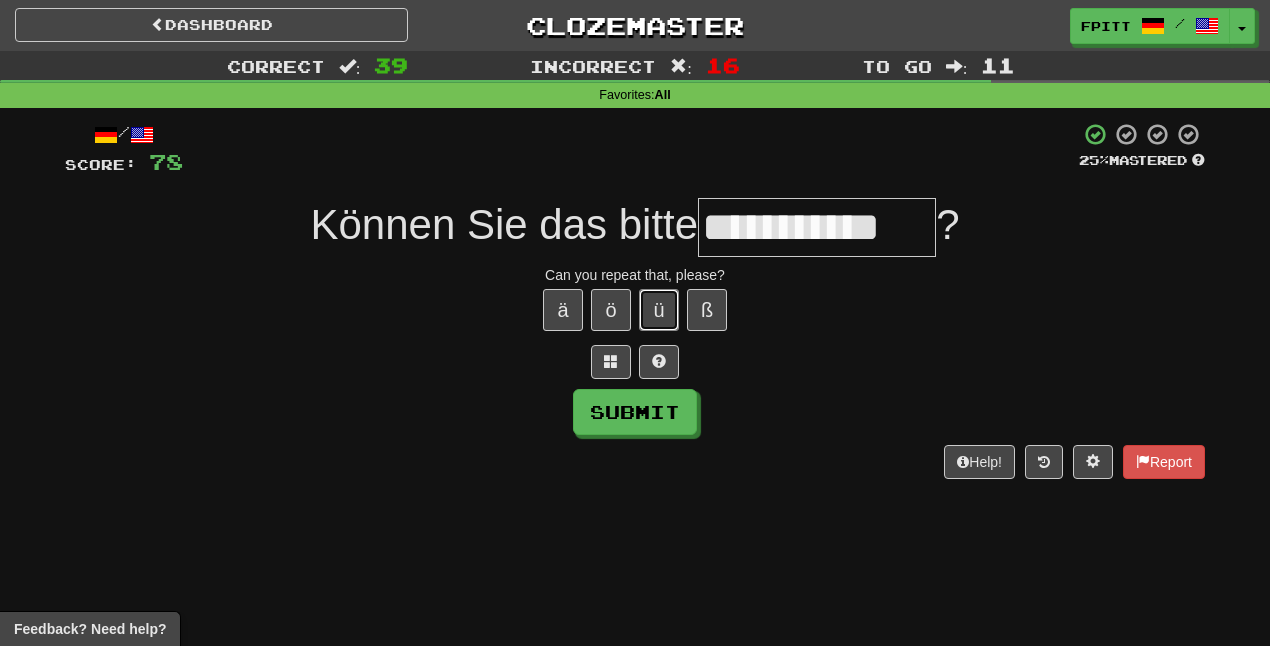 type 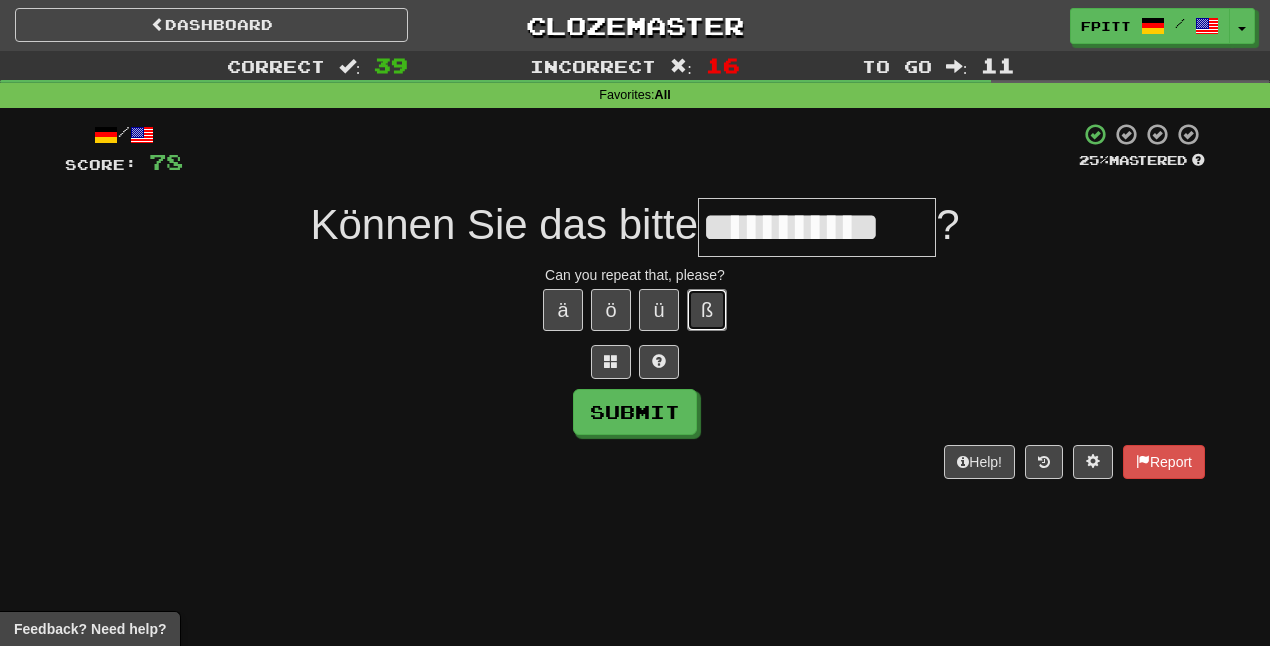 type 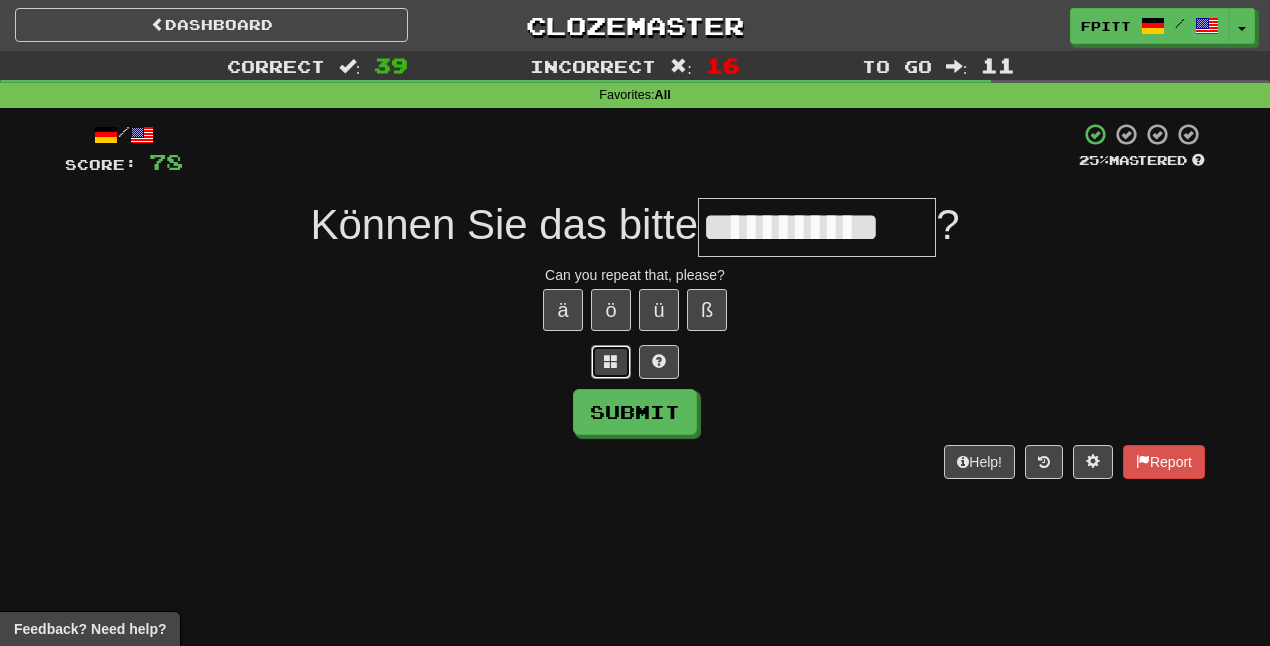 type 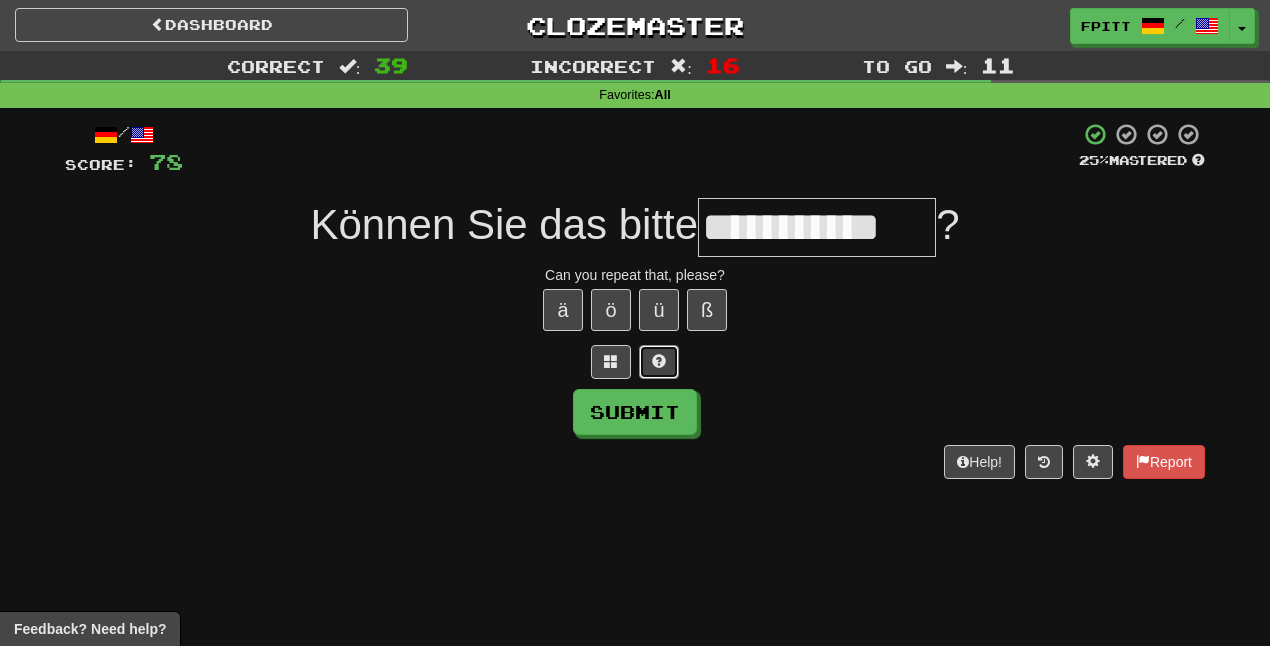 type 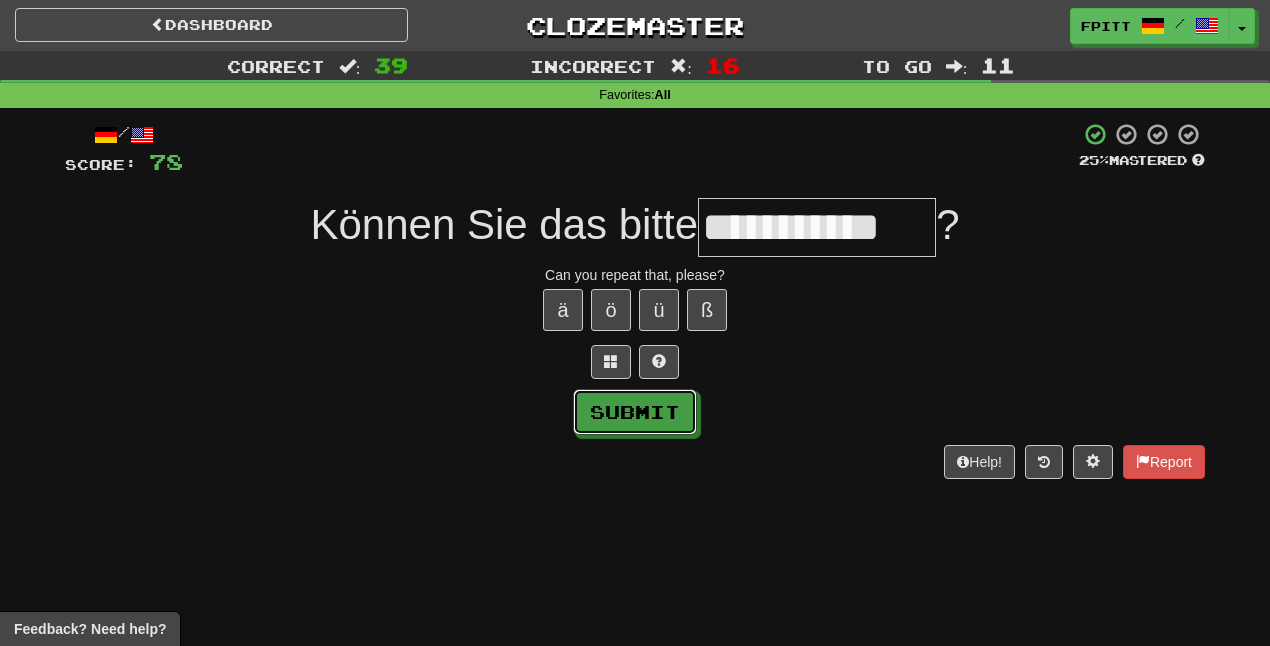type 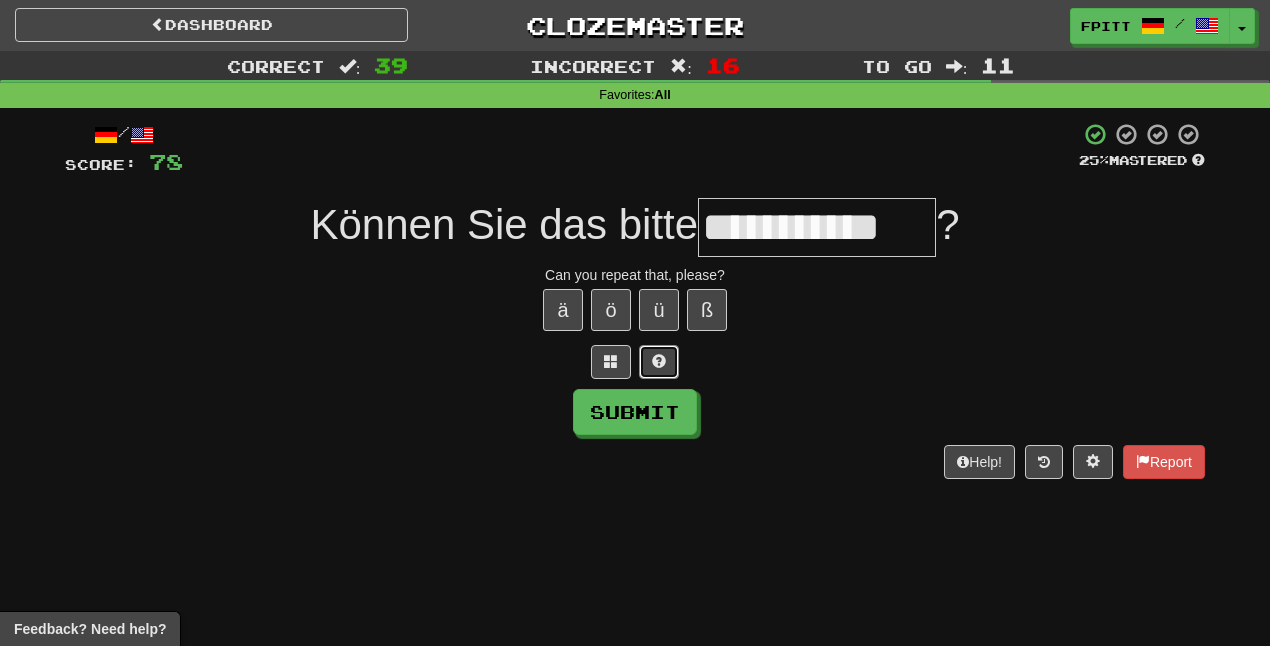 click at bounding box center [659, 362] 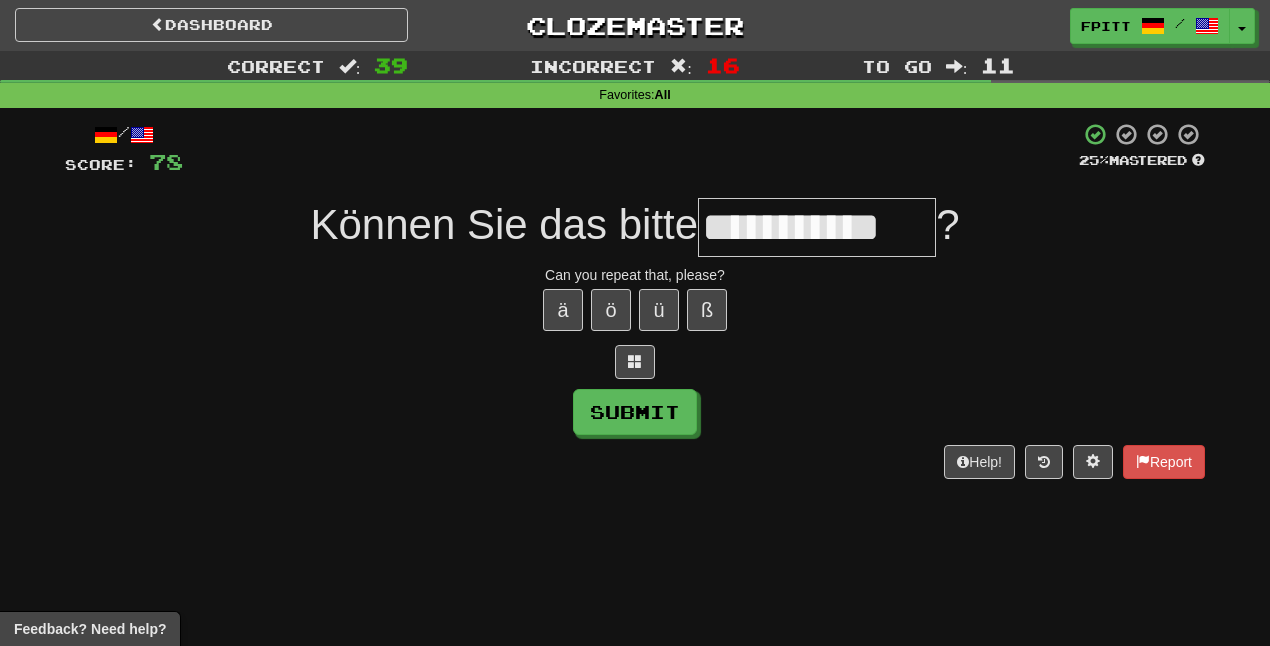 type on "**********" 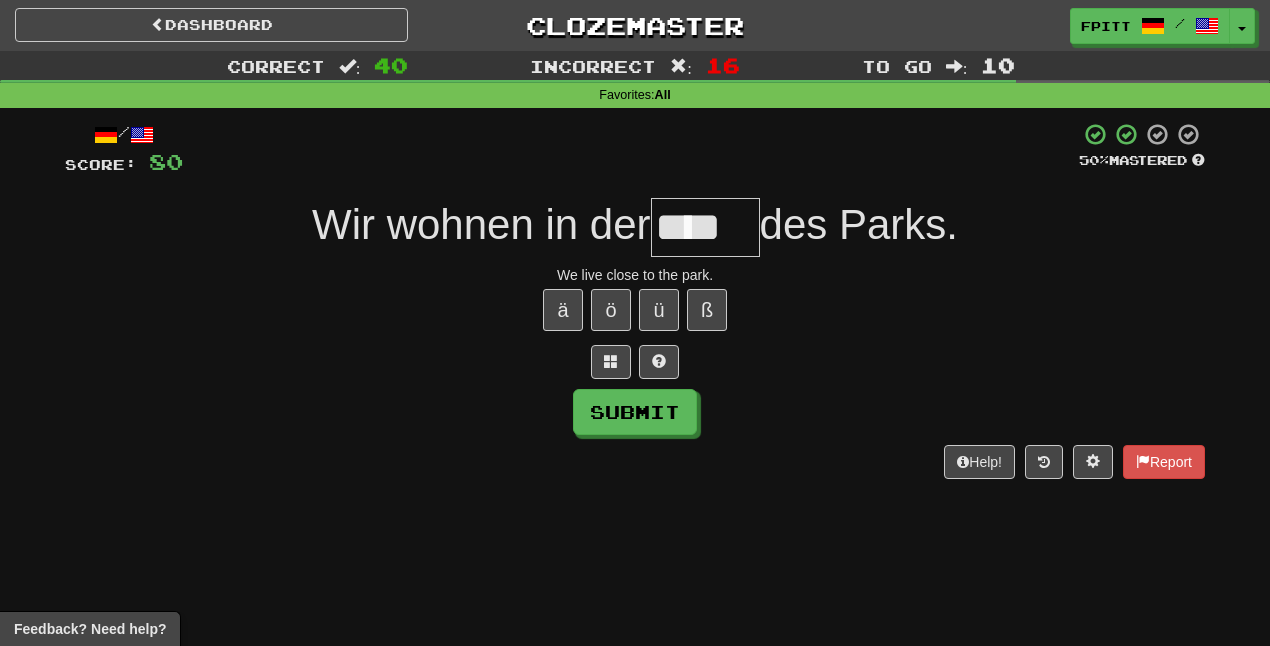 type on "****" 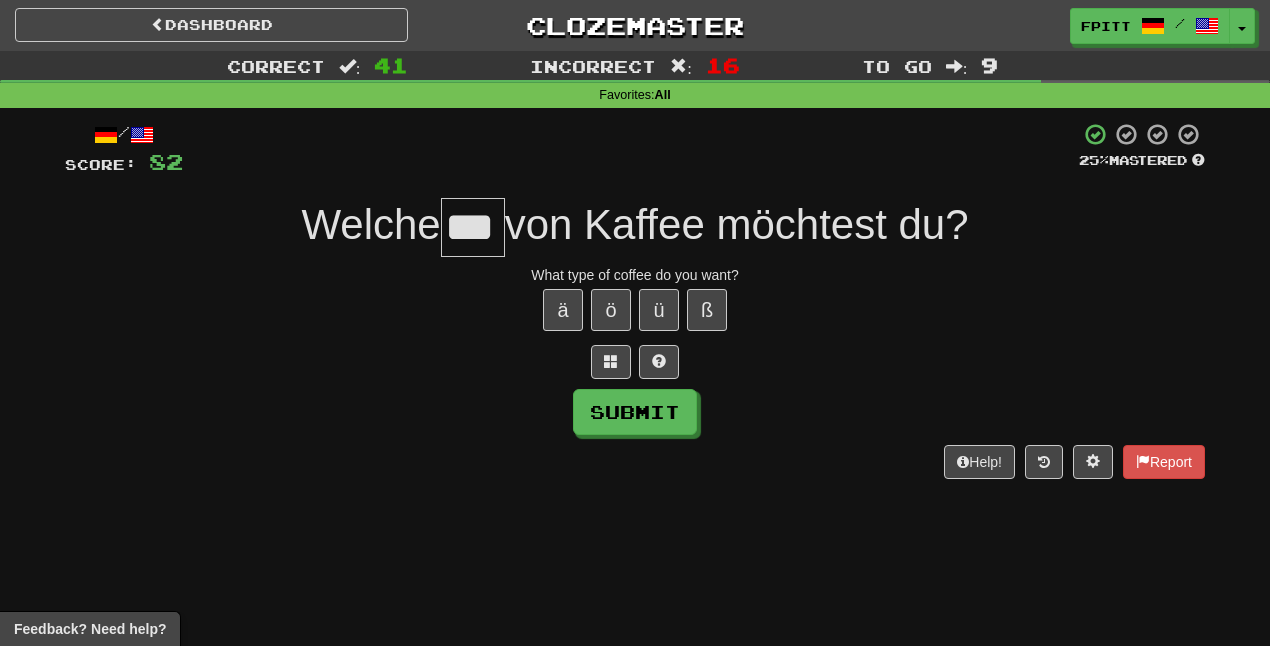 type on "***" 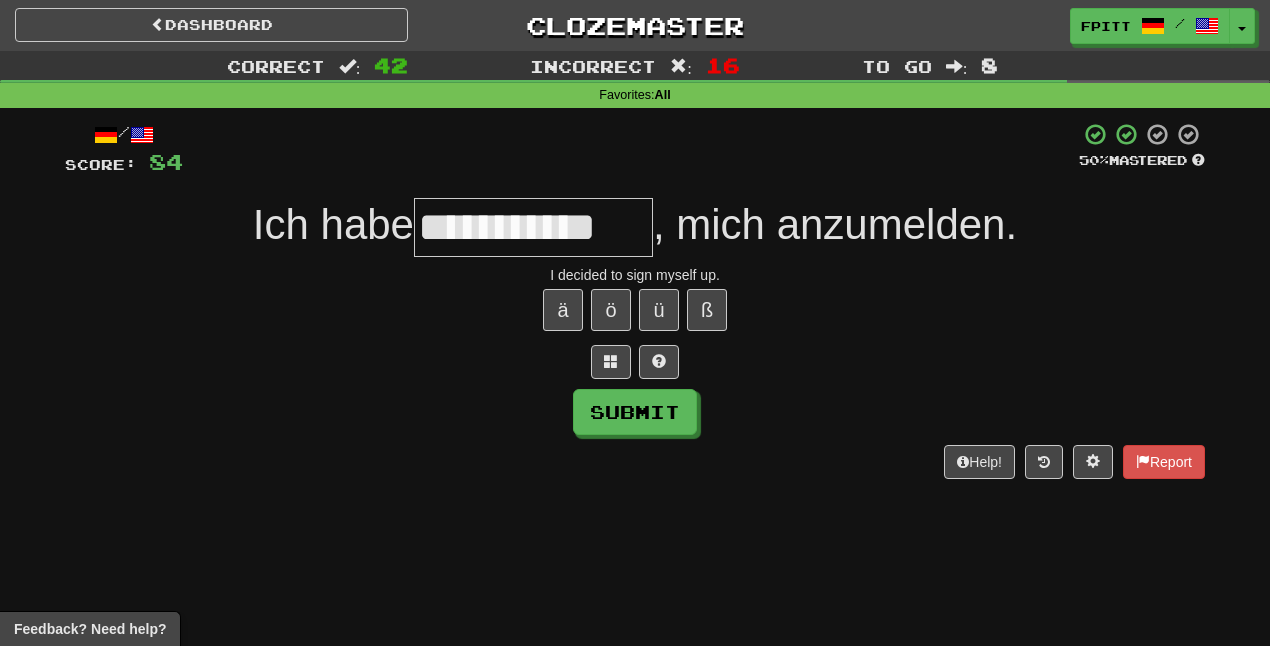 type on "**********" 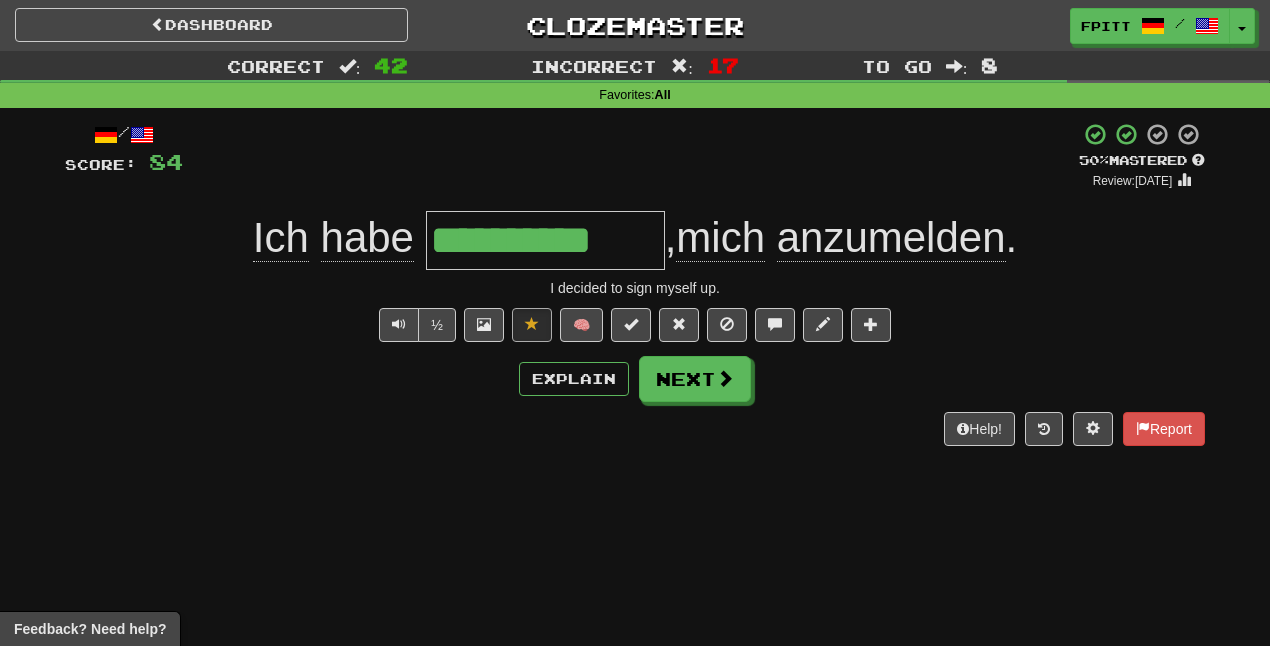 type on "**********" 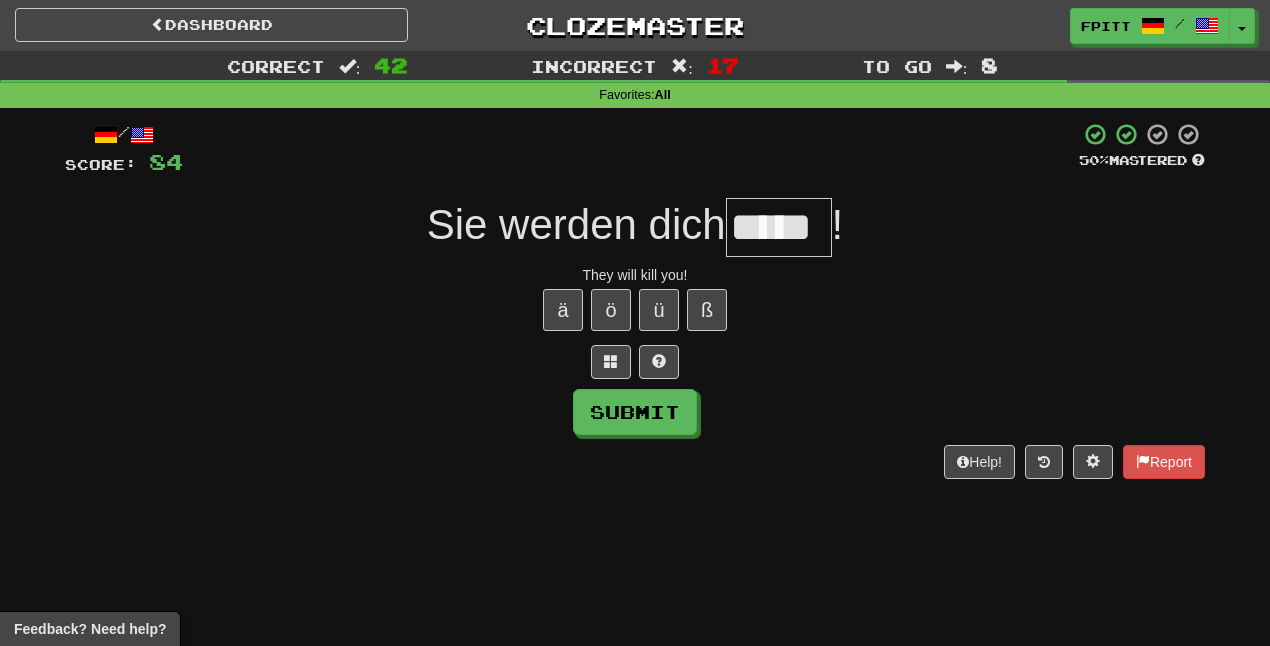 type on "*****" 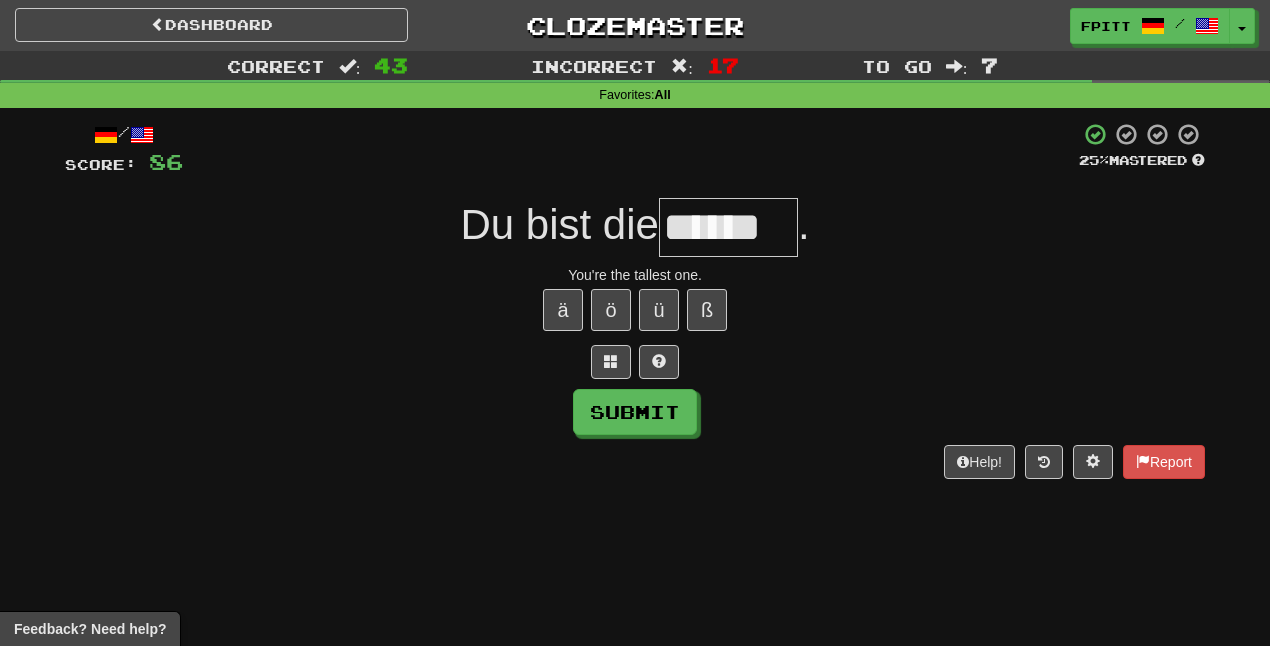 type on "******" 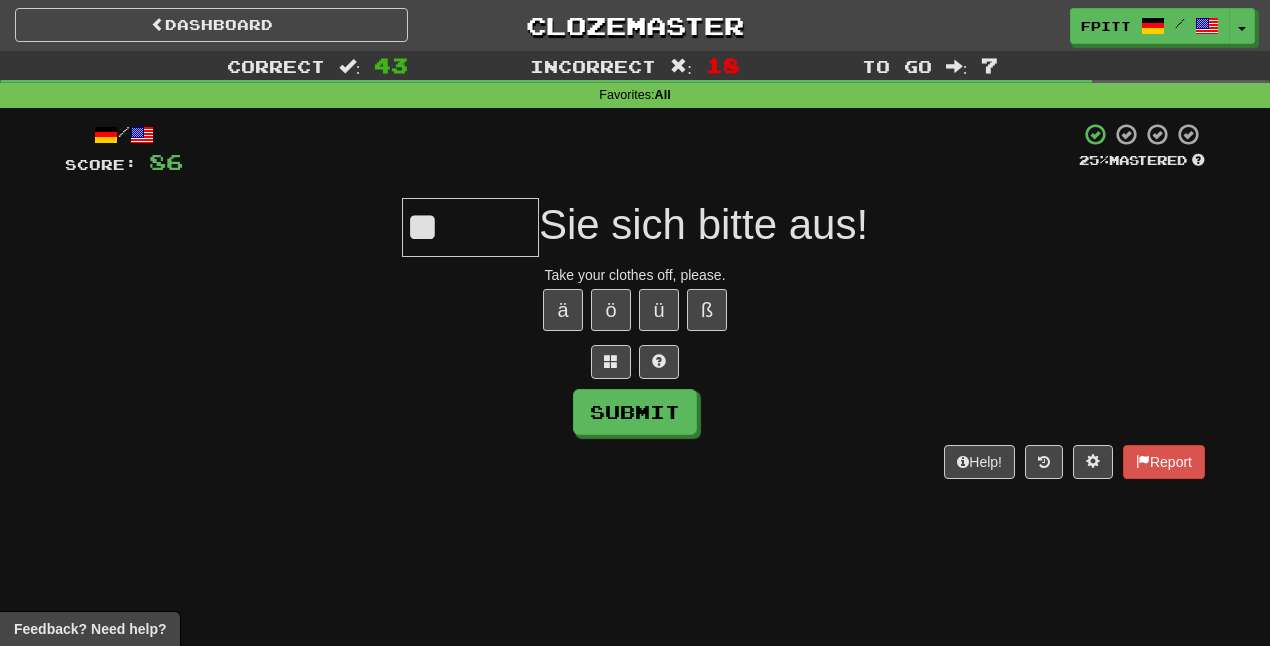 type on "*" 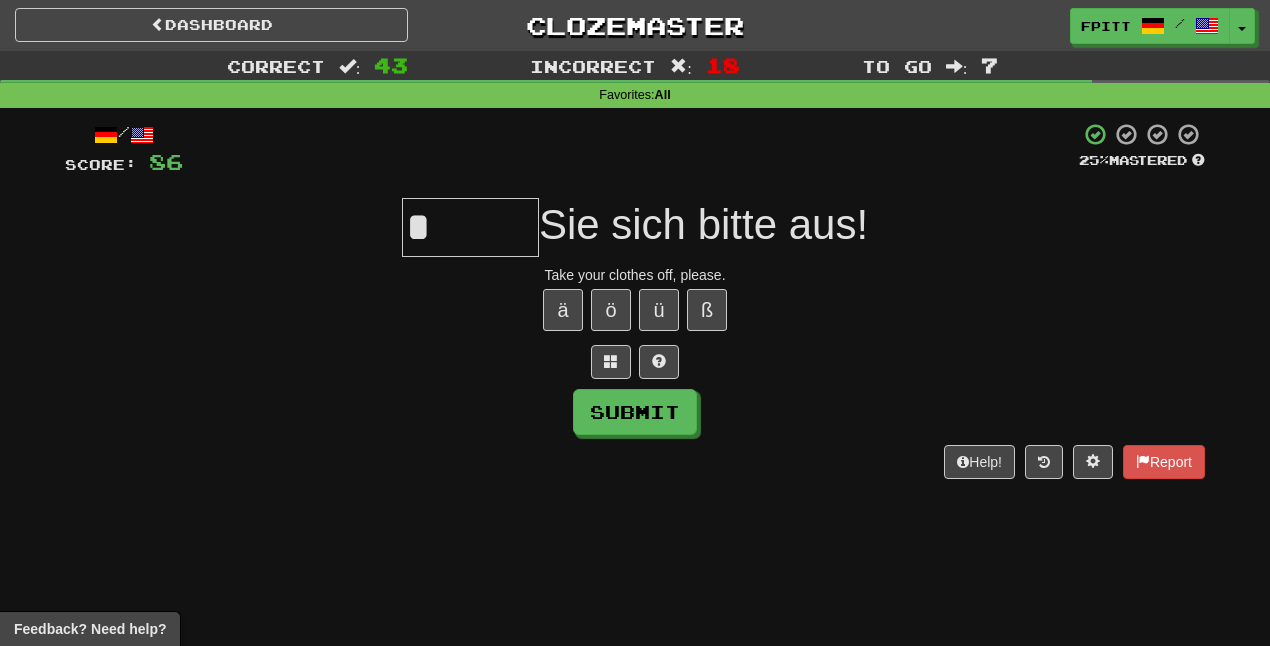 type 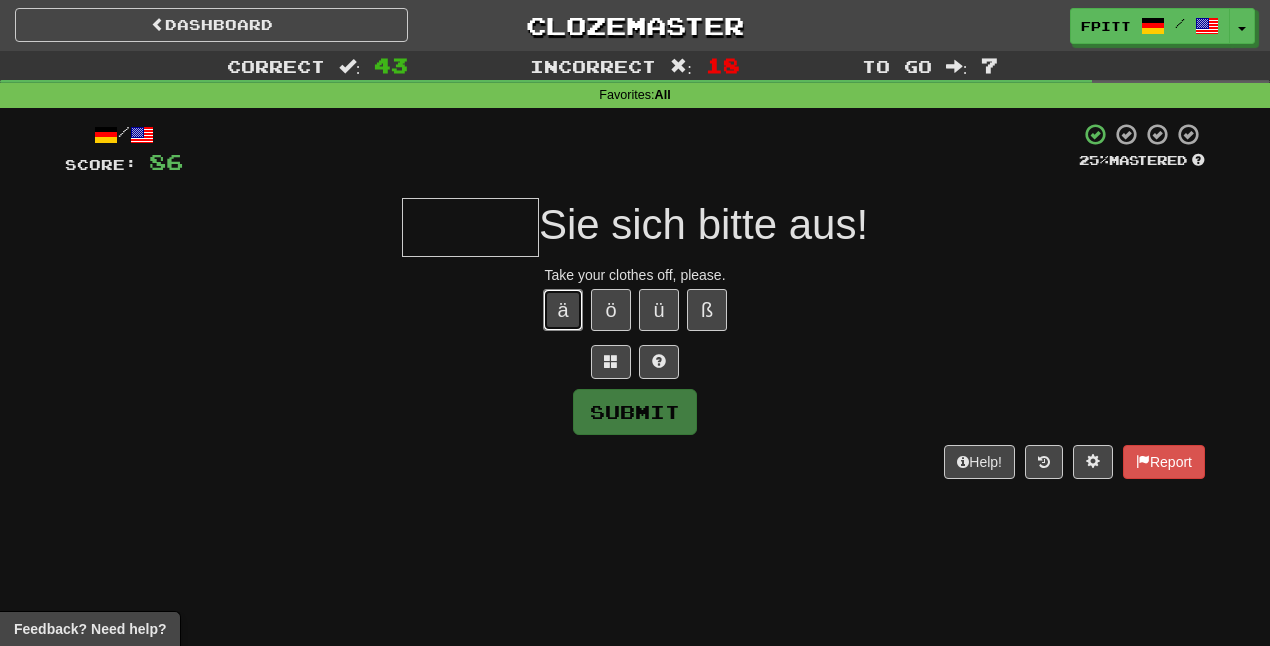 type 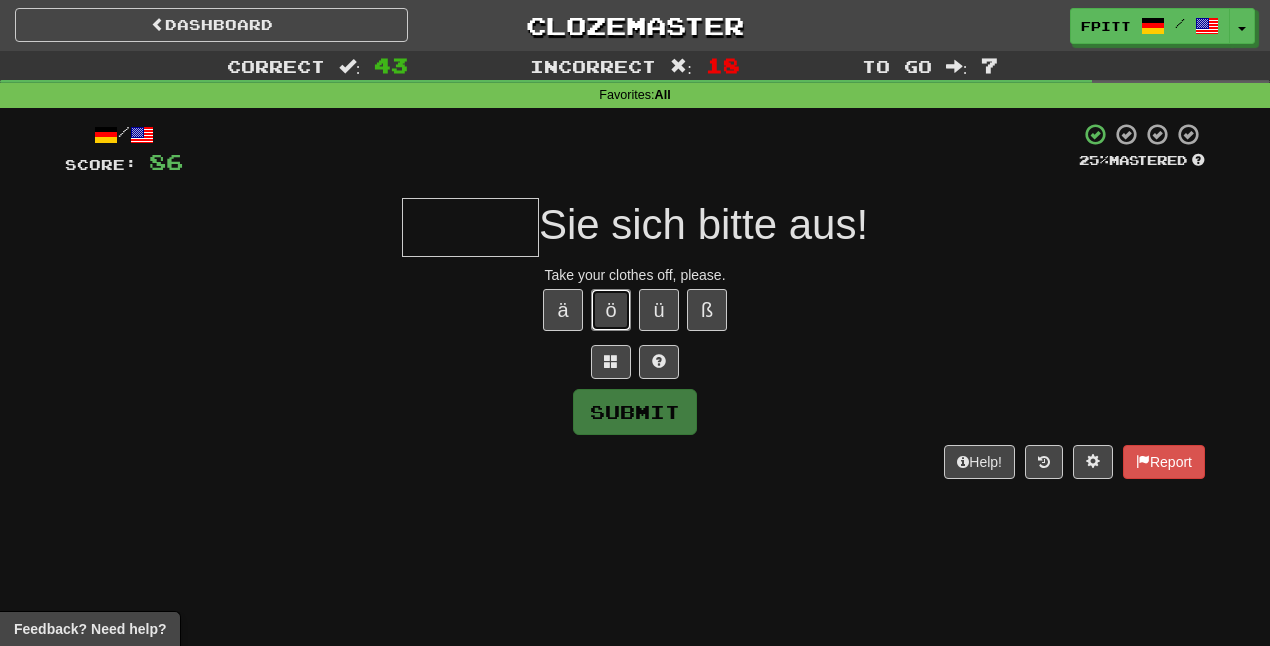 type 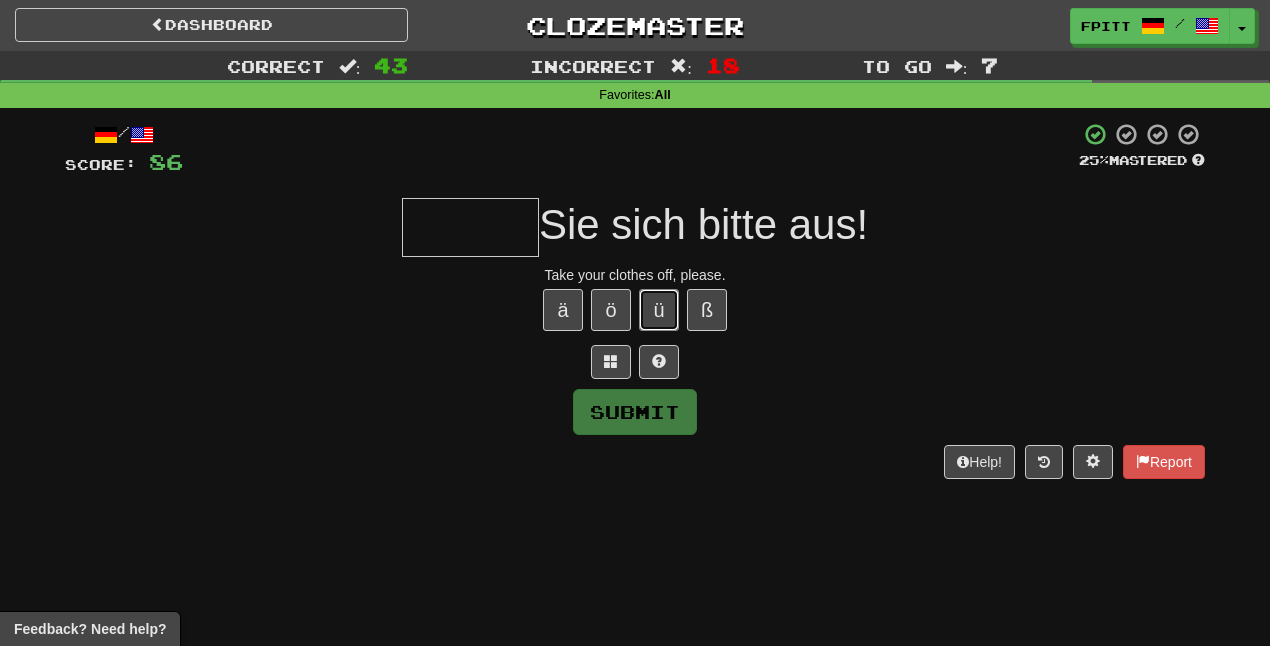 type 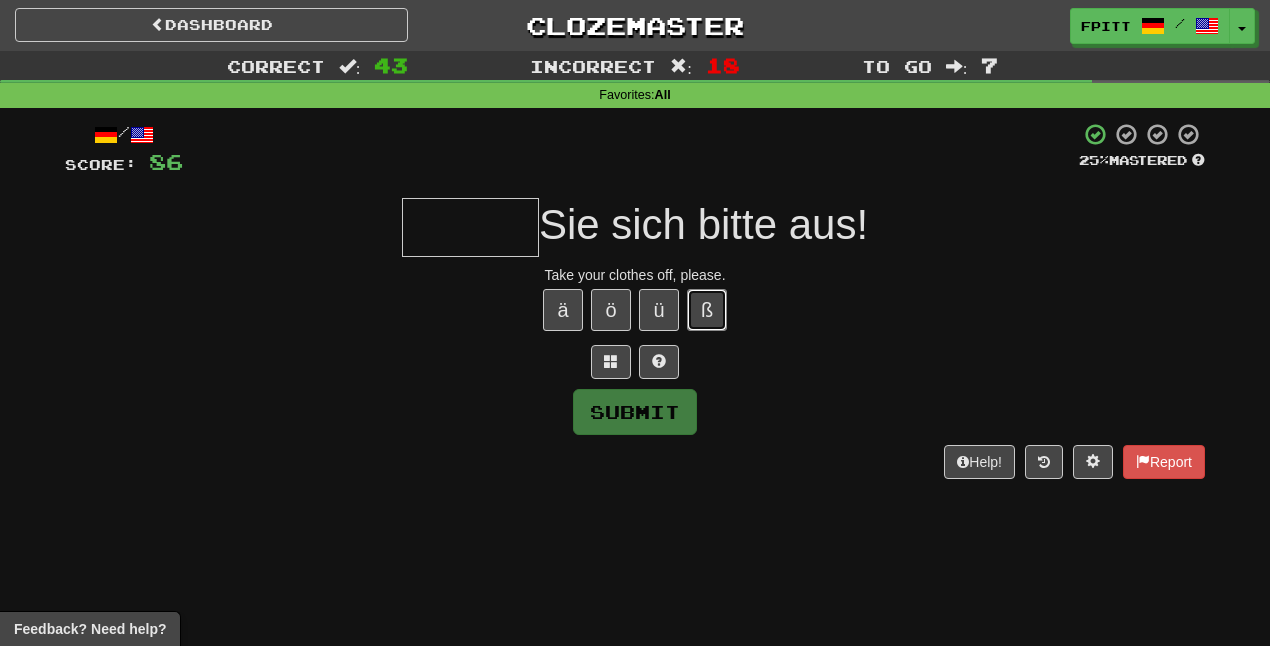 type 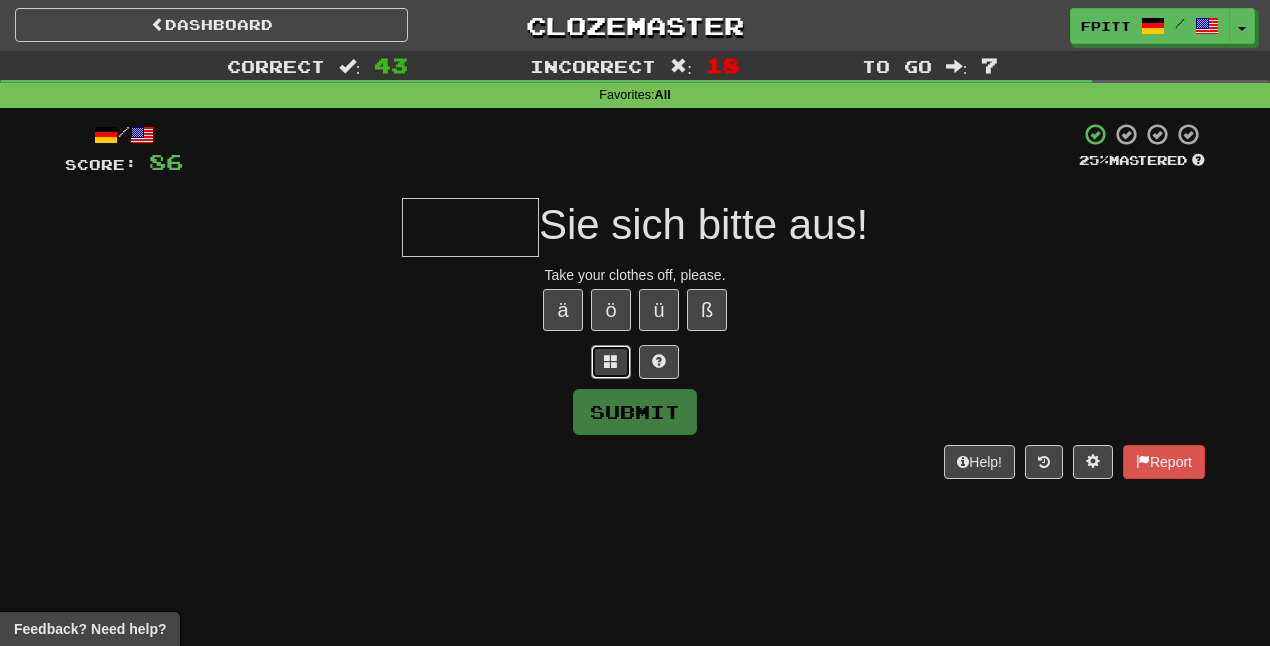 type 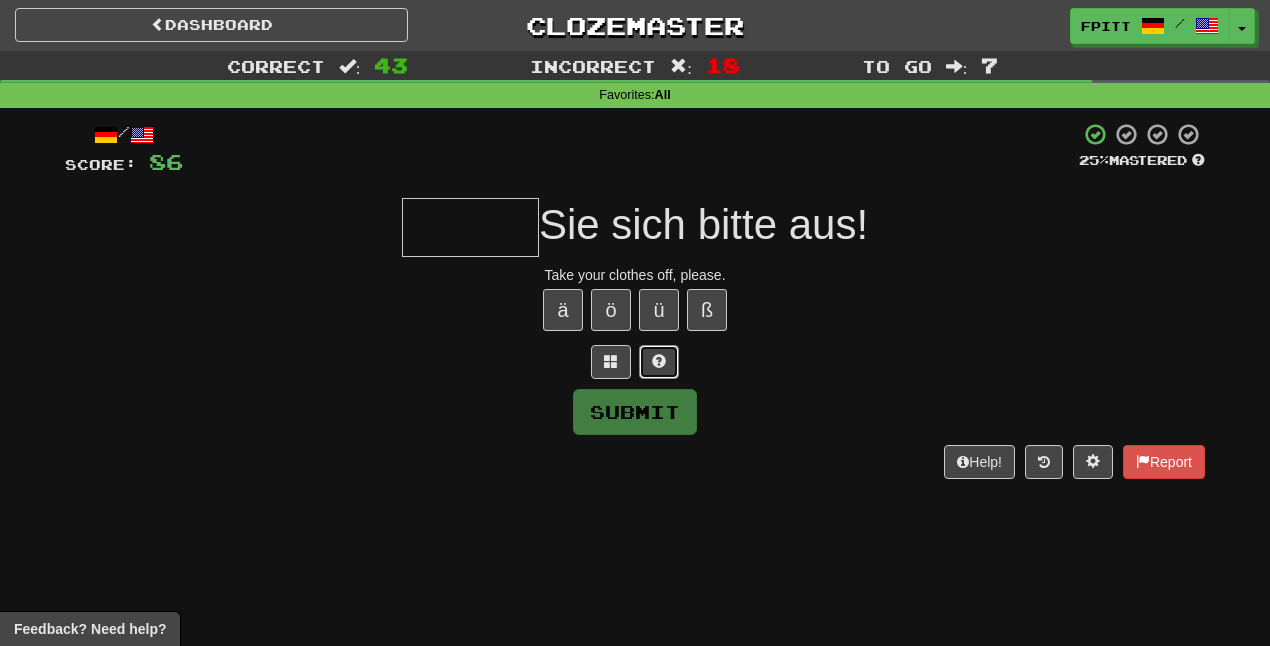 type 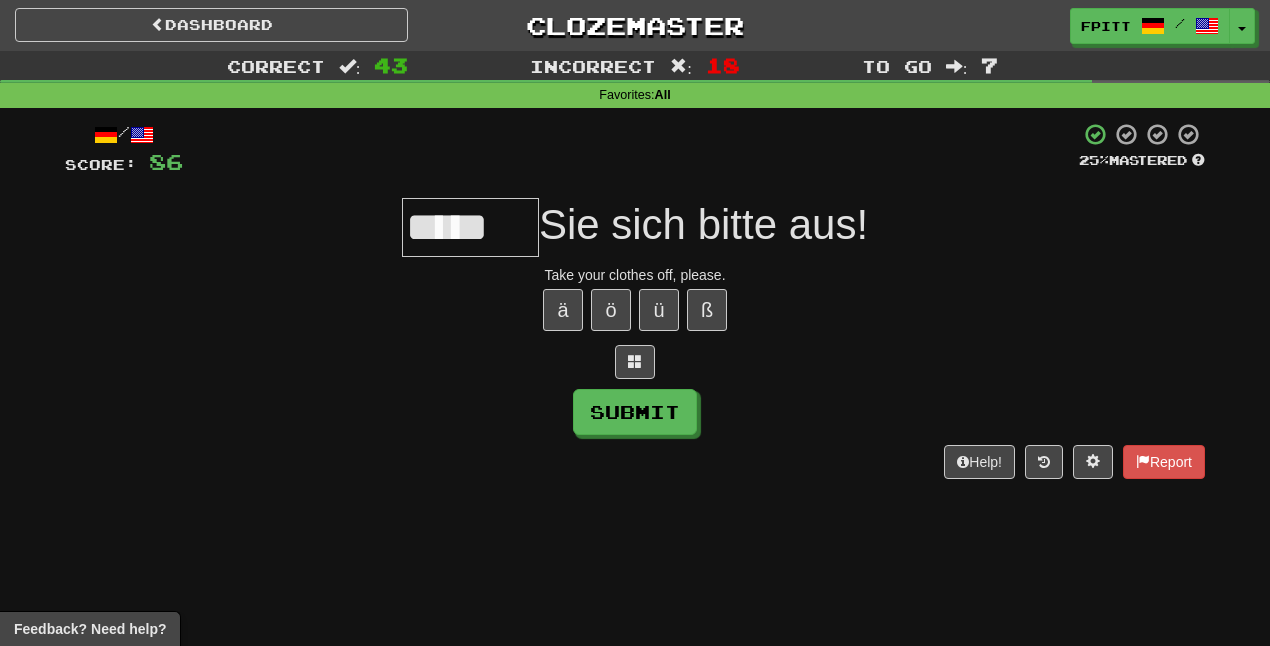 type on "******" 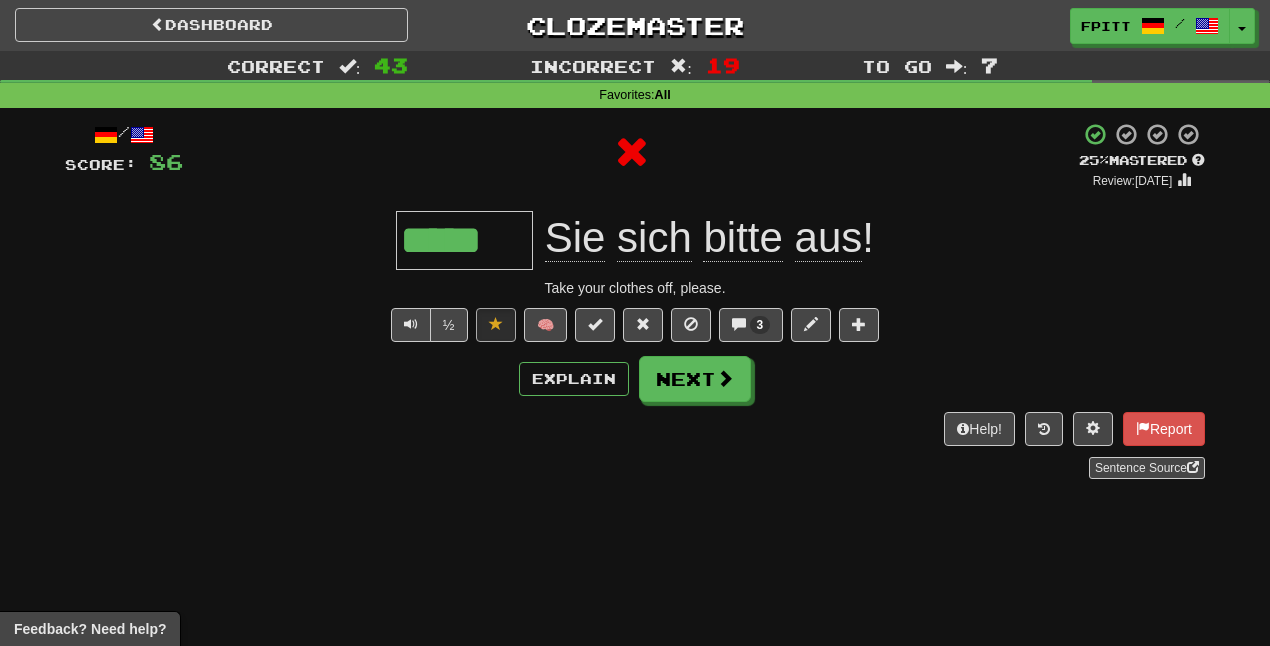 type on "******" 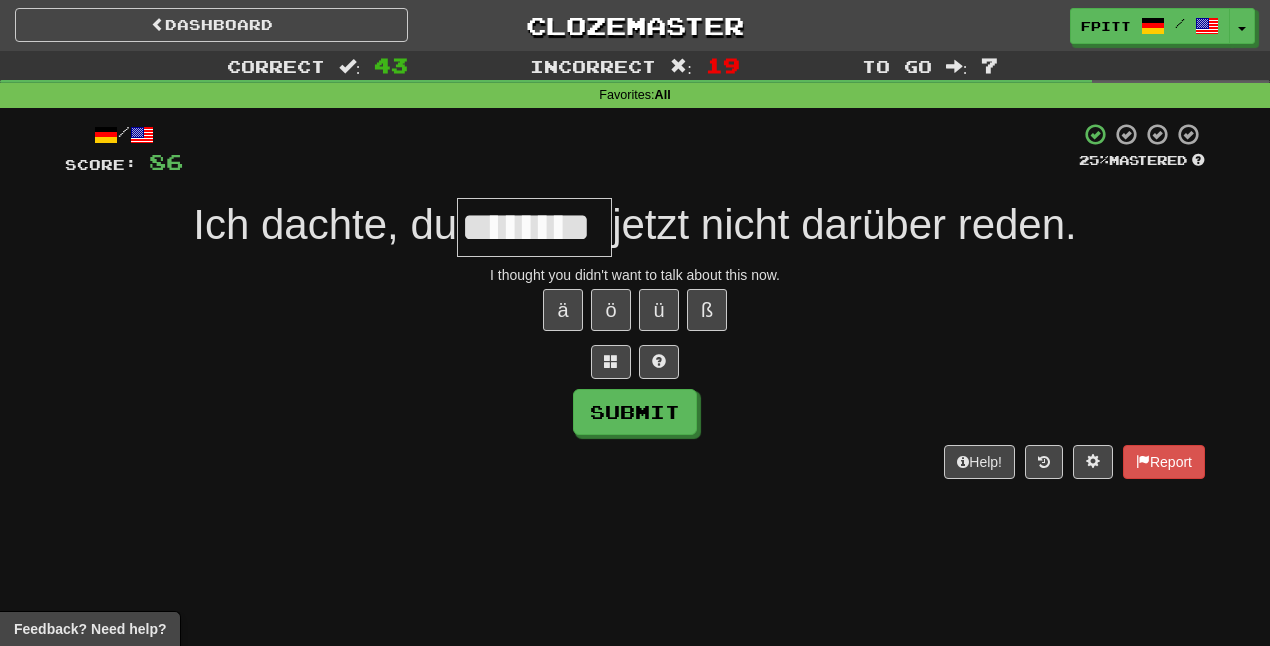 type on "********" 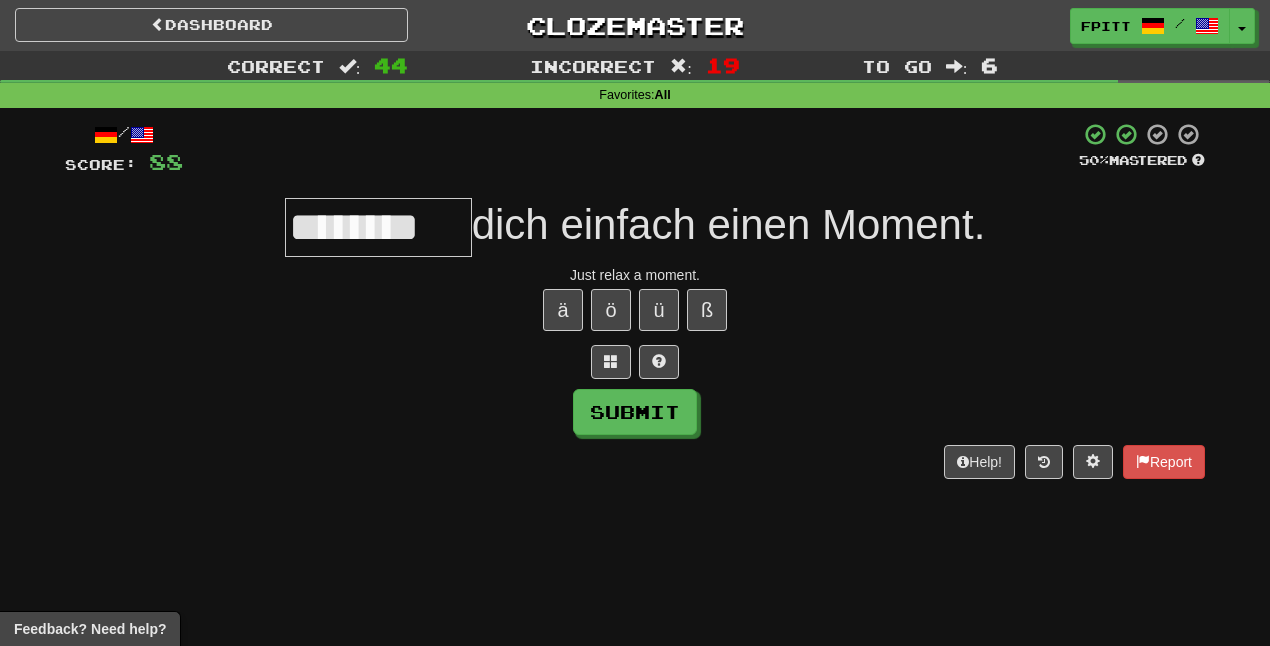 type on "********" 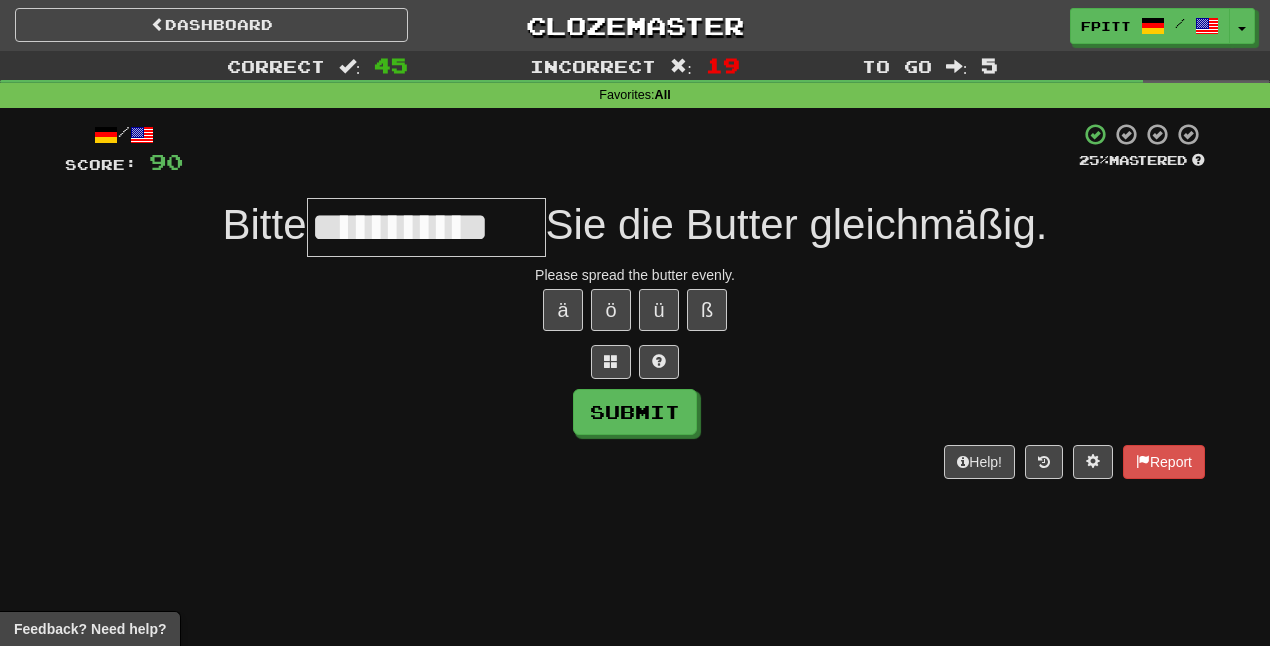 type on "**********" 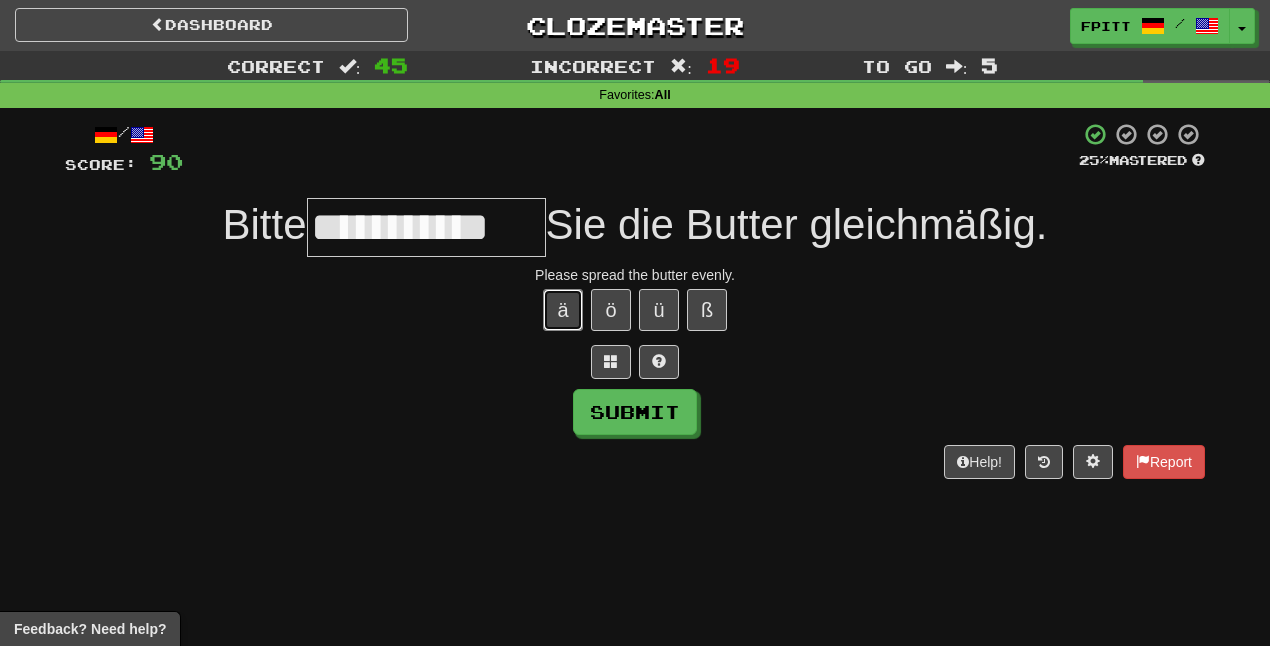 type 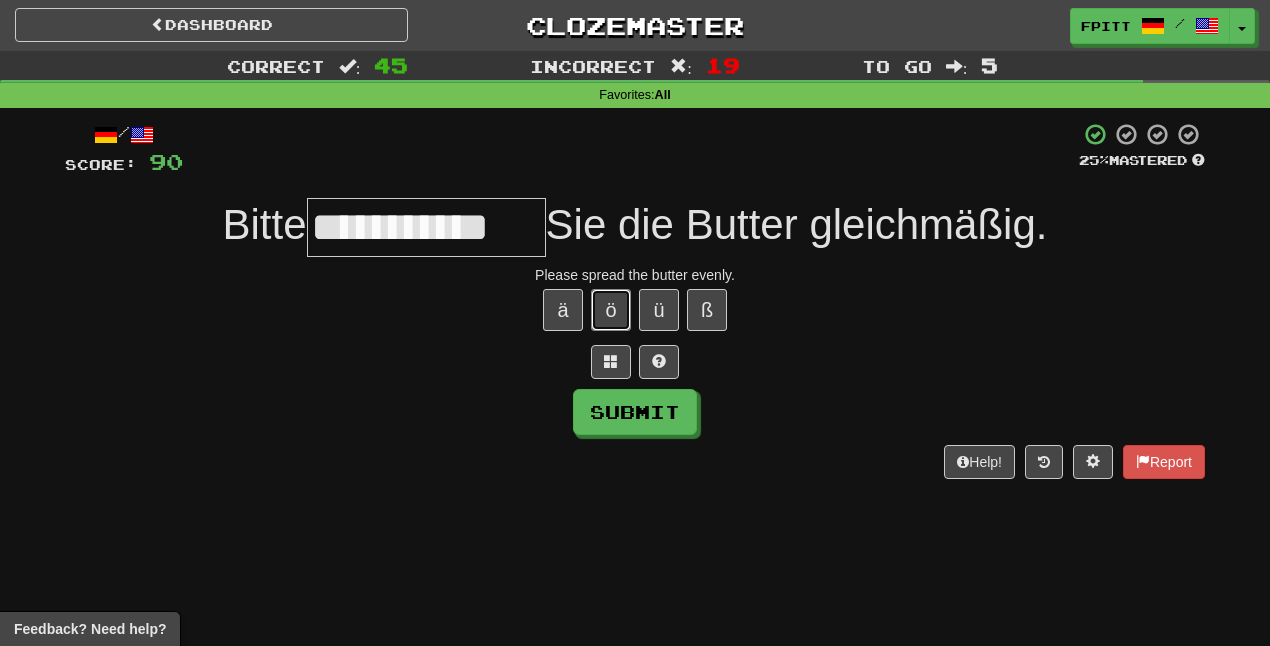 type 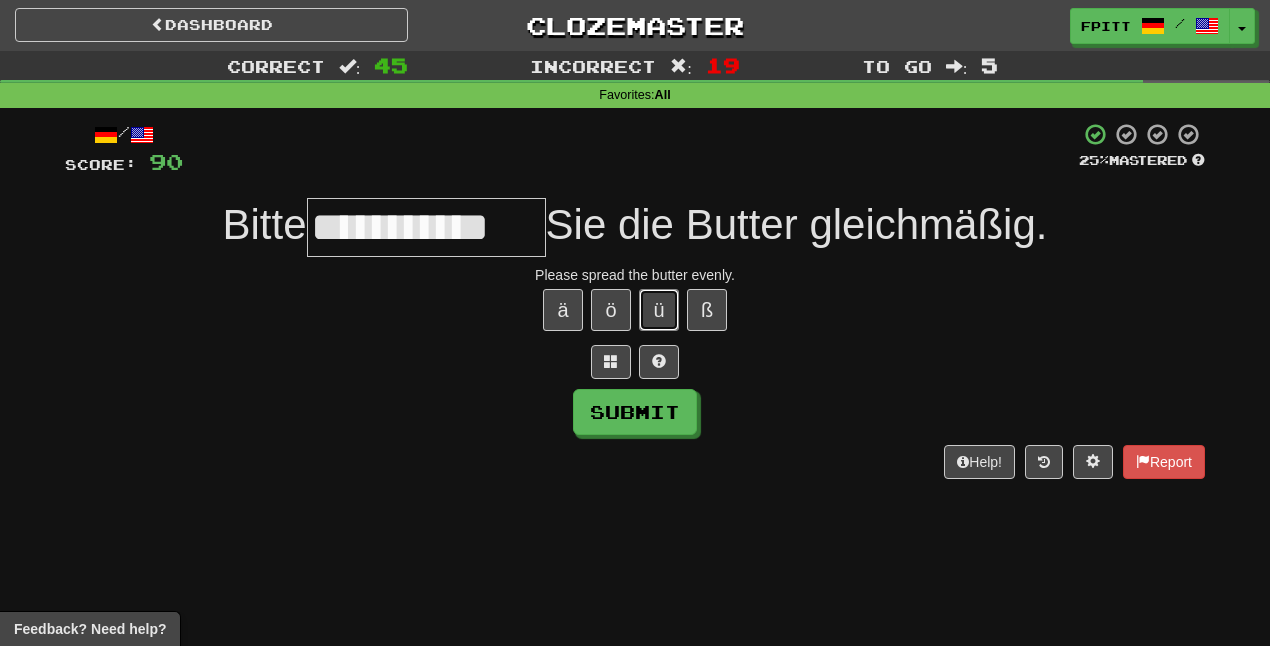 type 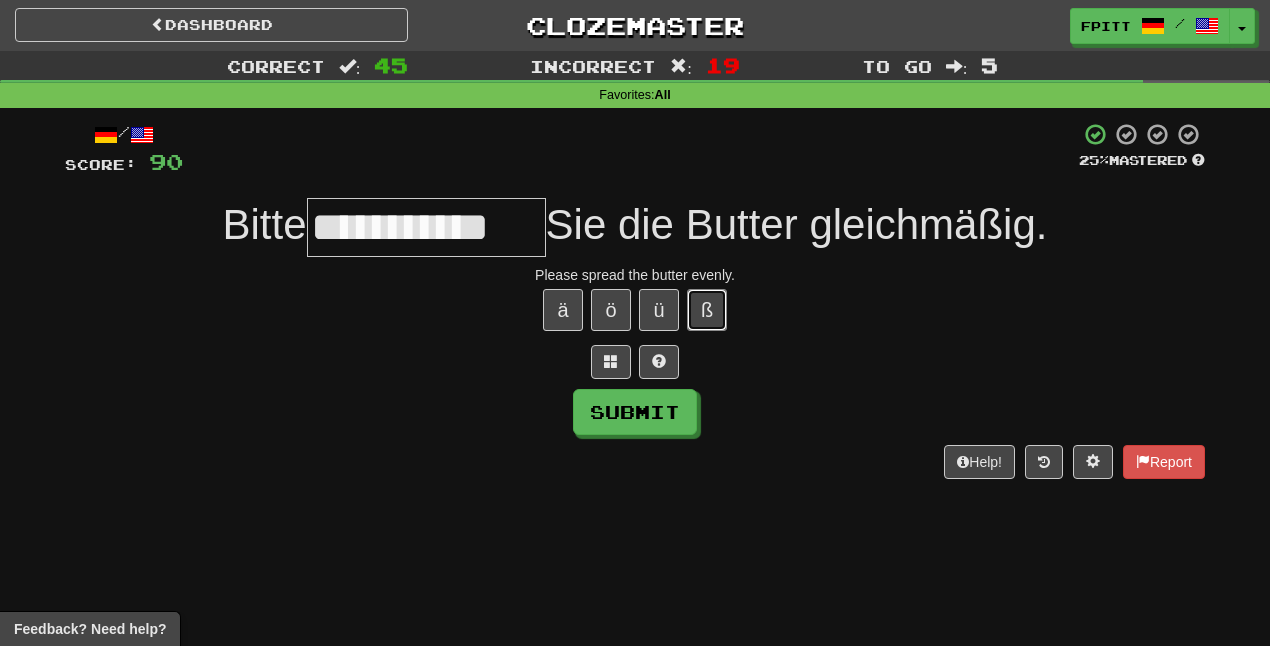 type 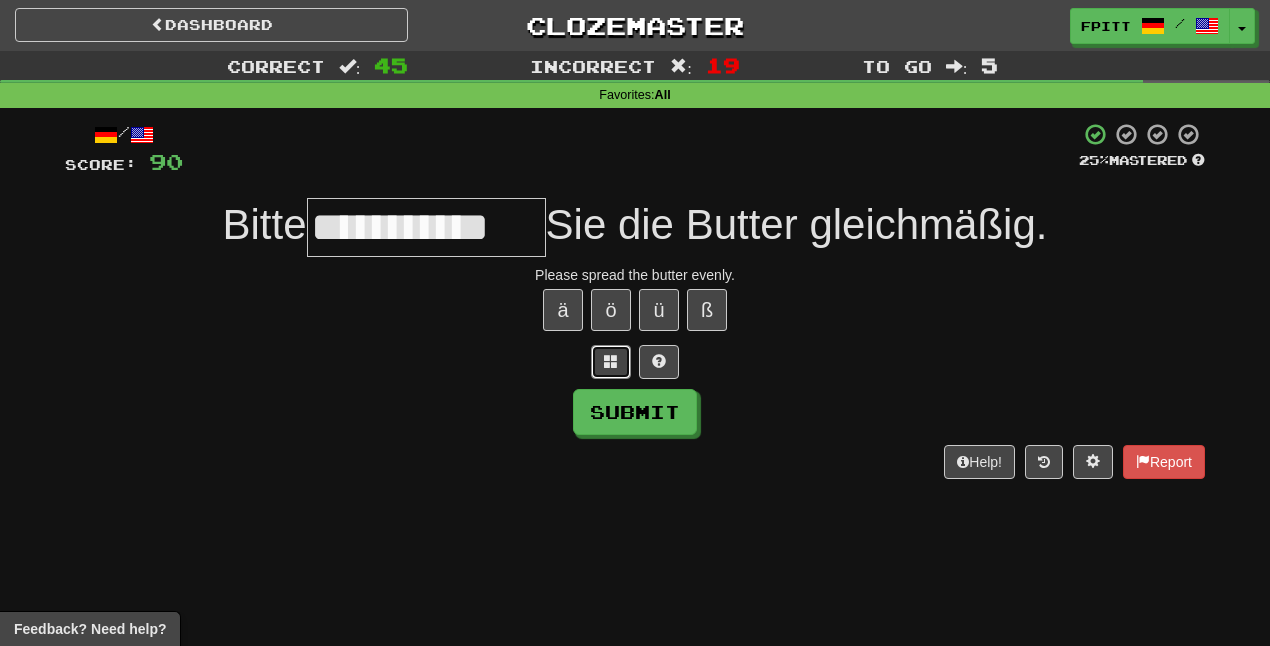 type 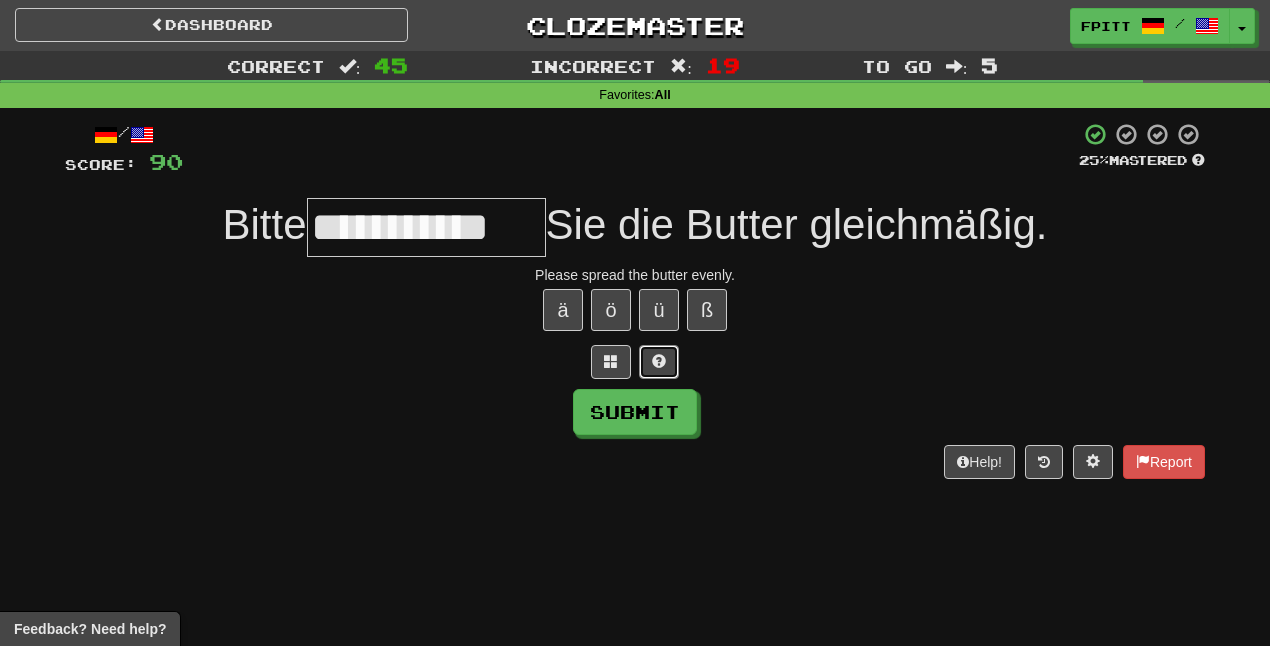 type 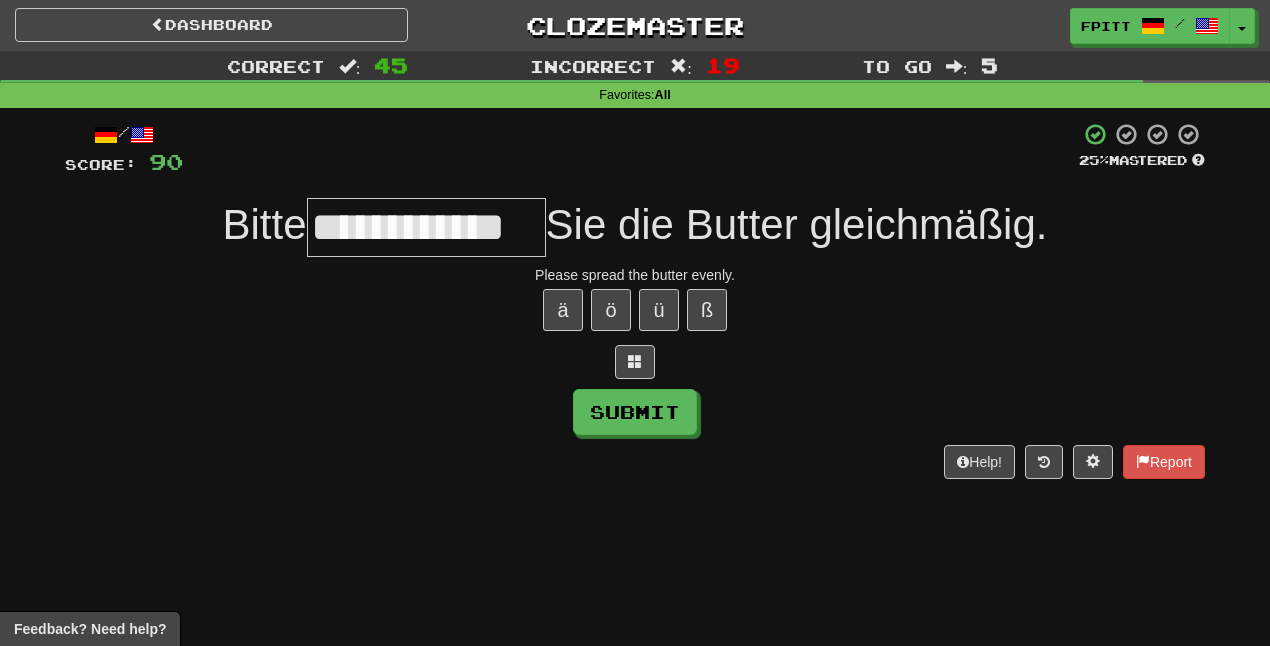 type on "**********" 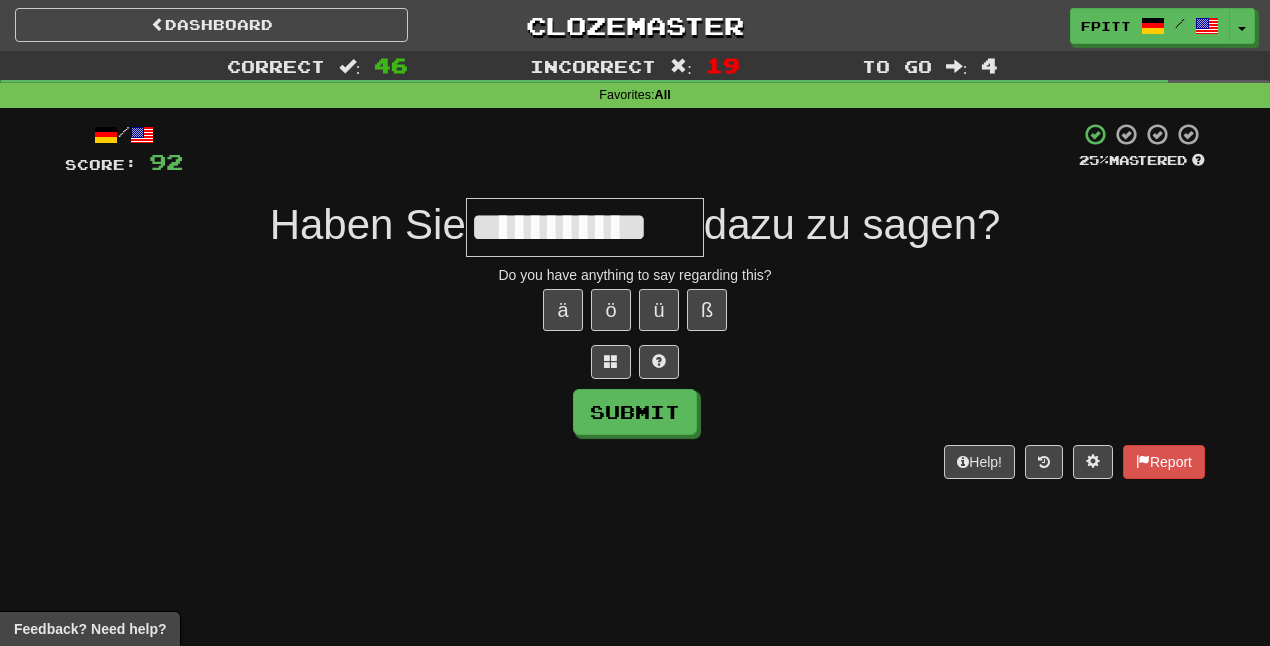 type on "**********" 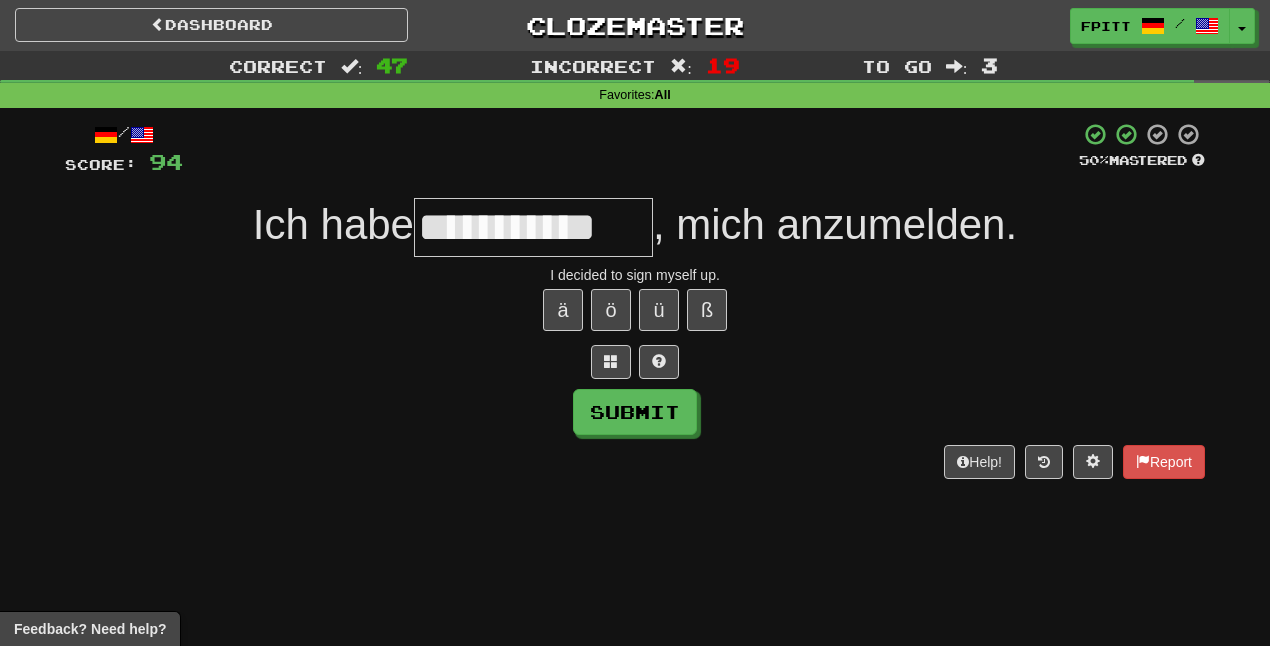 type on "**********" 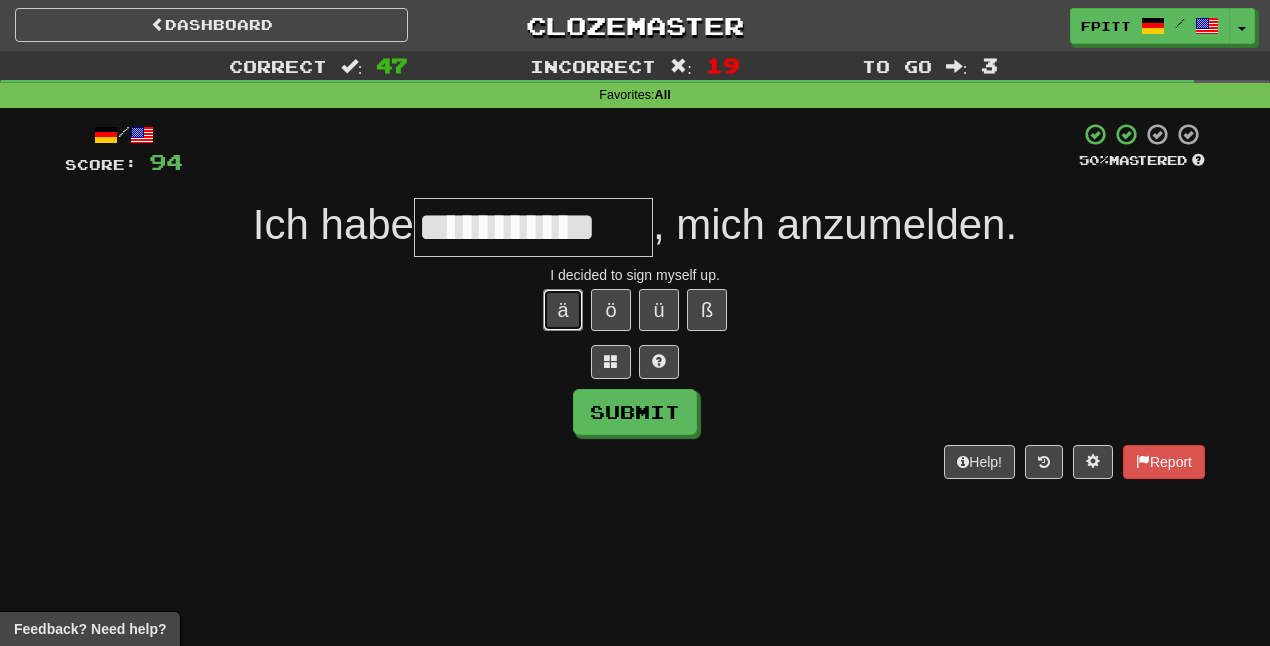 type 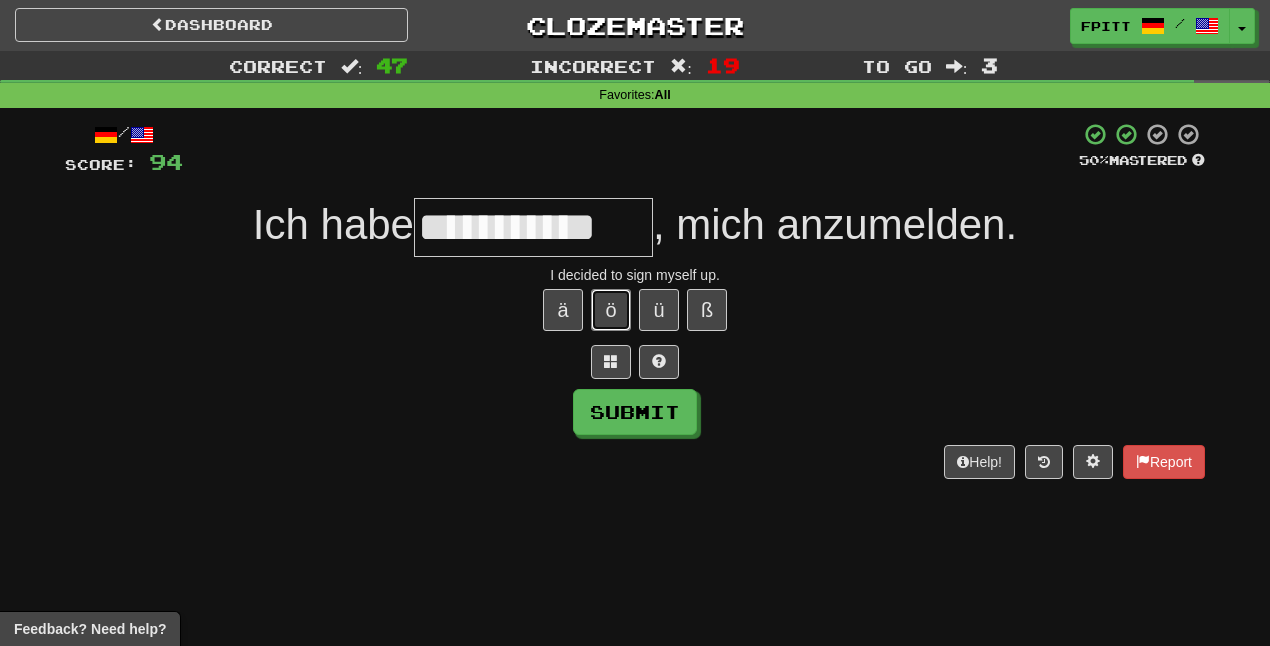 type 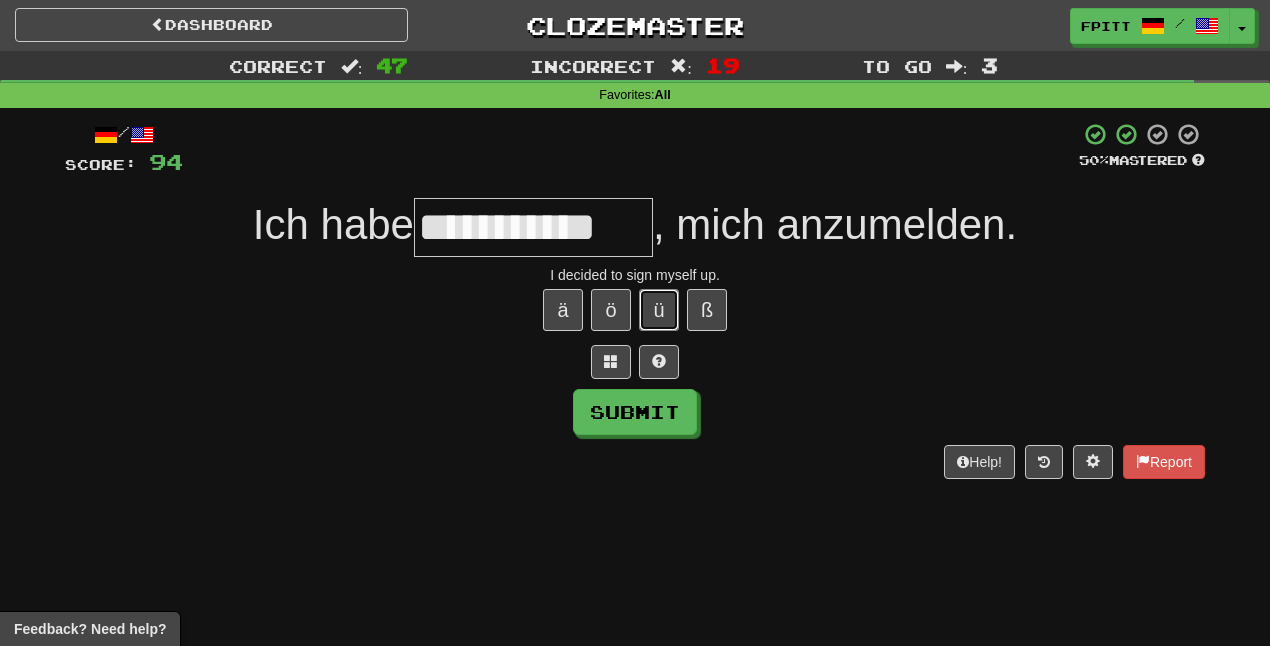 type 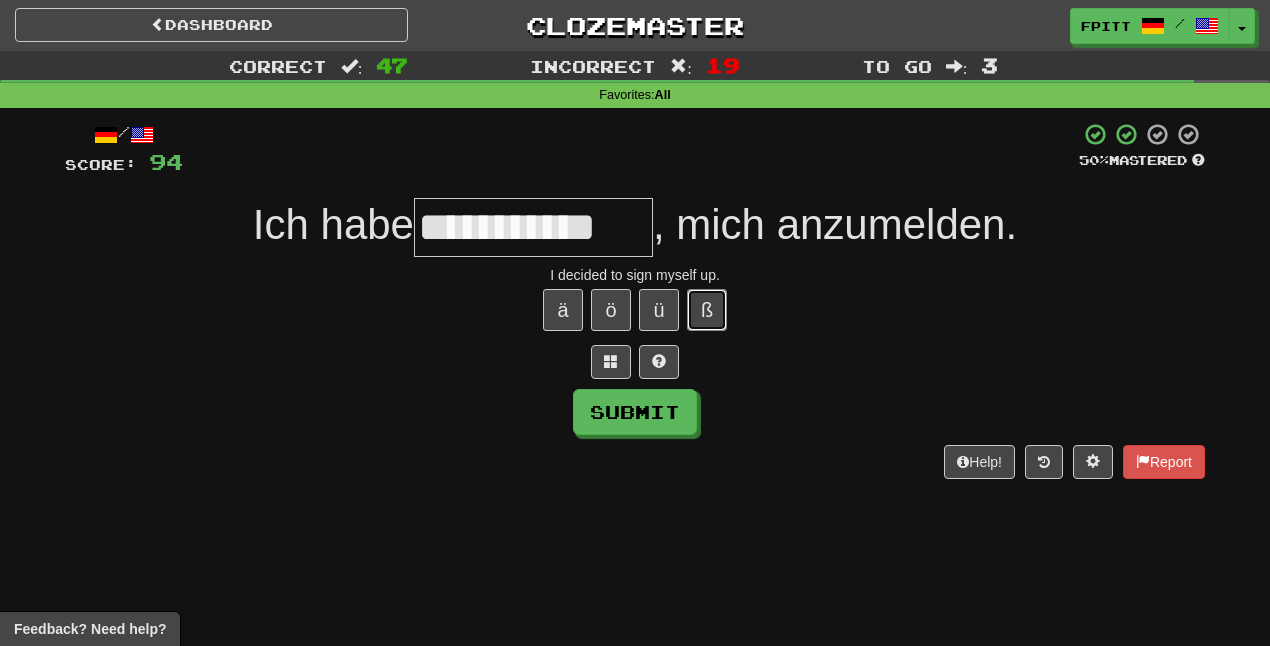 type 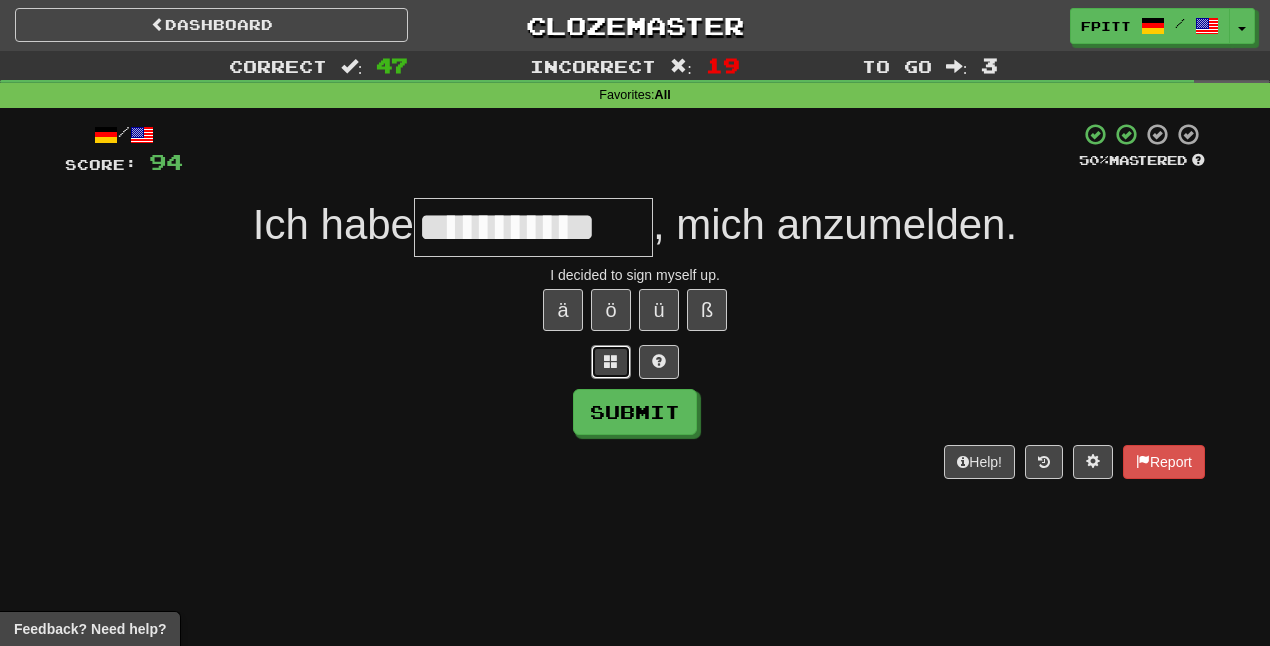 type 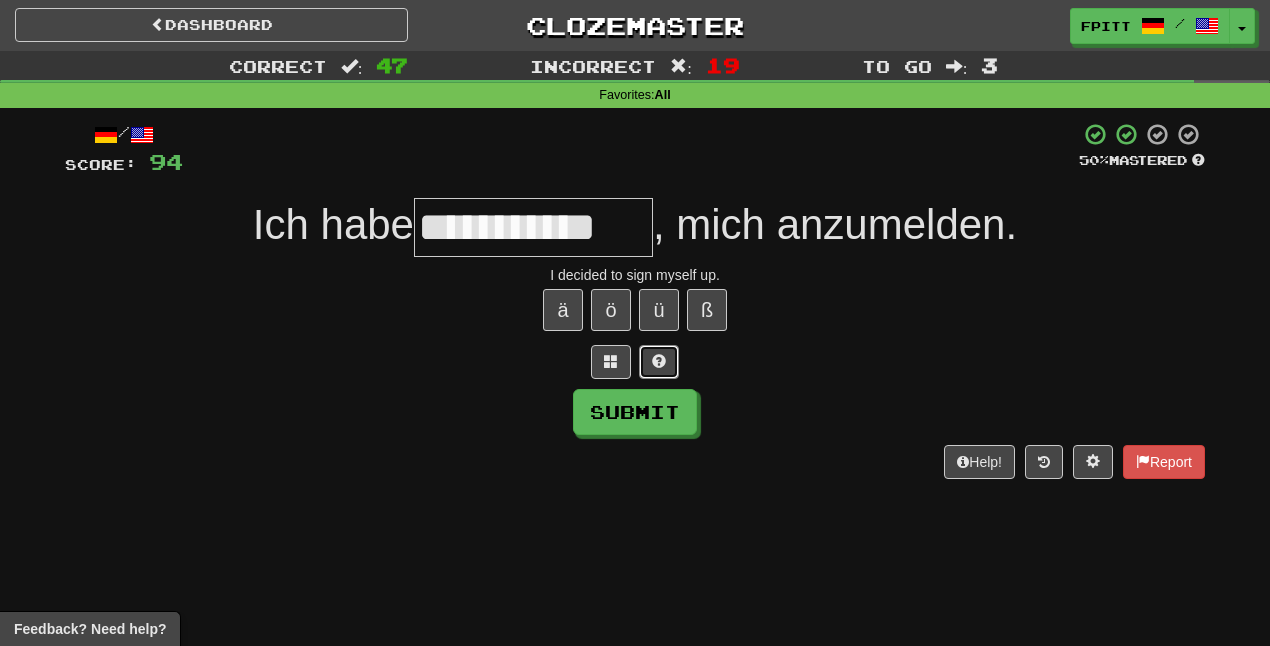 type 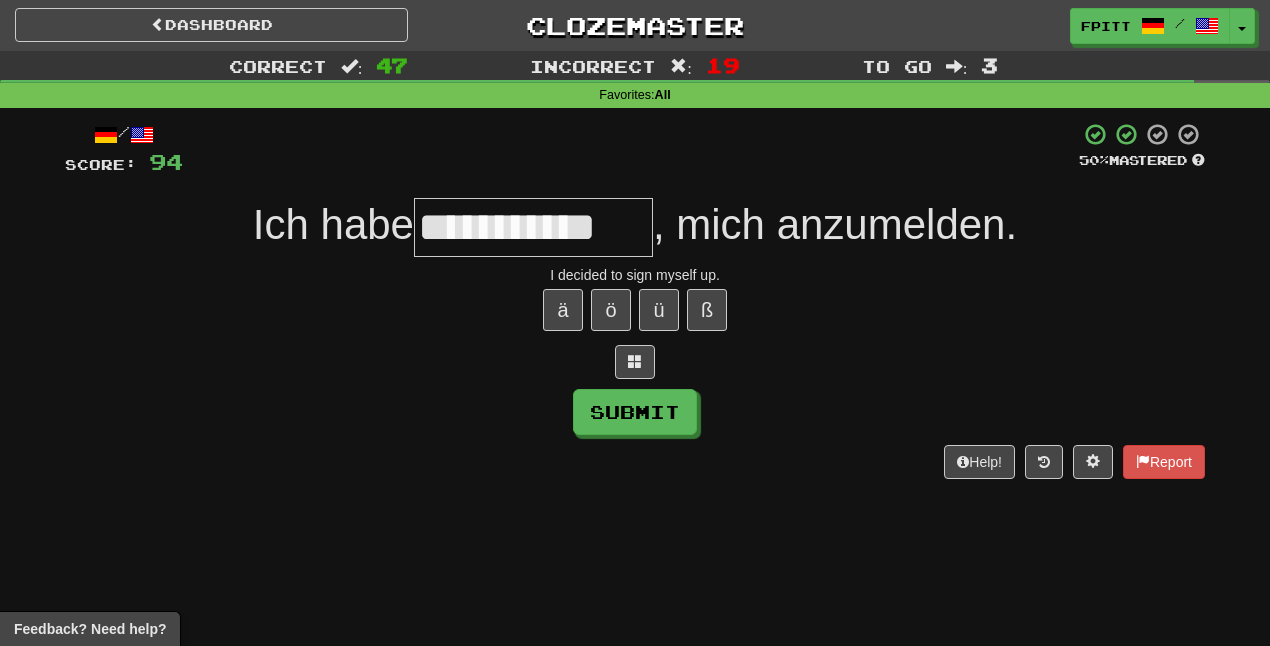 type on "**********" 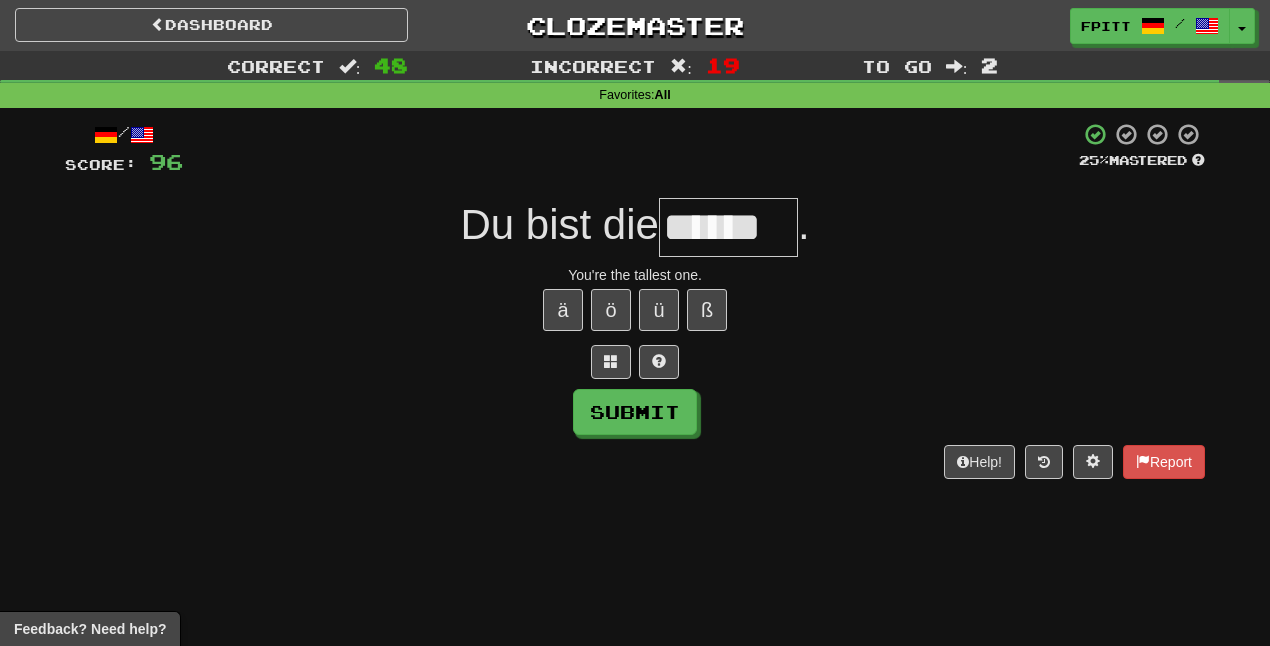 type on "******" 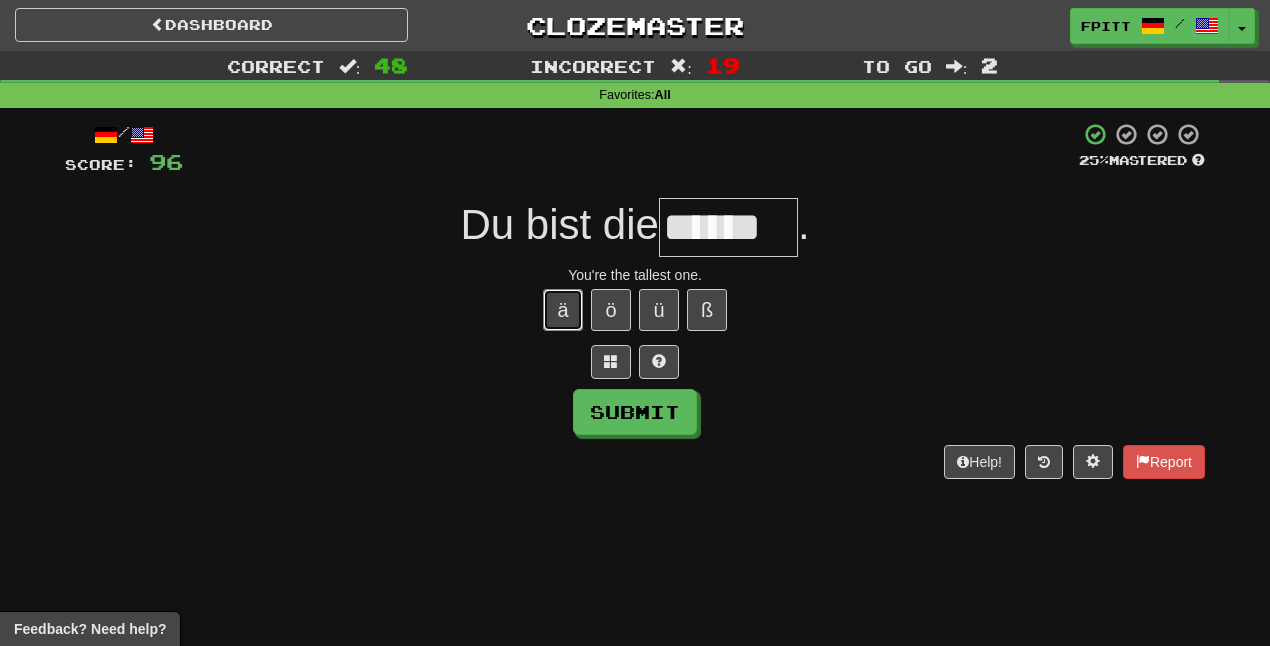 type 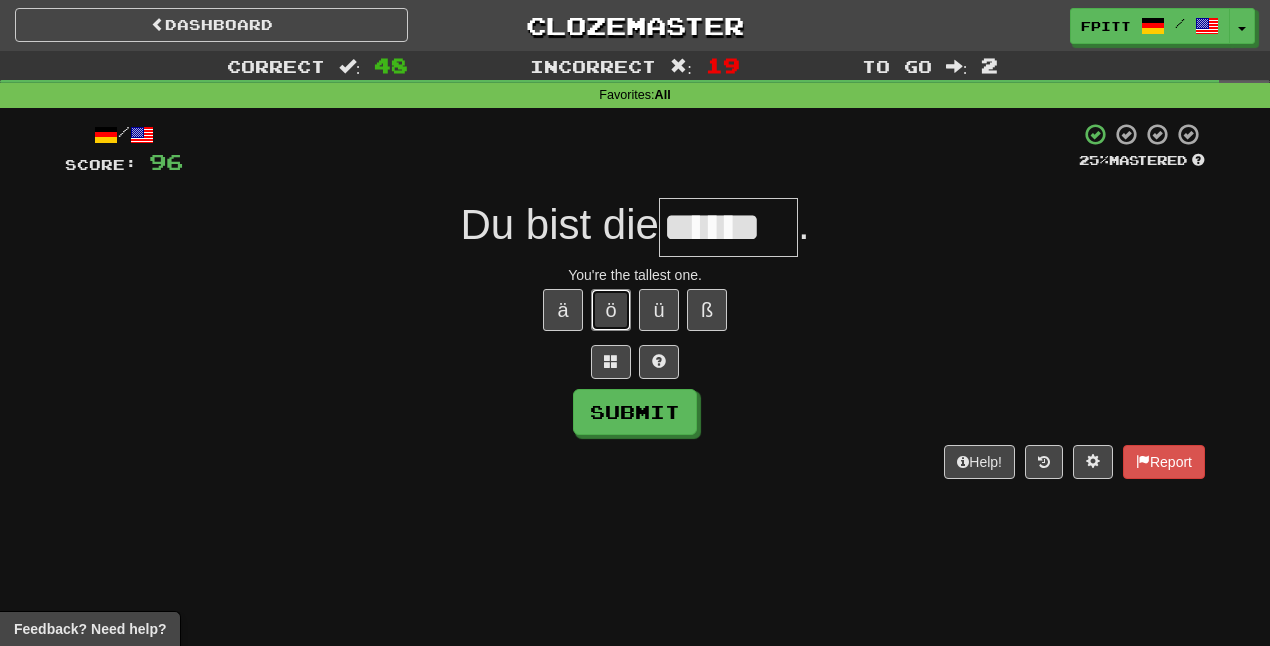type 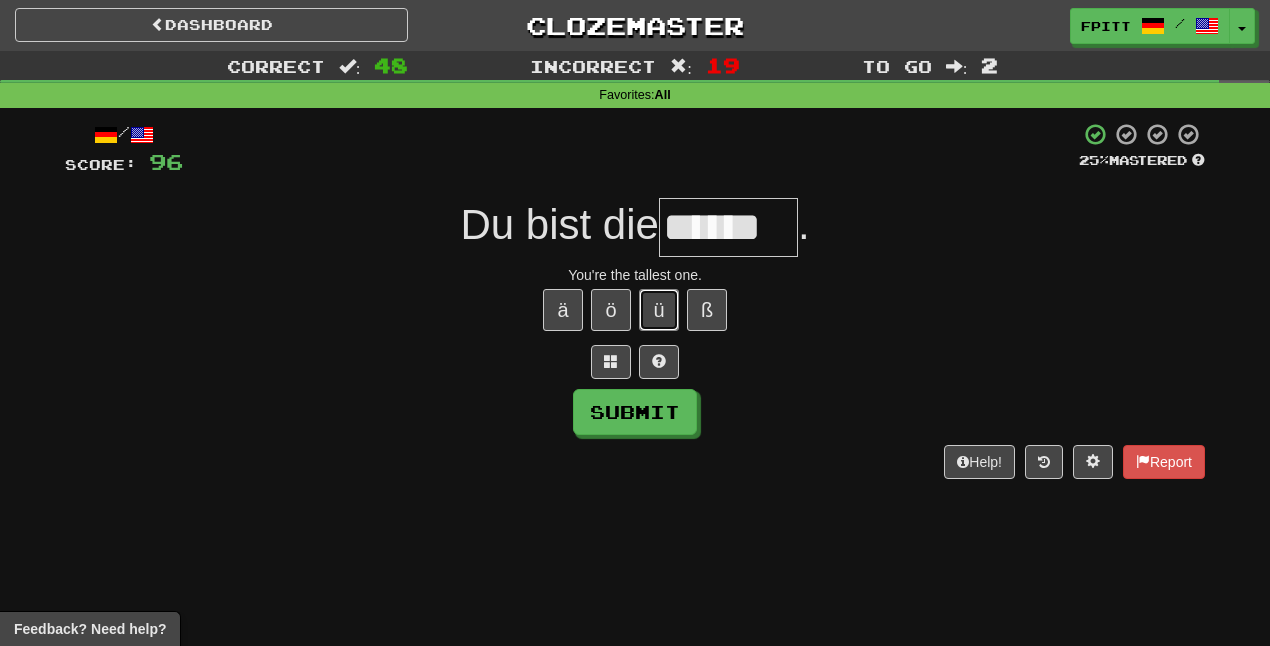 type 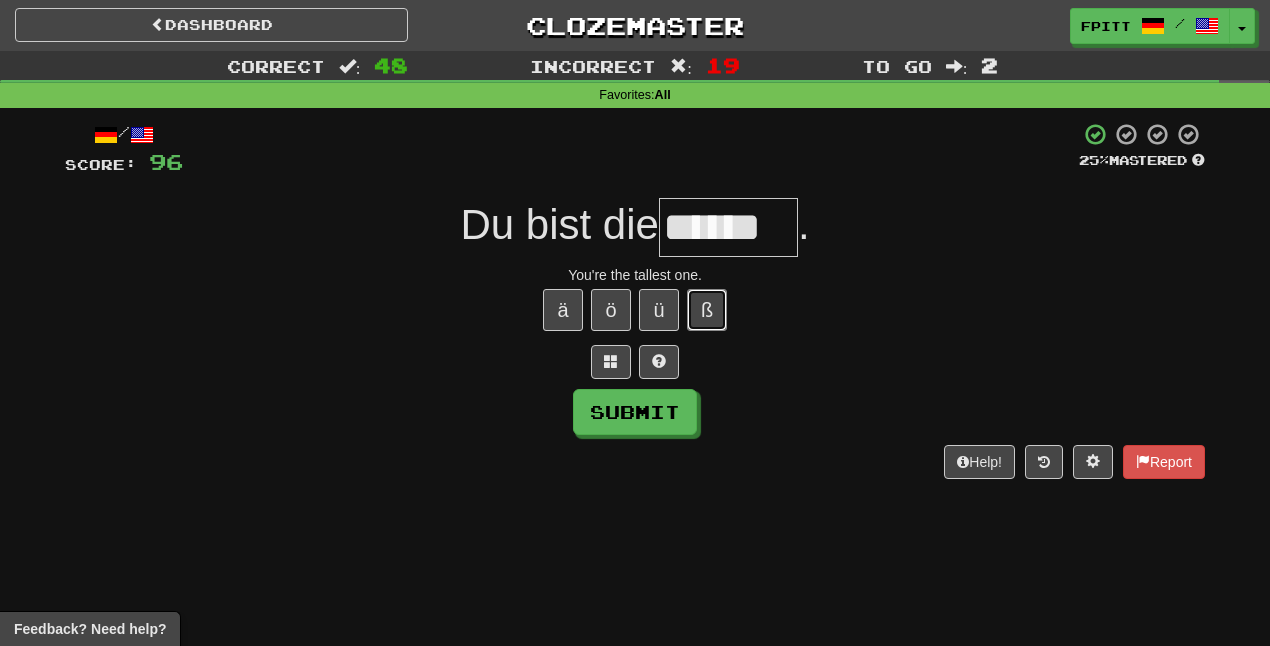 type 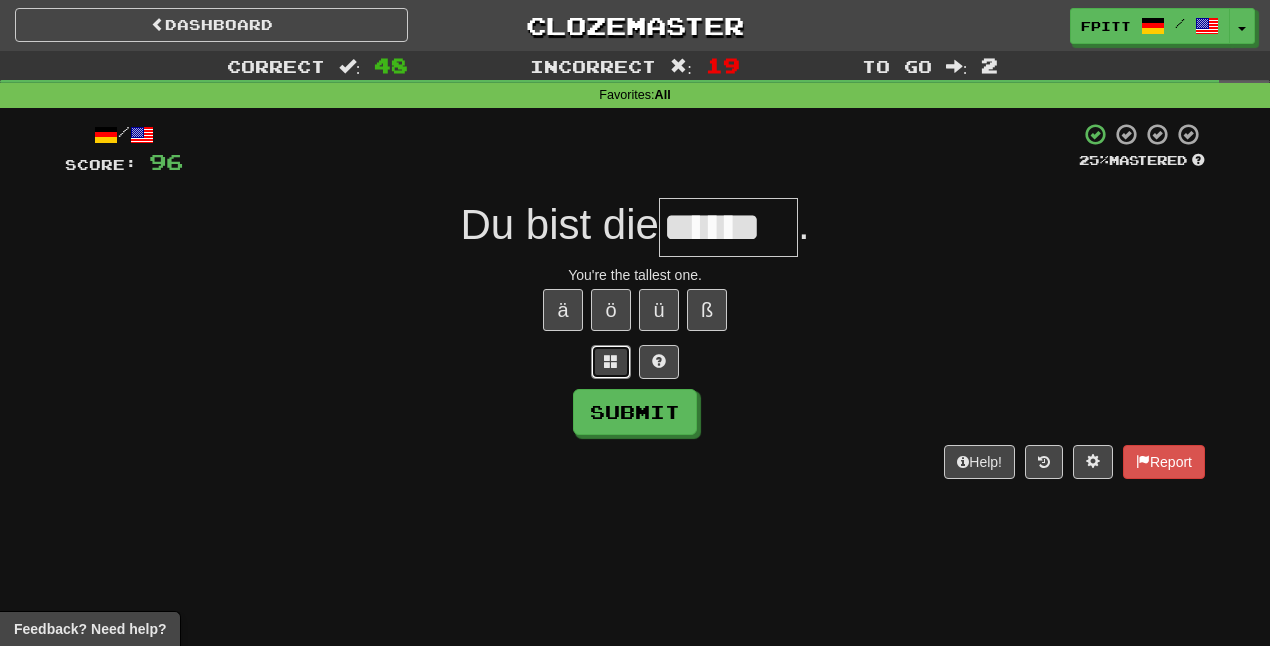 type 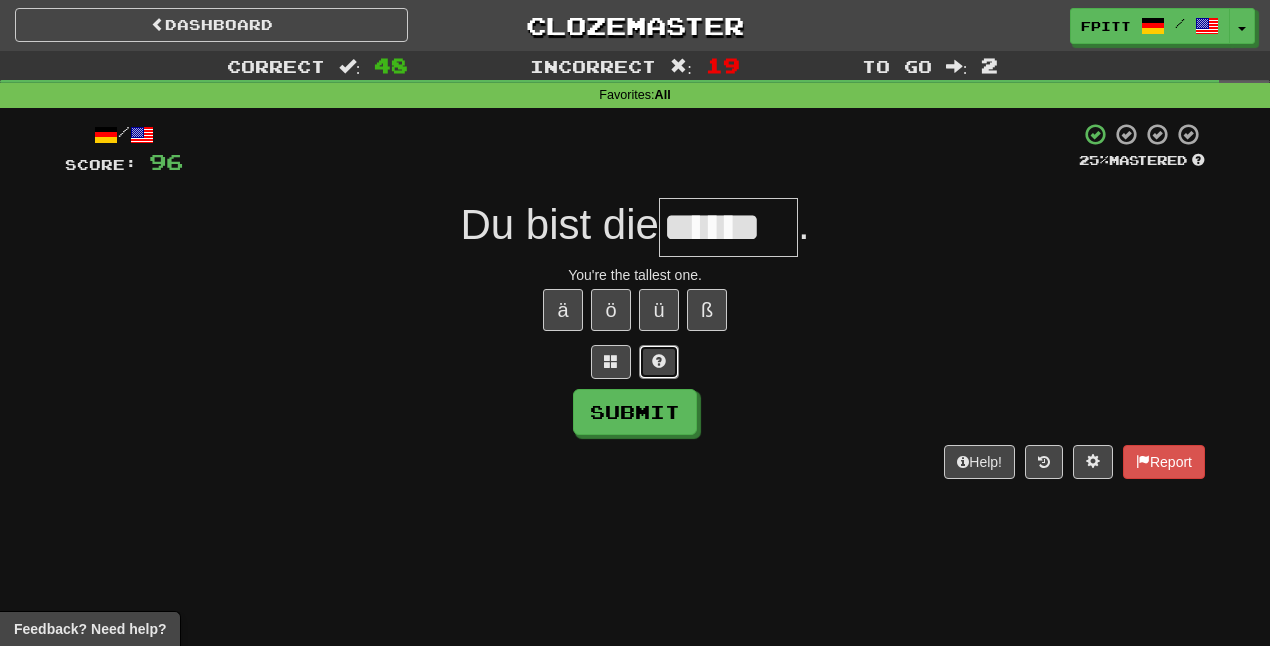 type 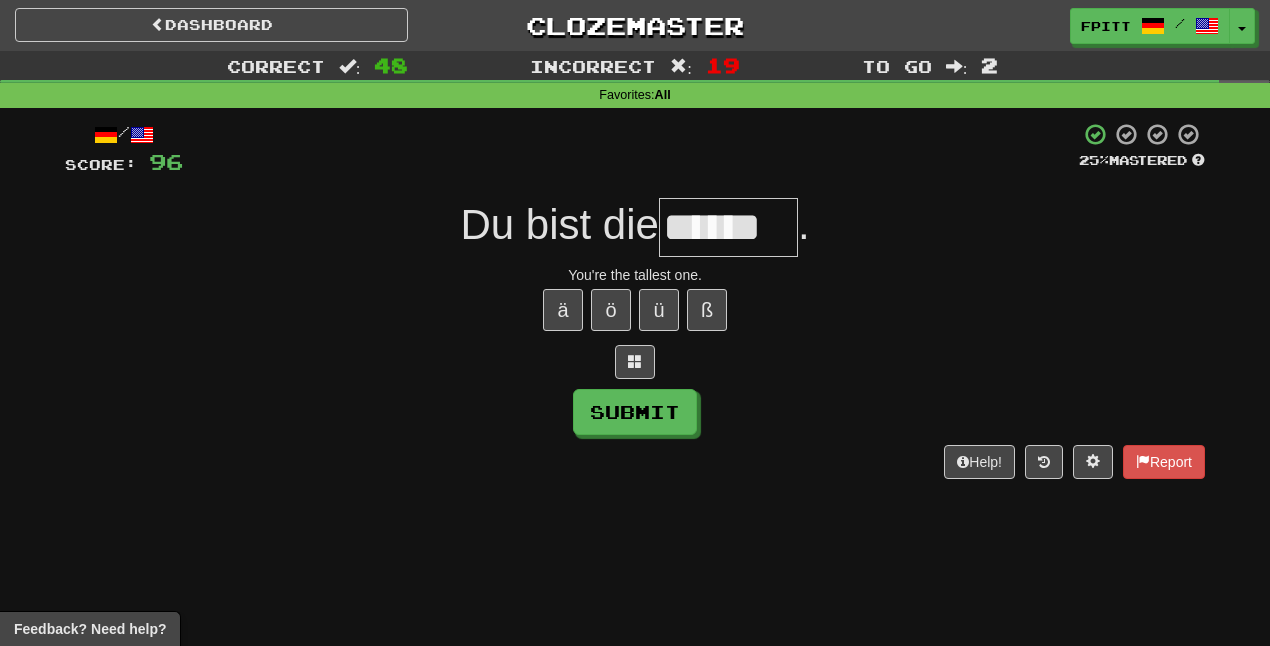 type on "******" 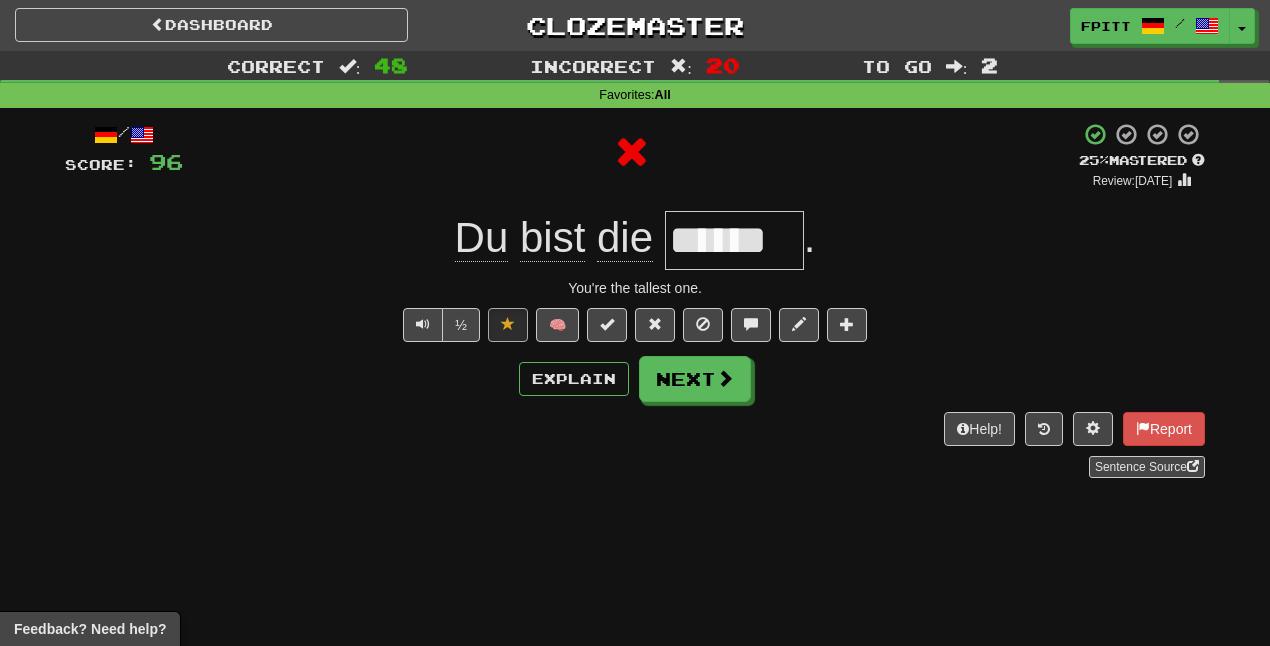 type 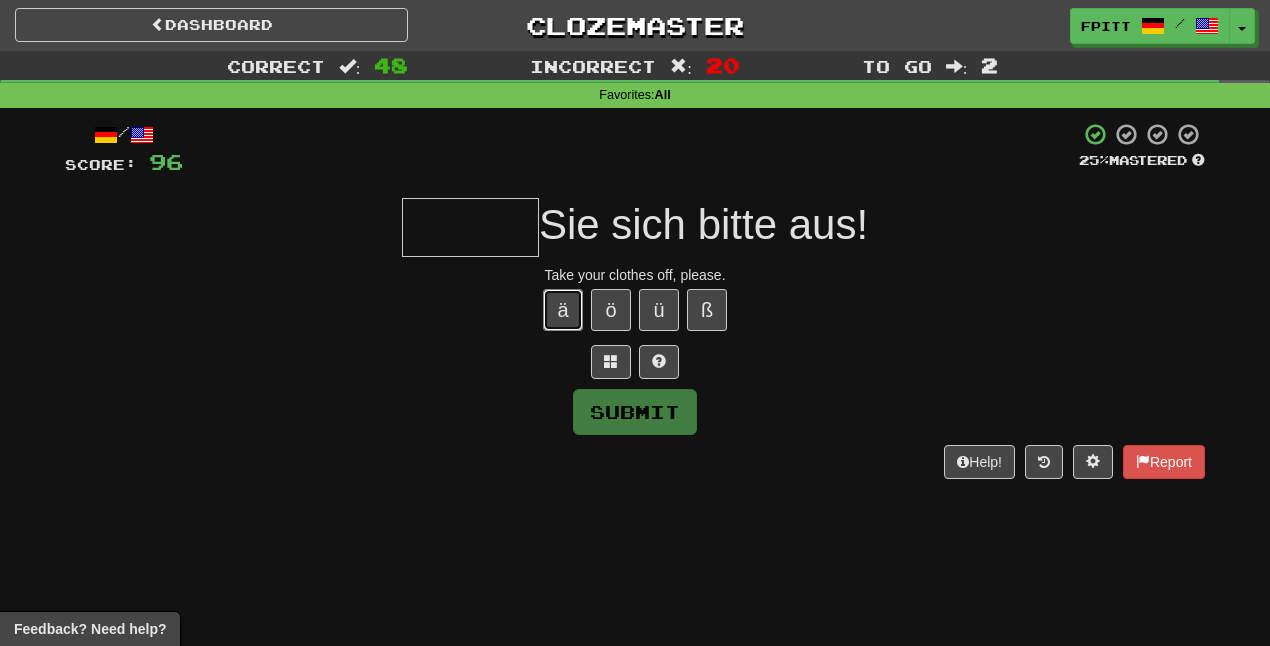 type 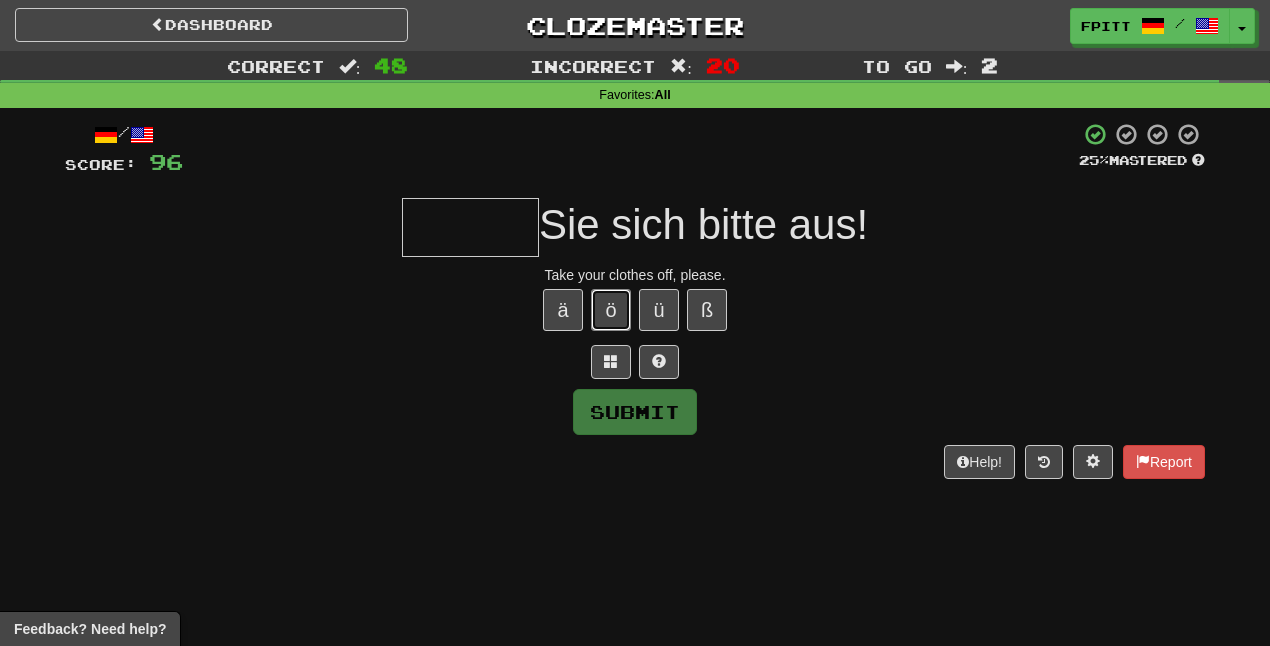 type 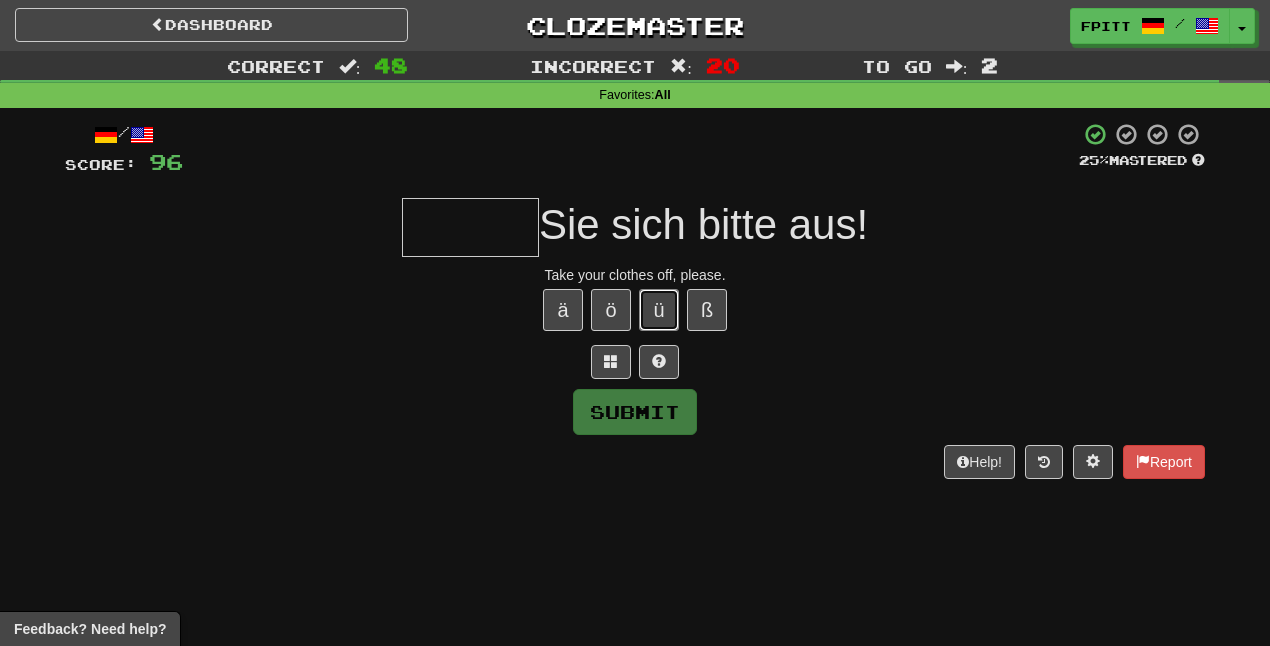 type 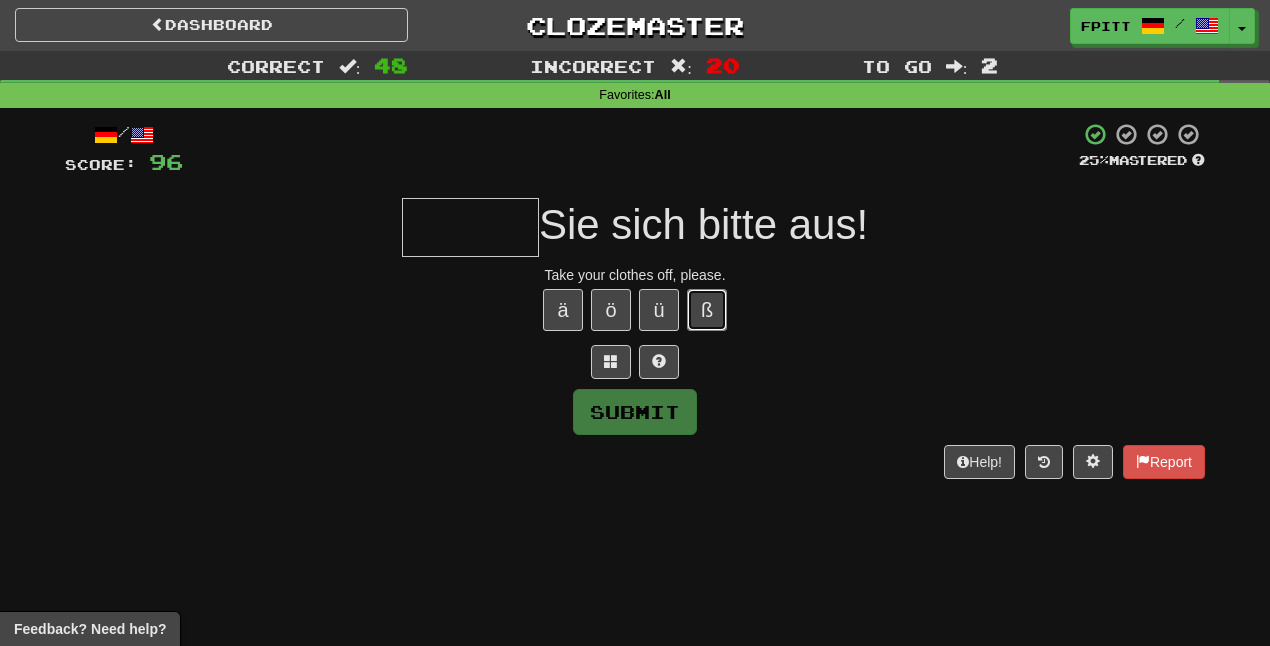 type 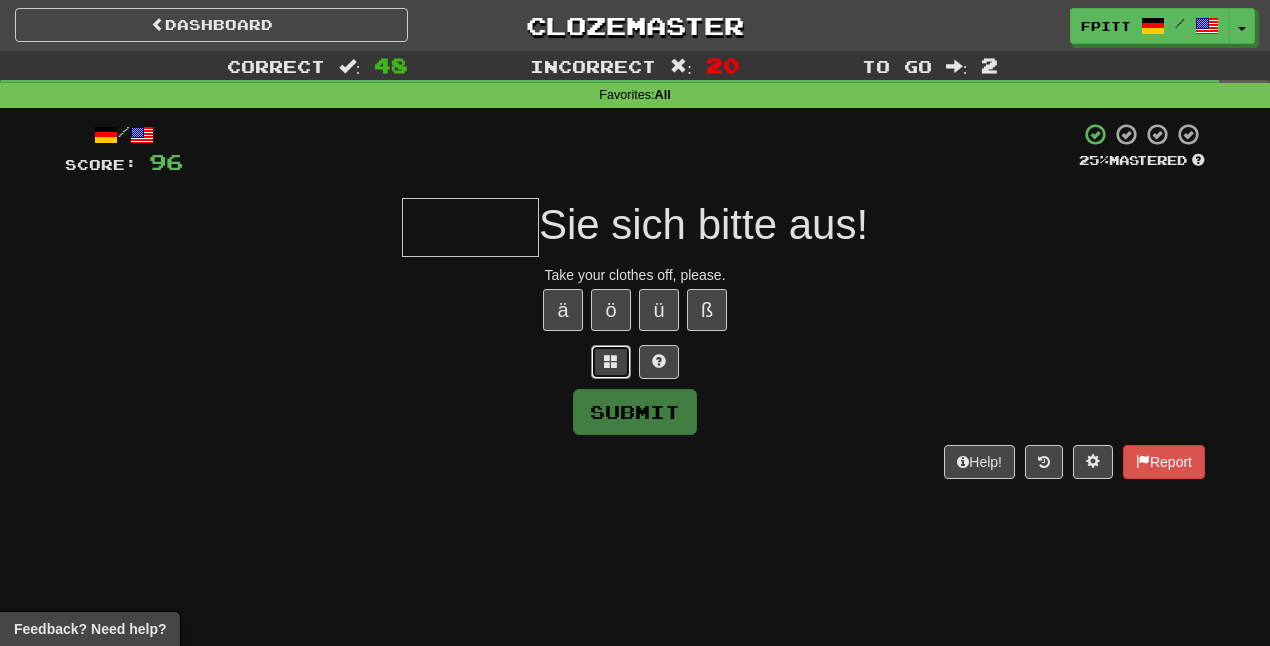 type 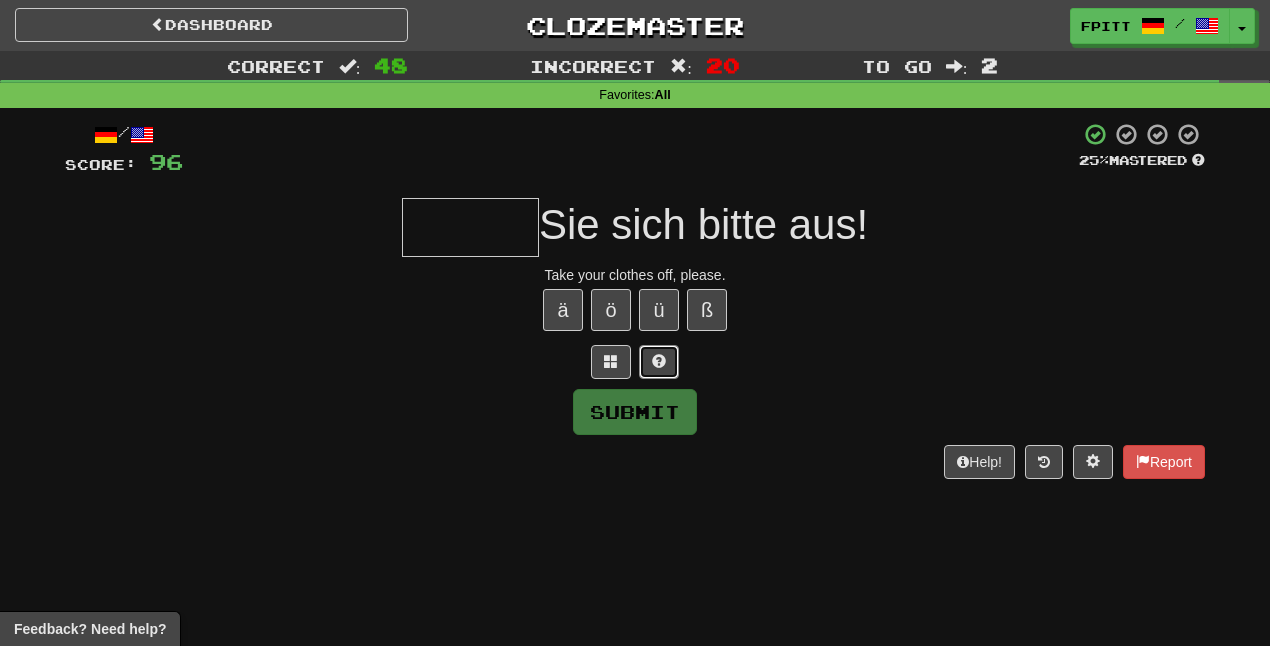 type 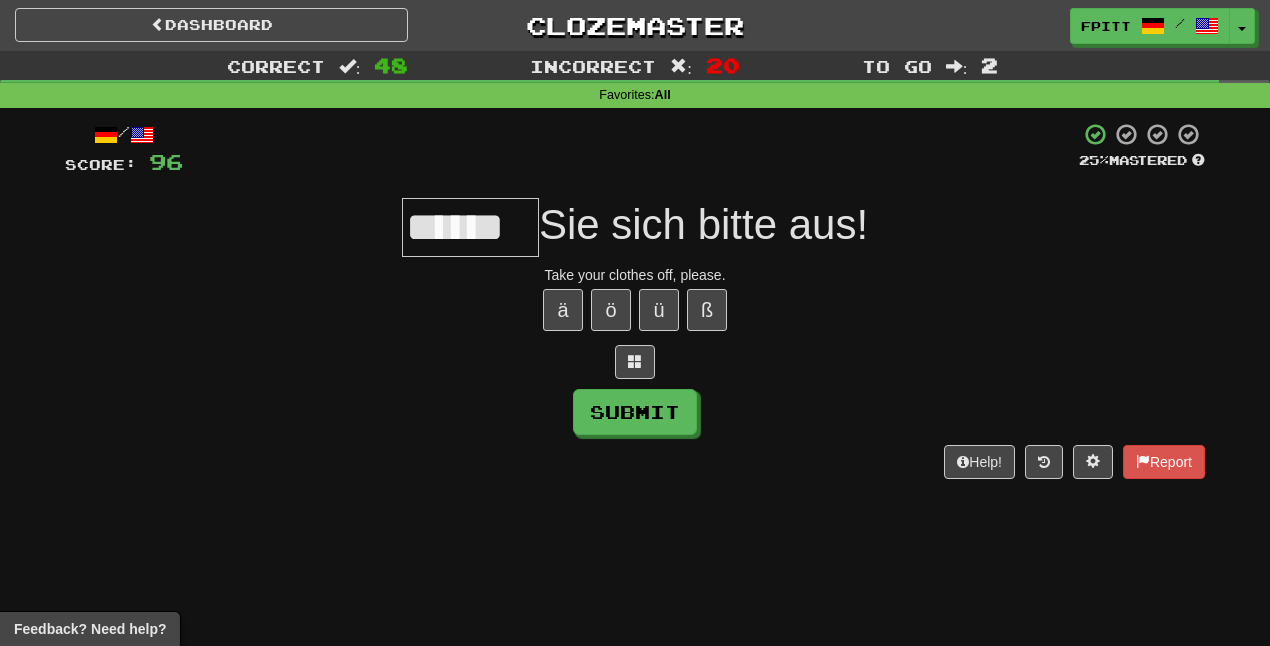 type on "******" 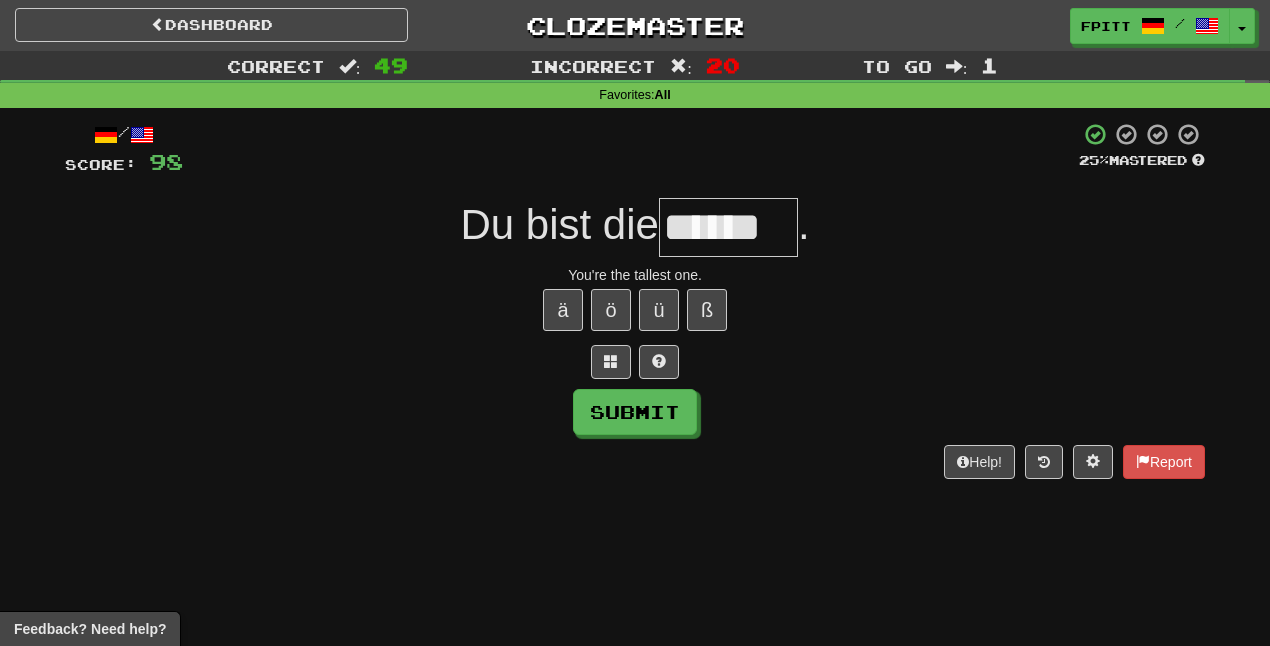 type on "******" 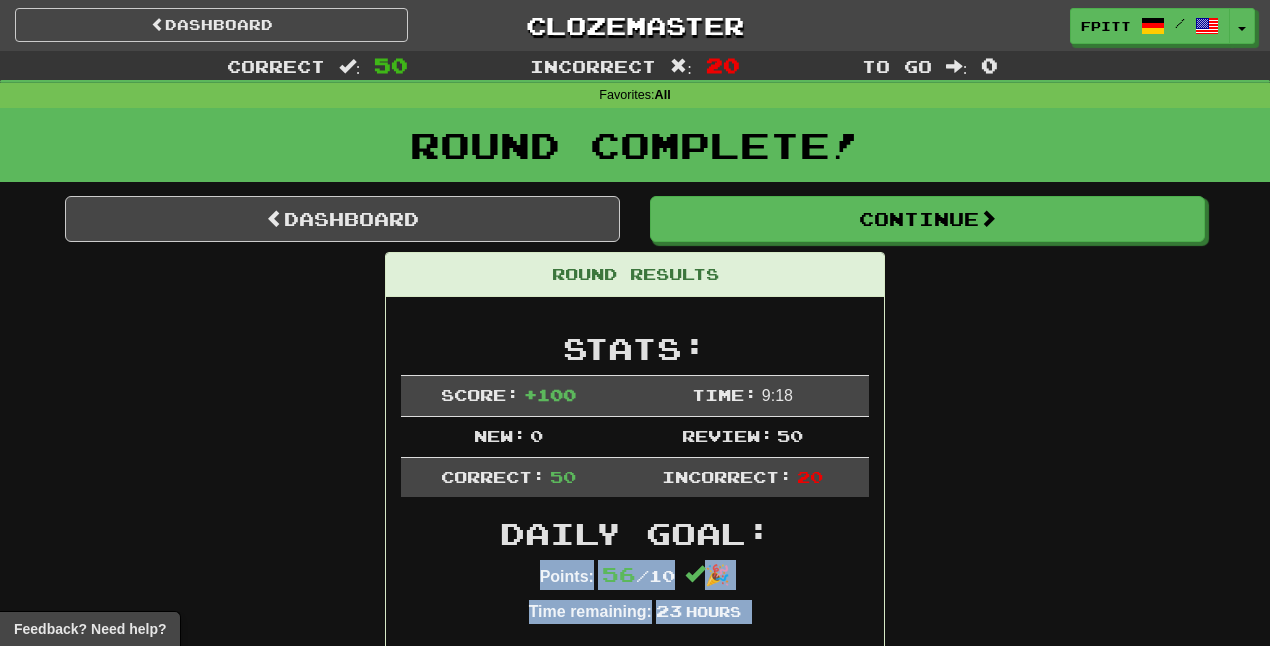 scroll, scrollTop: 565, scrollLeft: 0, axis: vertical 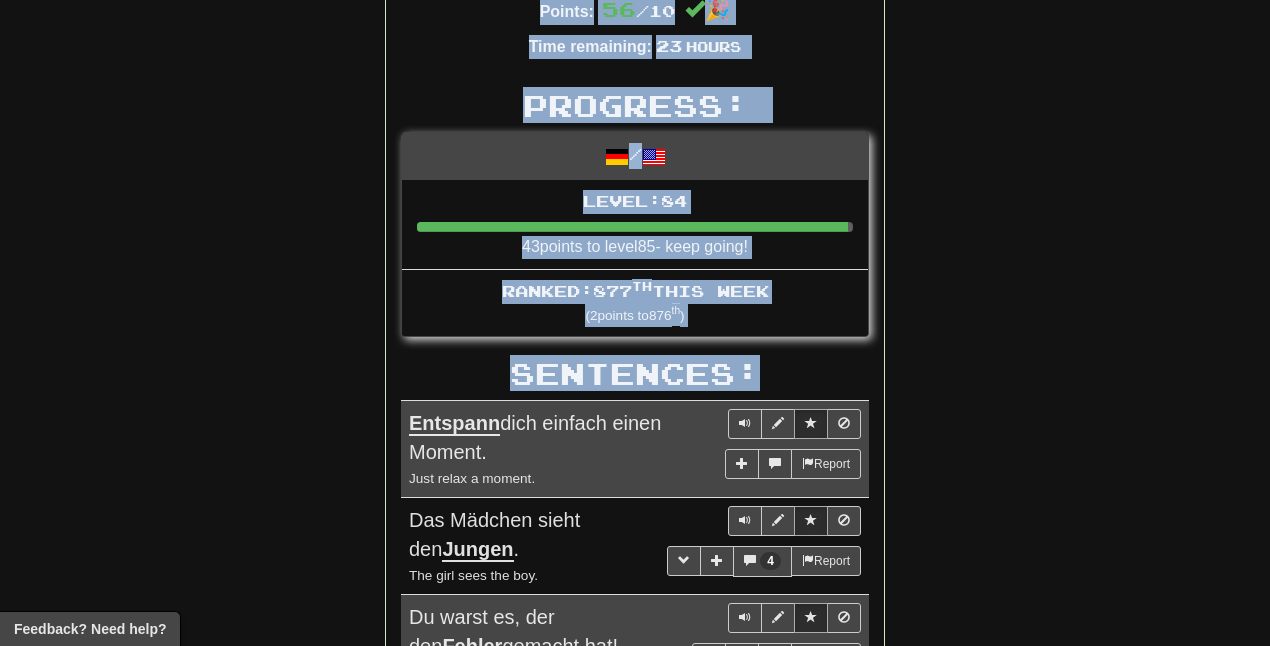 drag, startPoint x: 1063, startPoint y: 470, endPoint x: 1279, endPoint y: 529, distance: 223.91293 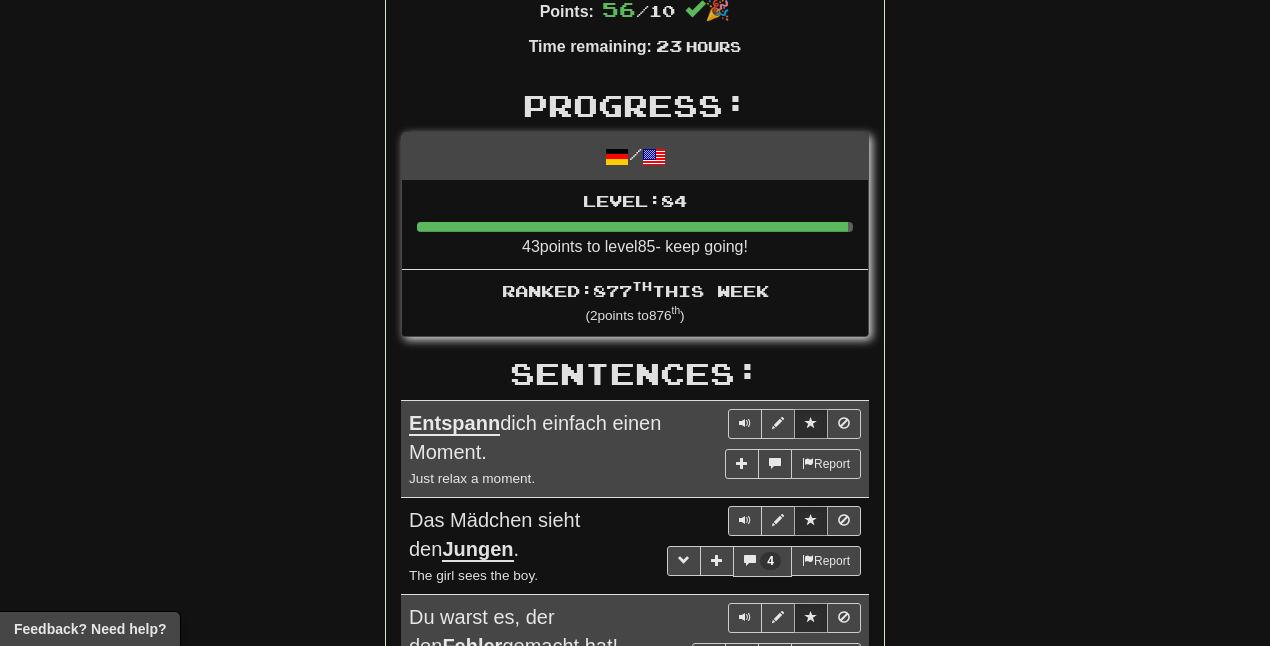 click on "Ranked:  877 th  this week ( 2  points to  876 th )" at bounding box center [635, 303] 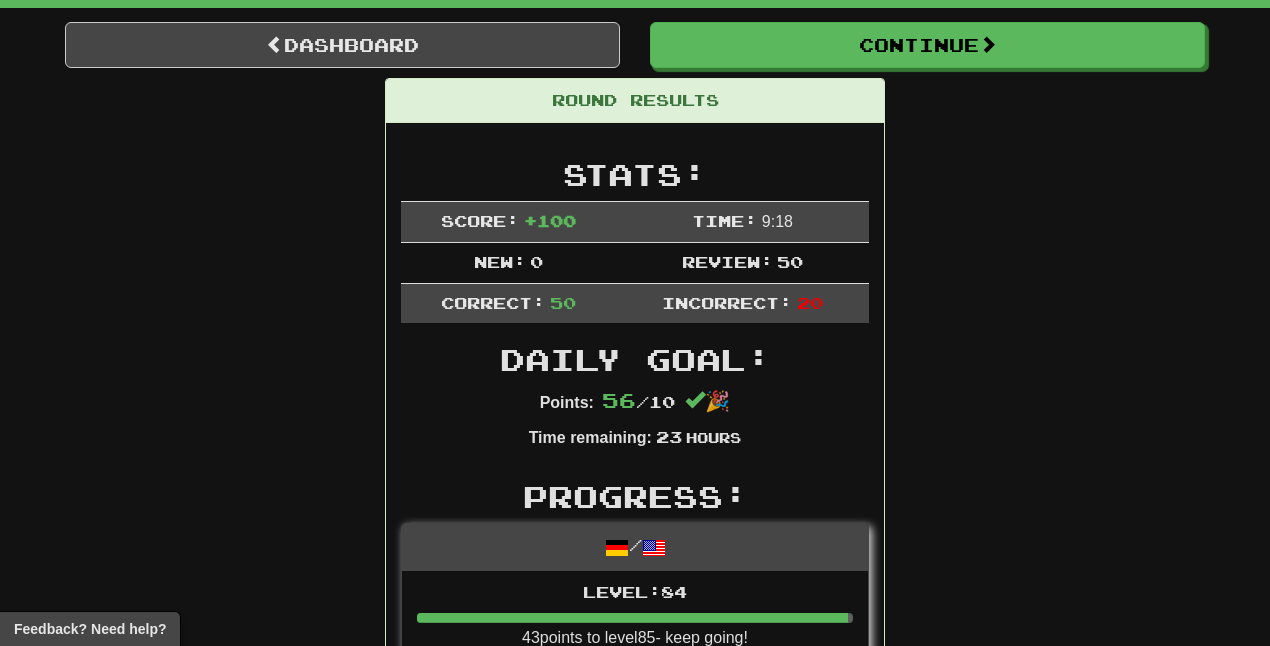scroll, scrollTop: 0, scrollLeft: 0, axis: both 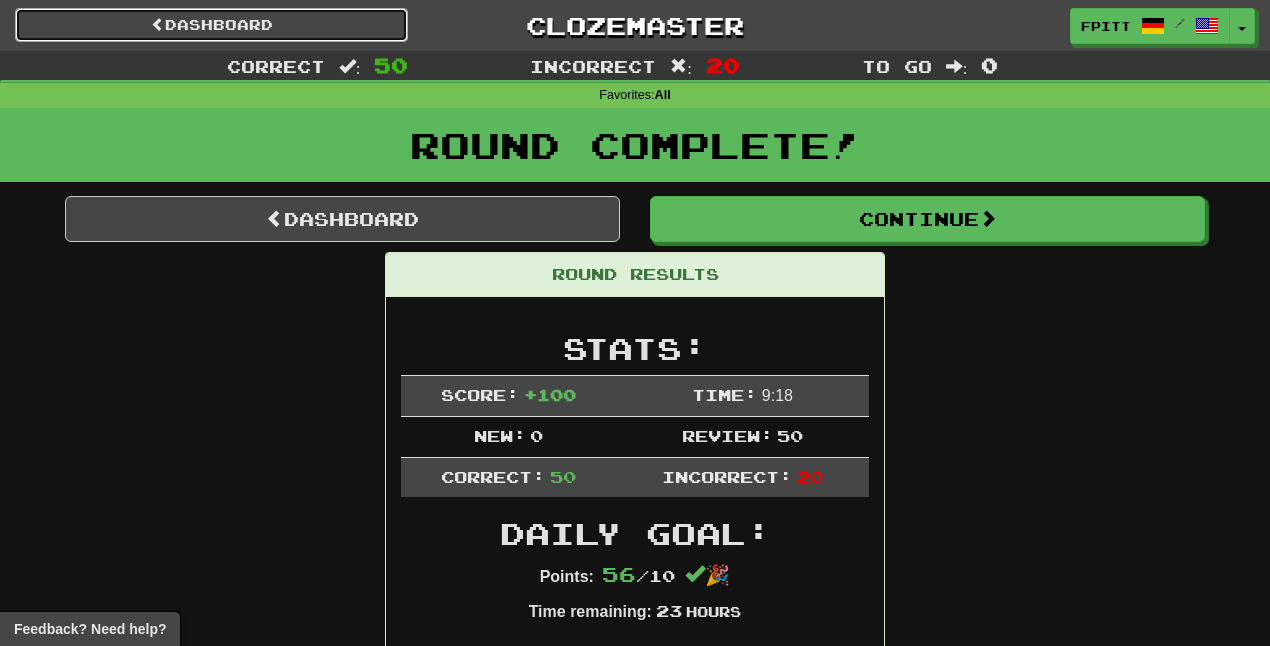 click on "Dashboard" at bounding box center [211, 25] 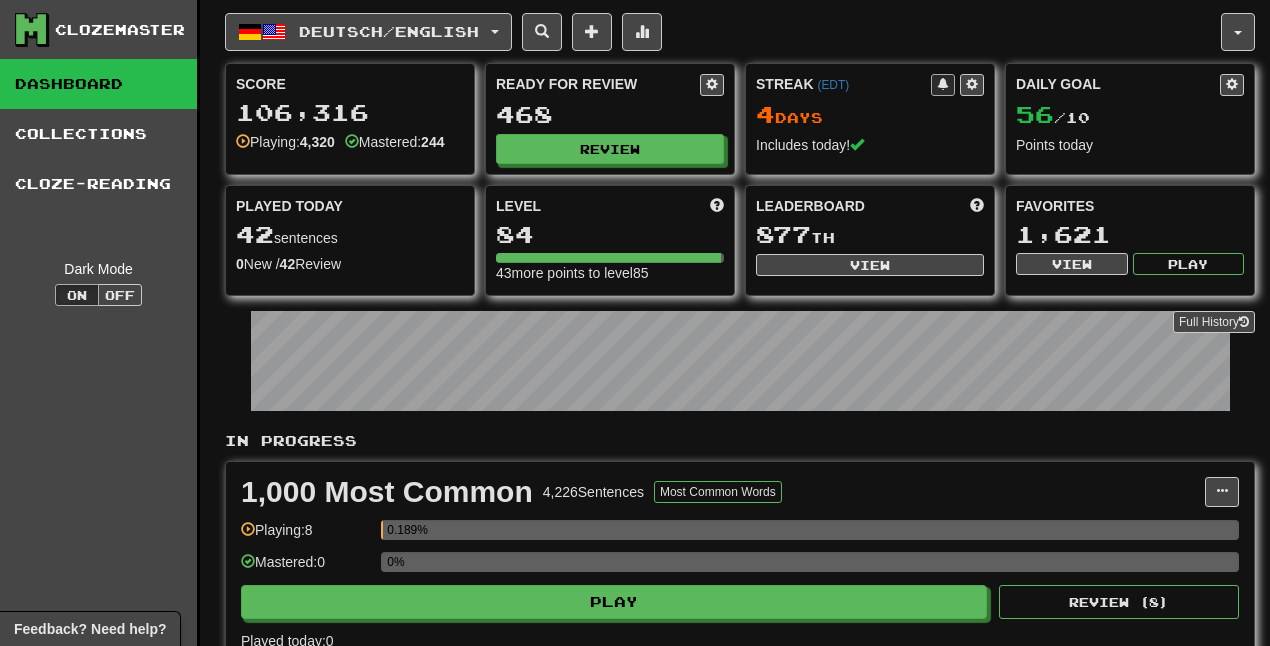 scroll, scrollTop: 0, scrollLeft: 0, axis: both 